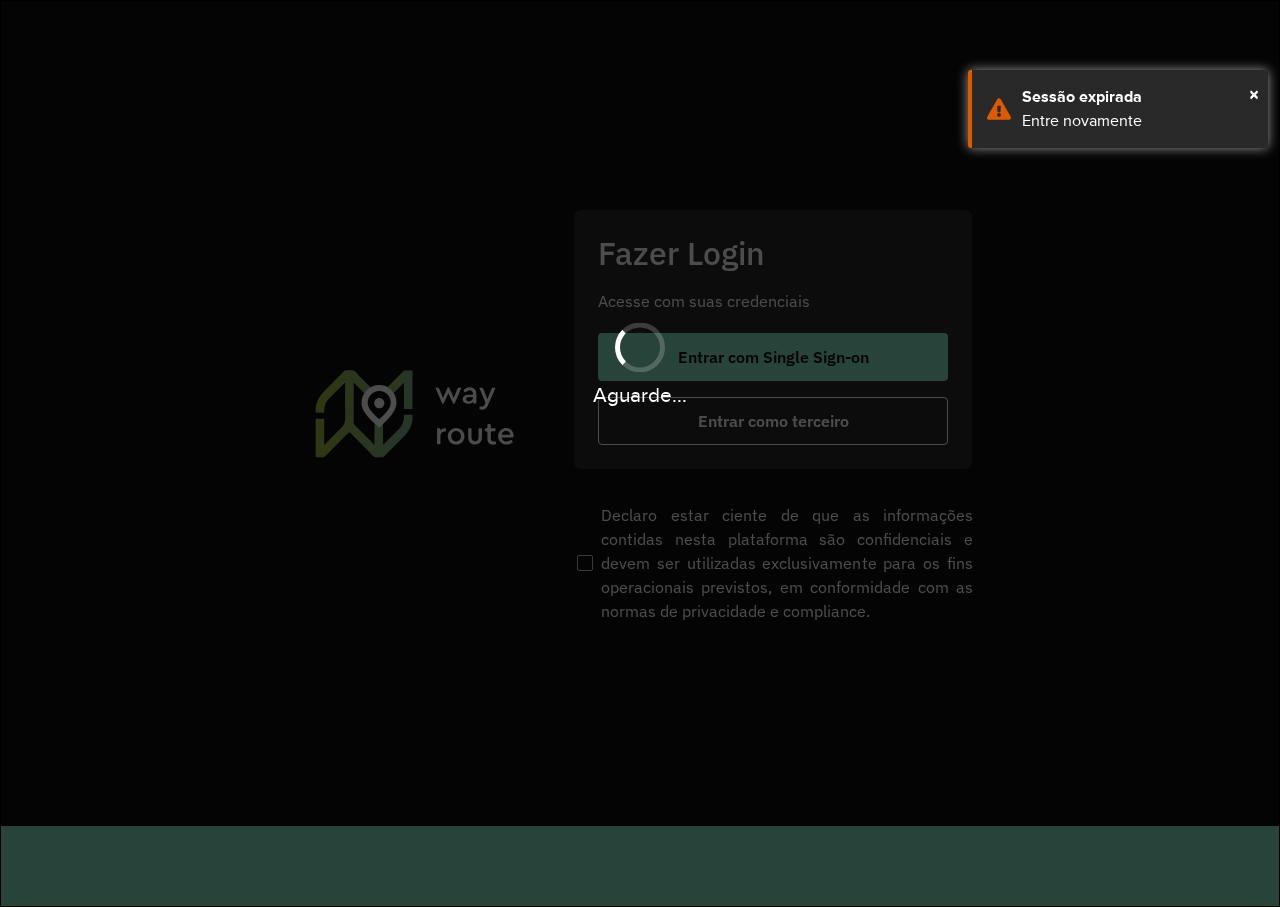 scroll, scrollTop: 0, scrollLeft: 0, axis: both 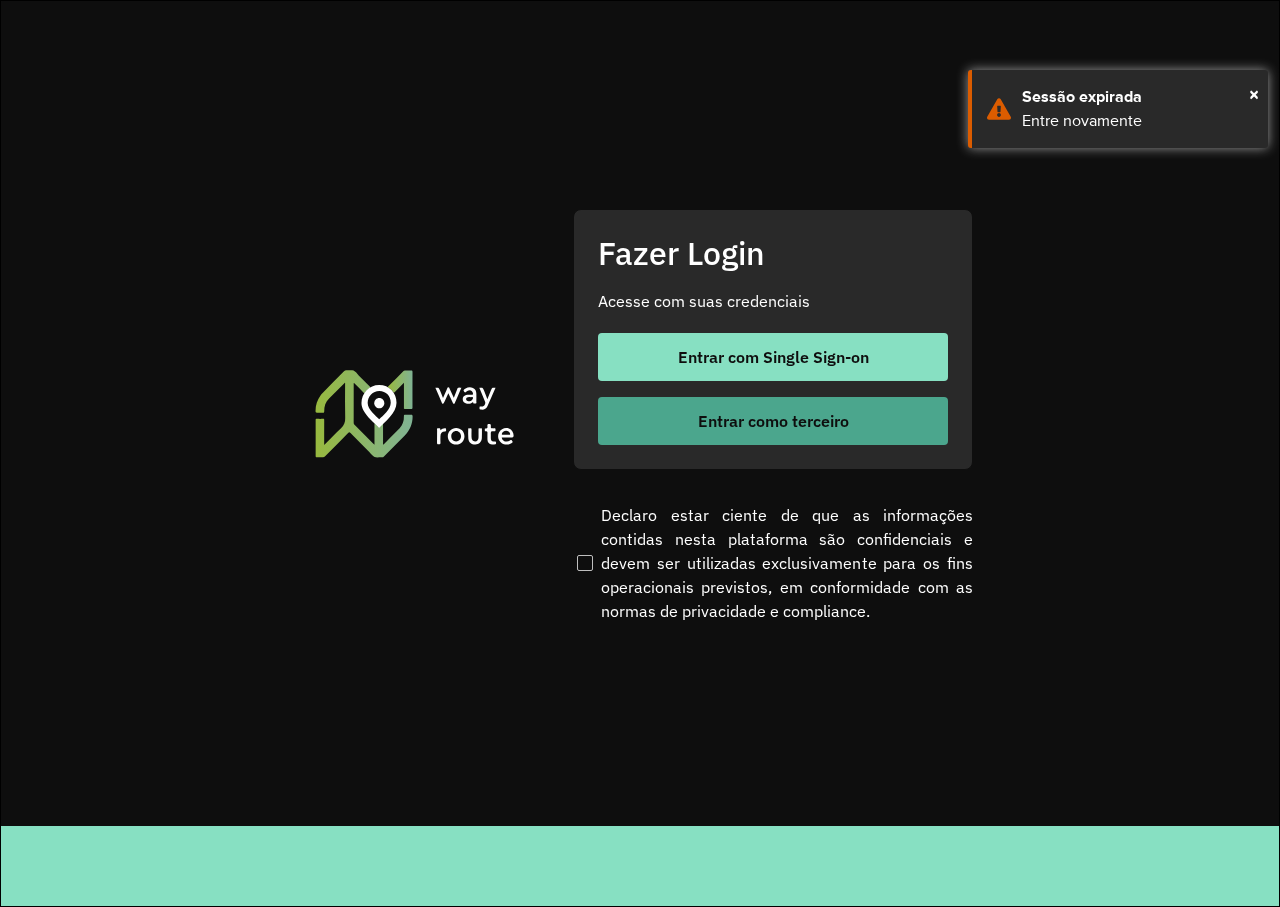 click on "Entrar como terceiro" at bounding box center [773, 421] 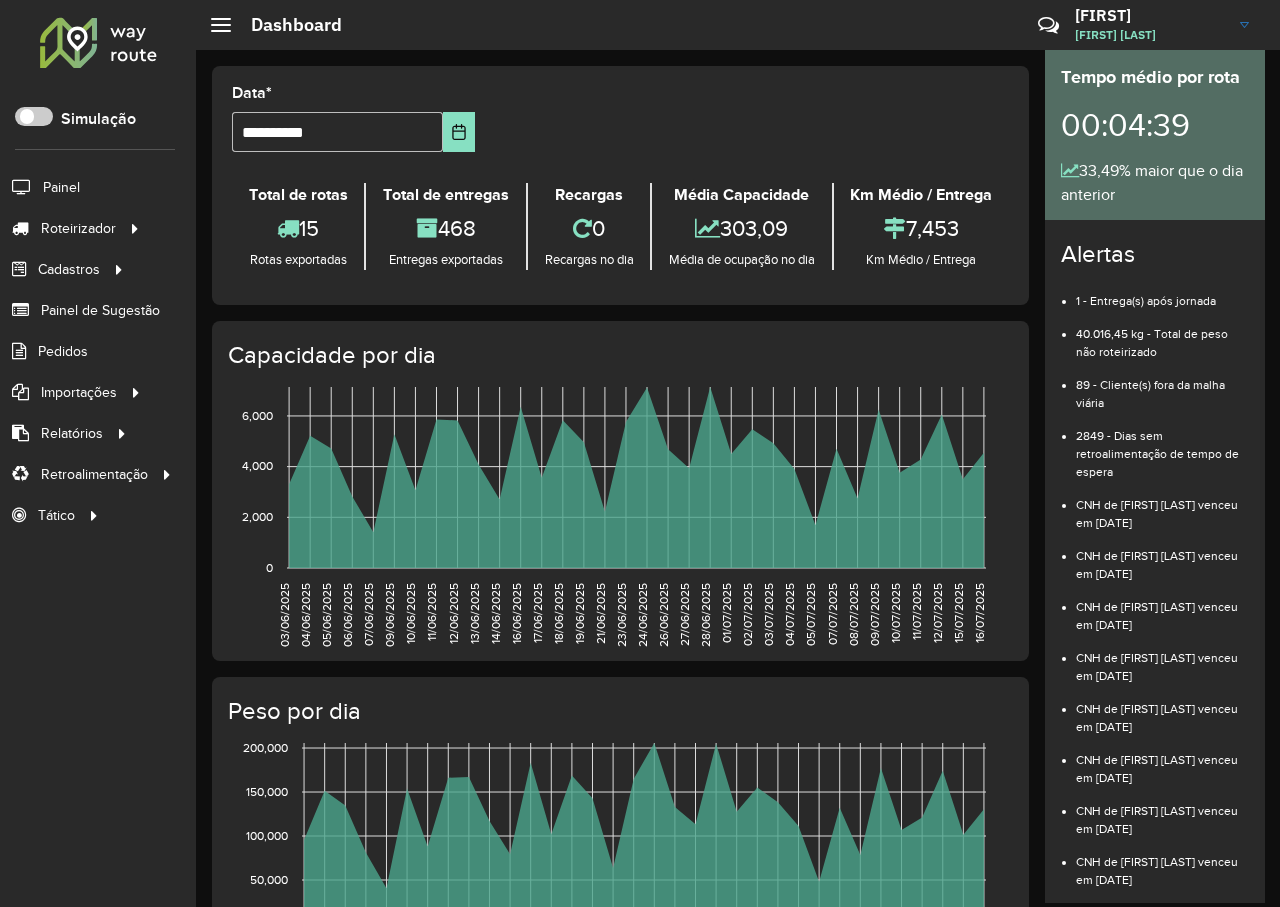scroll, scrollTop: 0, scrollLeft: 0, axis: both 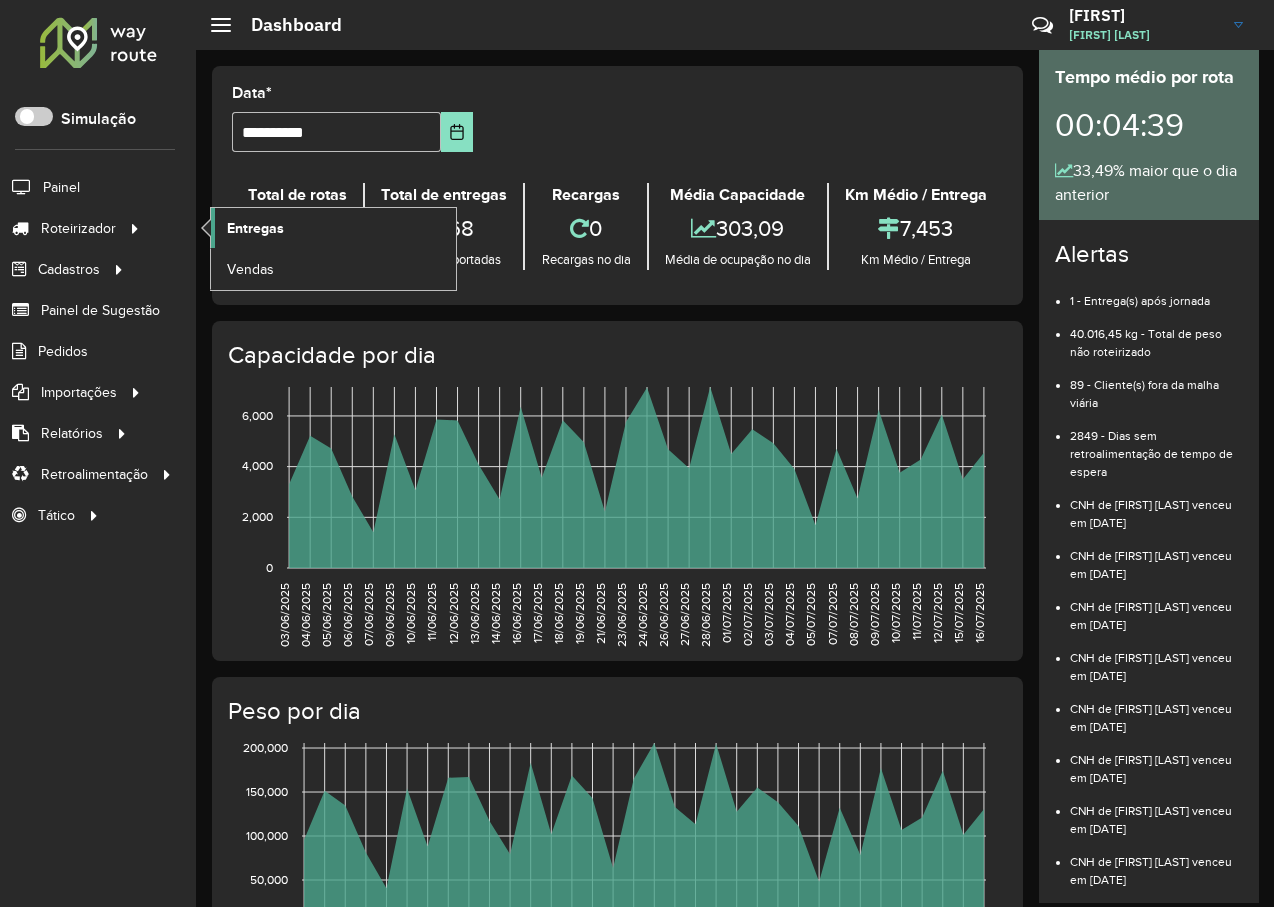 click on "Entregas" 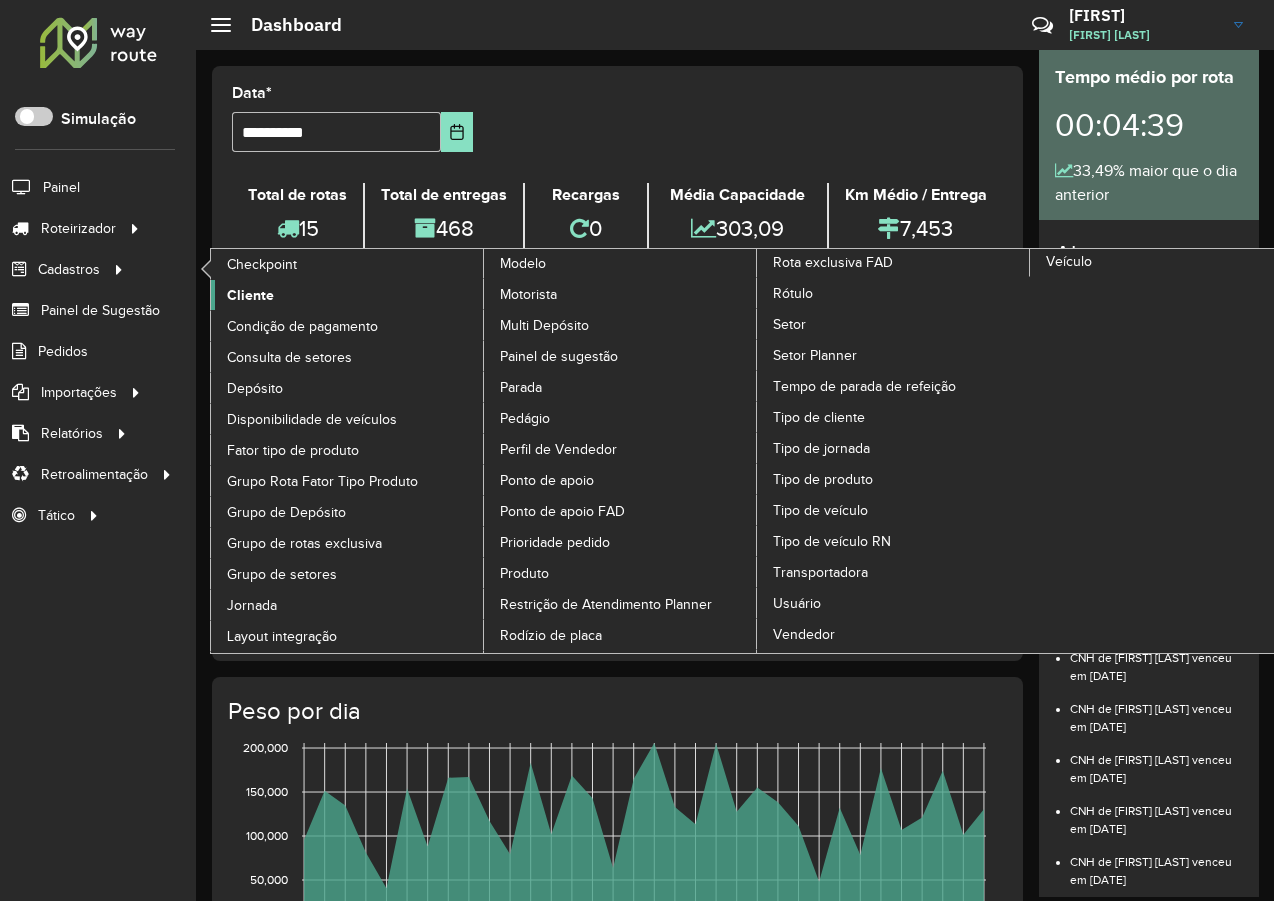 click on "Cliente" 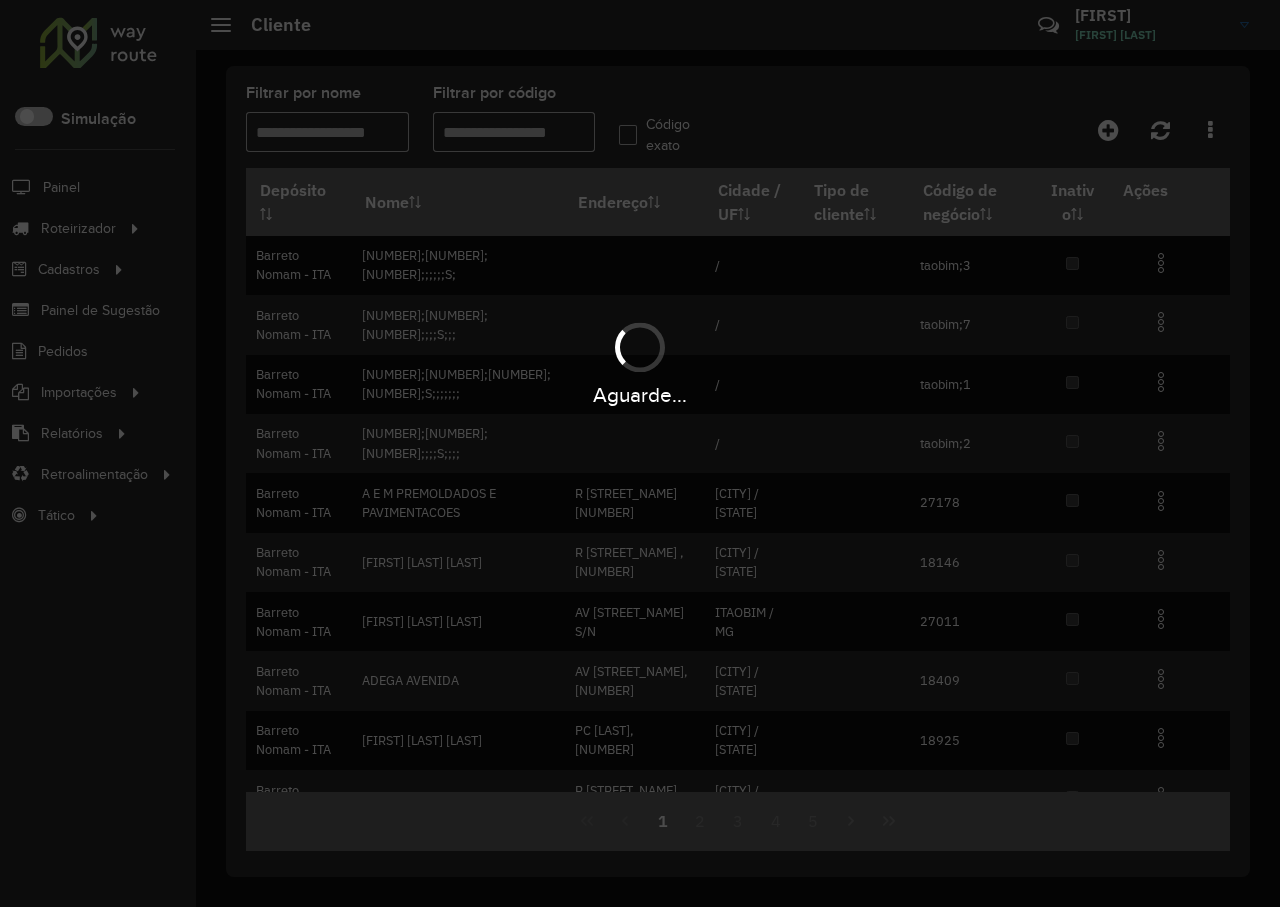 click on "Aguarde..." at bounding box center [640, 453] 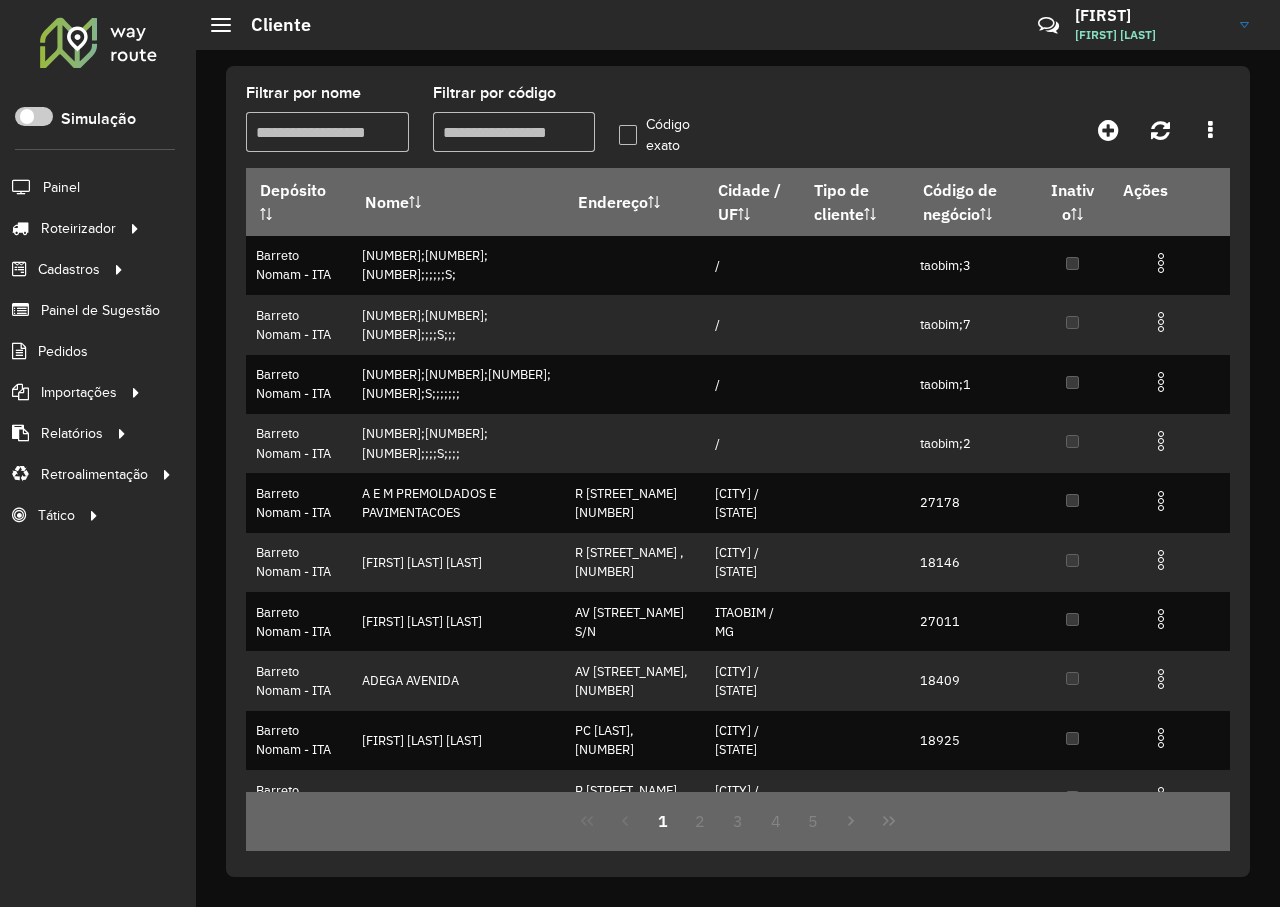 click on "Filtrar por código" at bounding box center [514, 132] 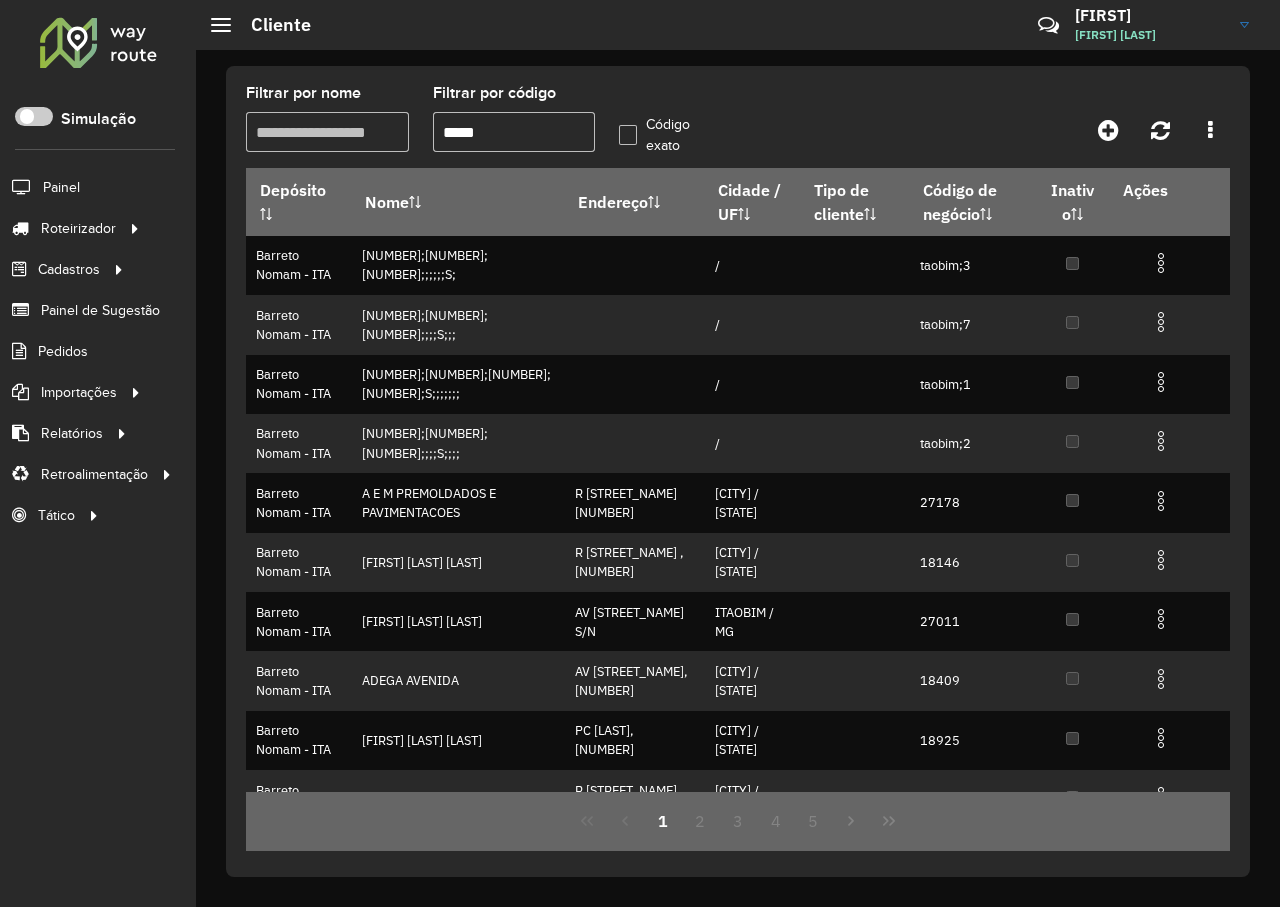 type on "*****" 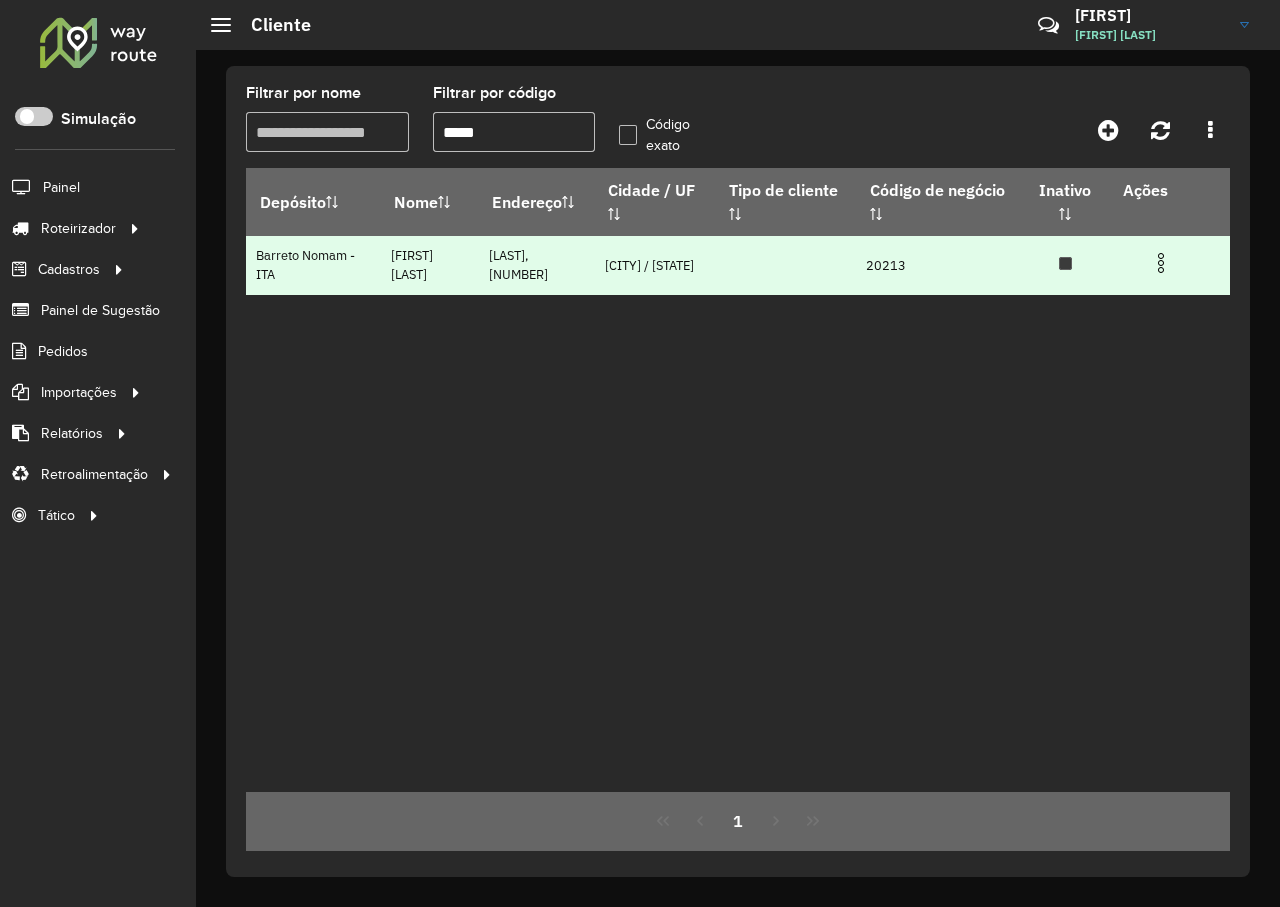 click at bounding box center [1161, 263] 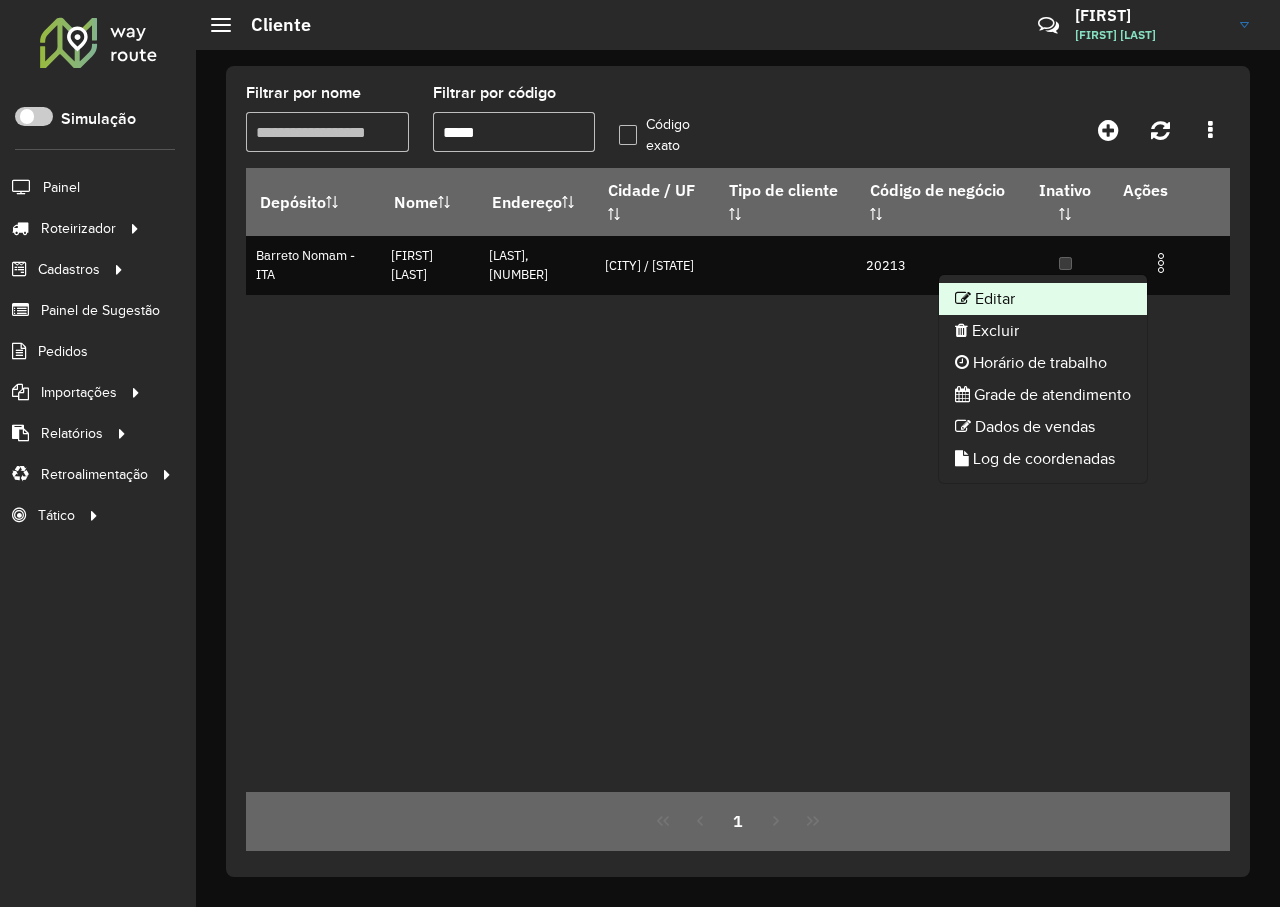 click on "Editar" 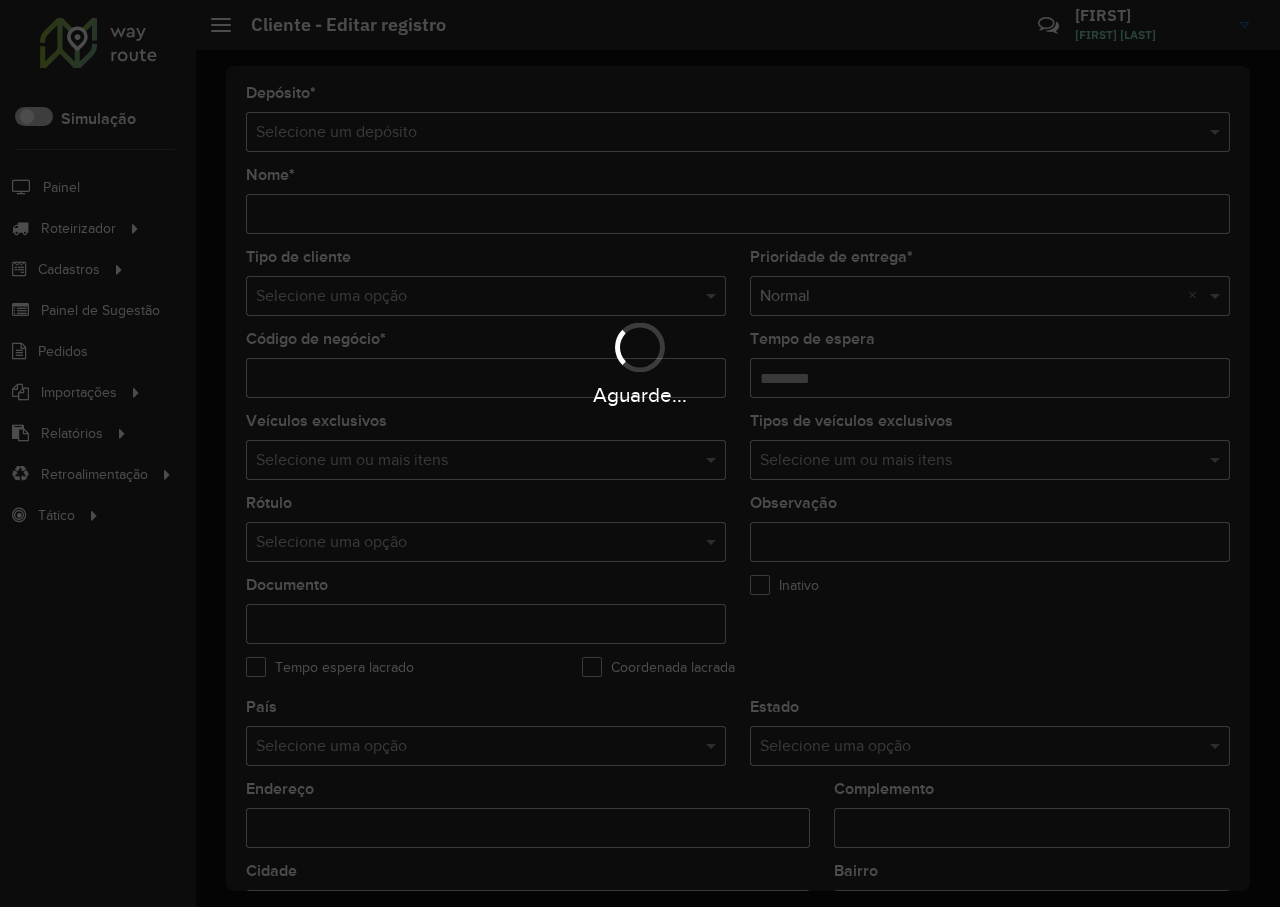 type on "**********" 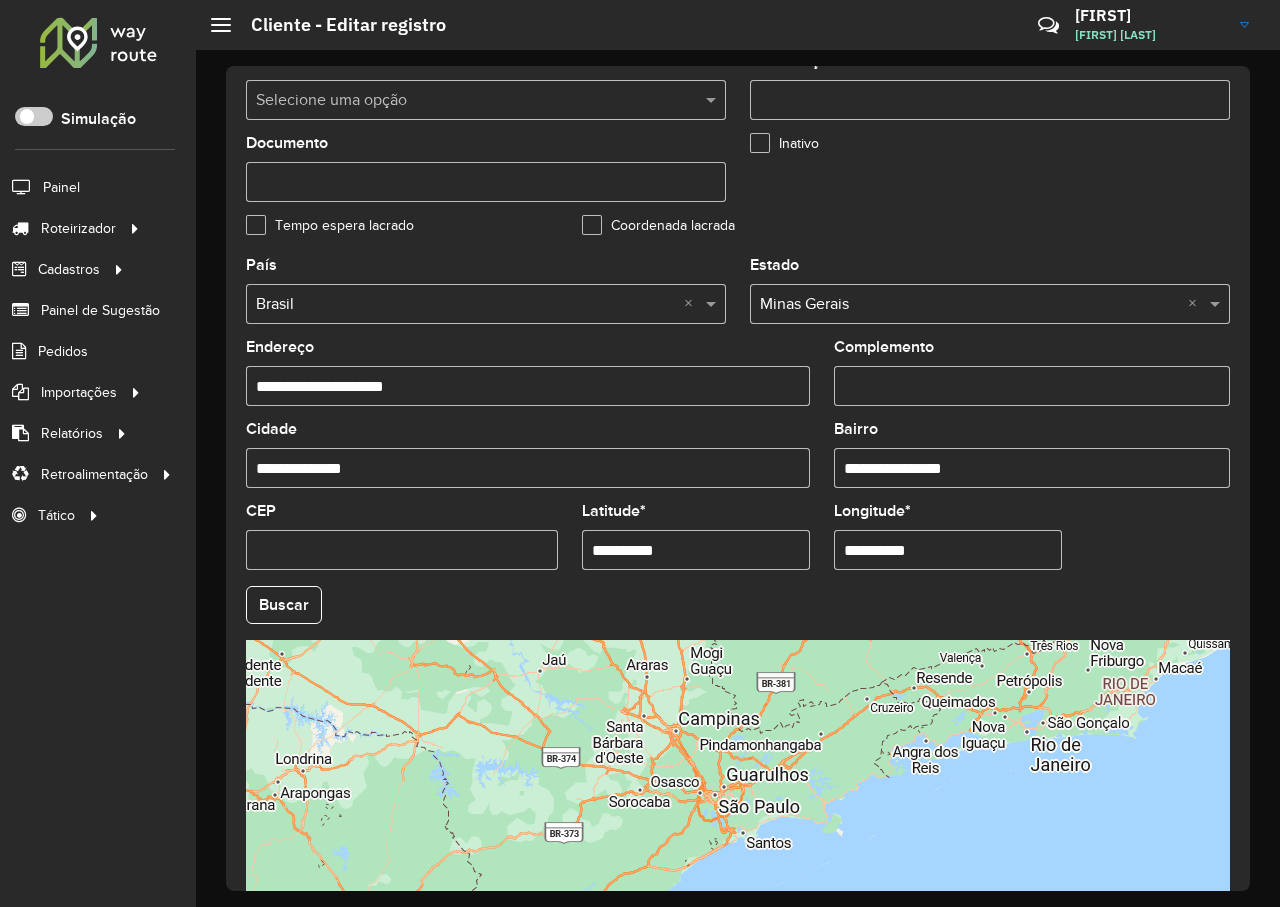 scroll, scrollTop: 581, scrollLeft: 0, axis: vertical 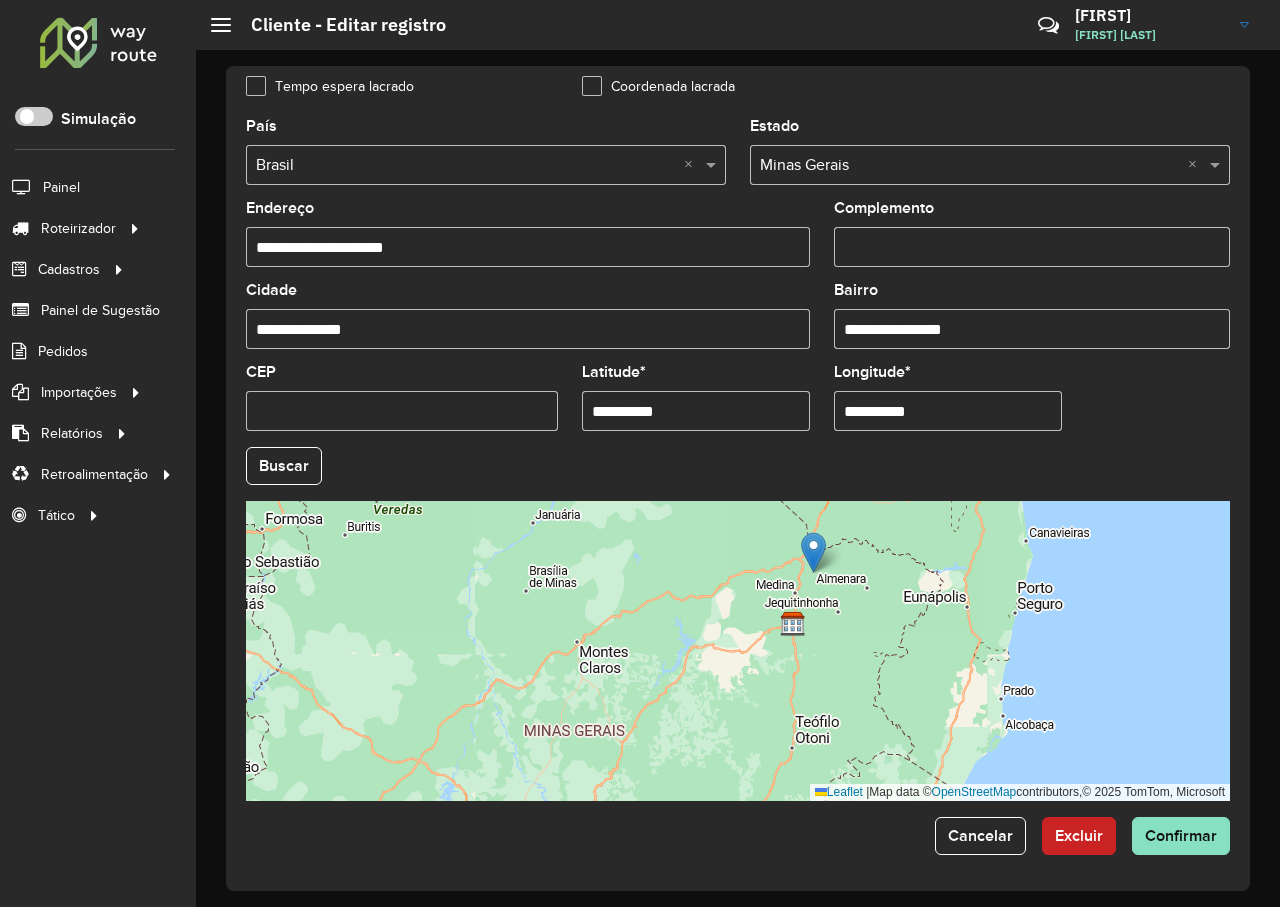 drag, startPoint x: 886, startPoint y: 691, endPoint x: 918, endPoint y: 629, distance: 69.77106 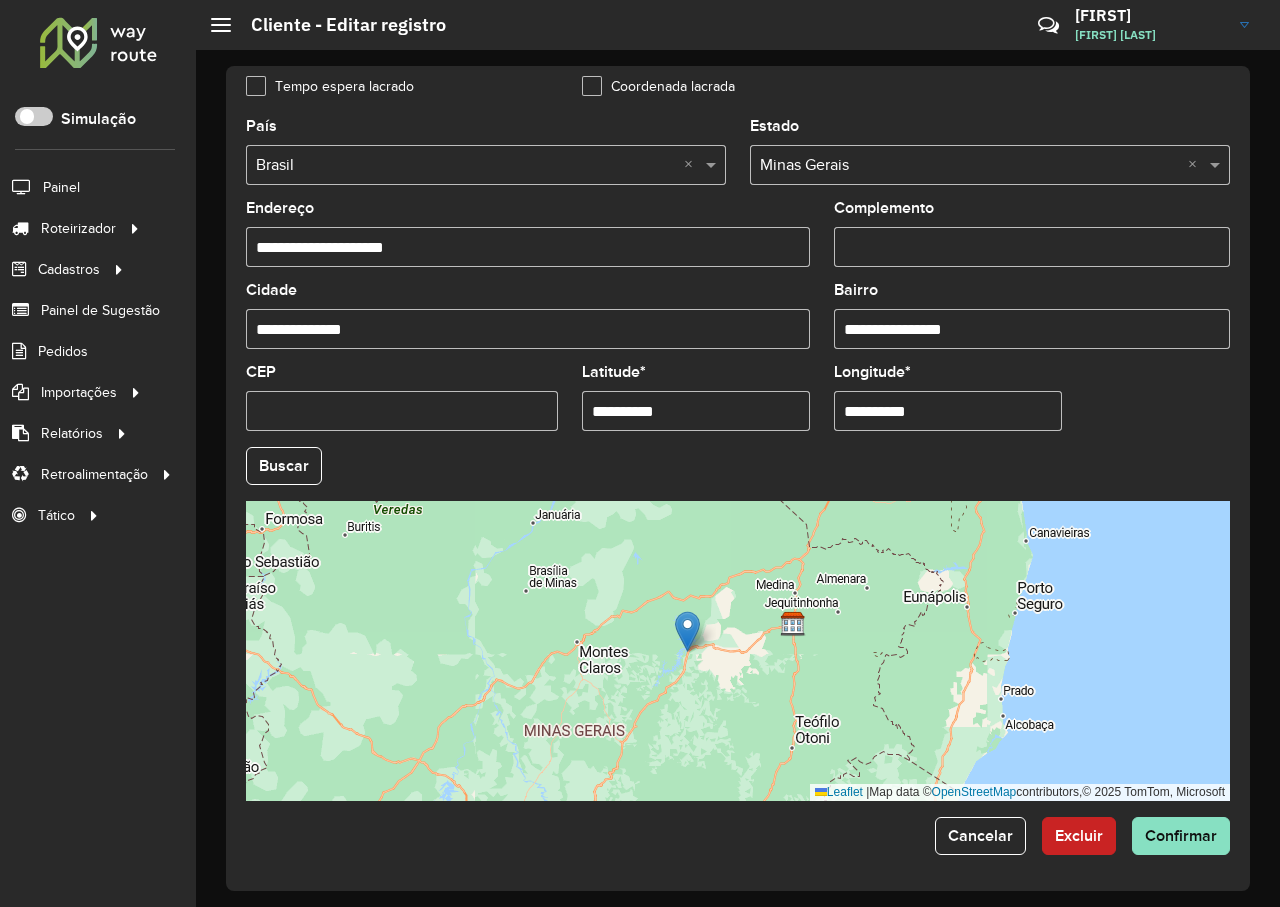 drag, startPoint x: 820, startPoint y: 556, endPoint x: 694, endPoint y: 635, distance: 148.71785 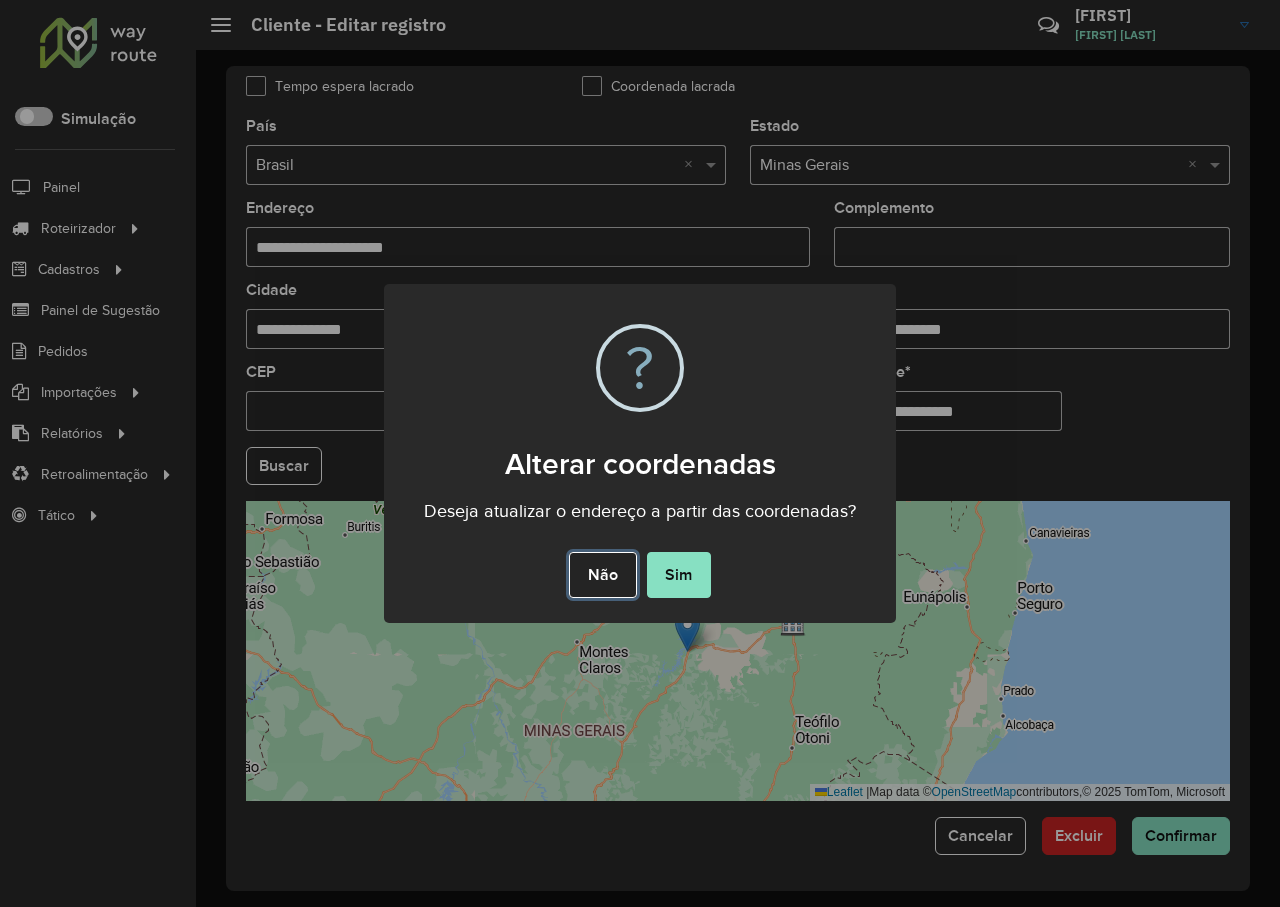 click on "Não" at bounding box center [602, 575] 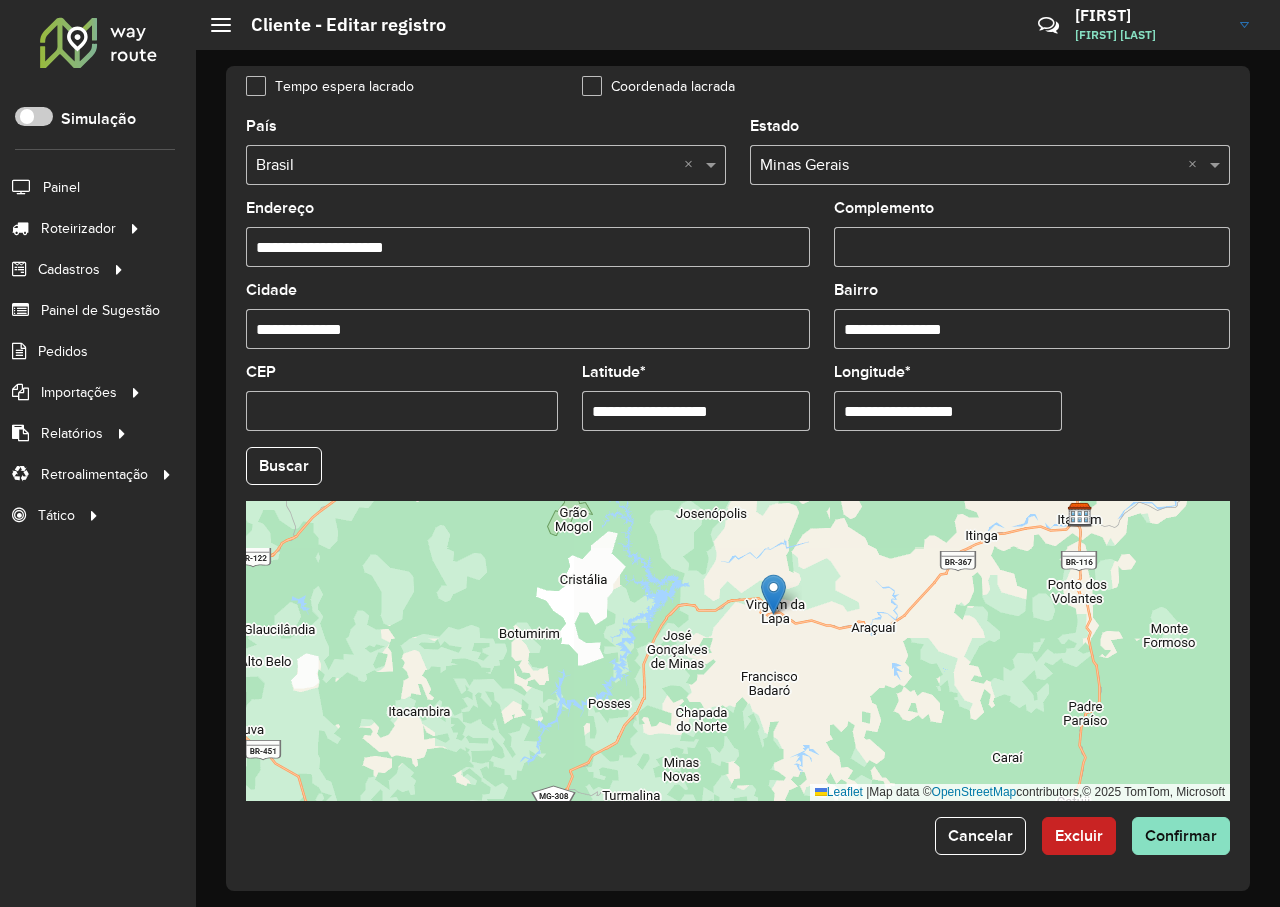 drag, startPoint x: 676, startPoint y: 602, endPoint x: 781, endPoint y: 592, distance: 105.47511 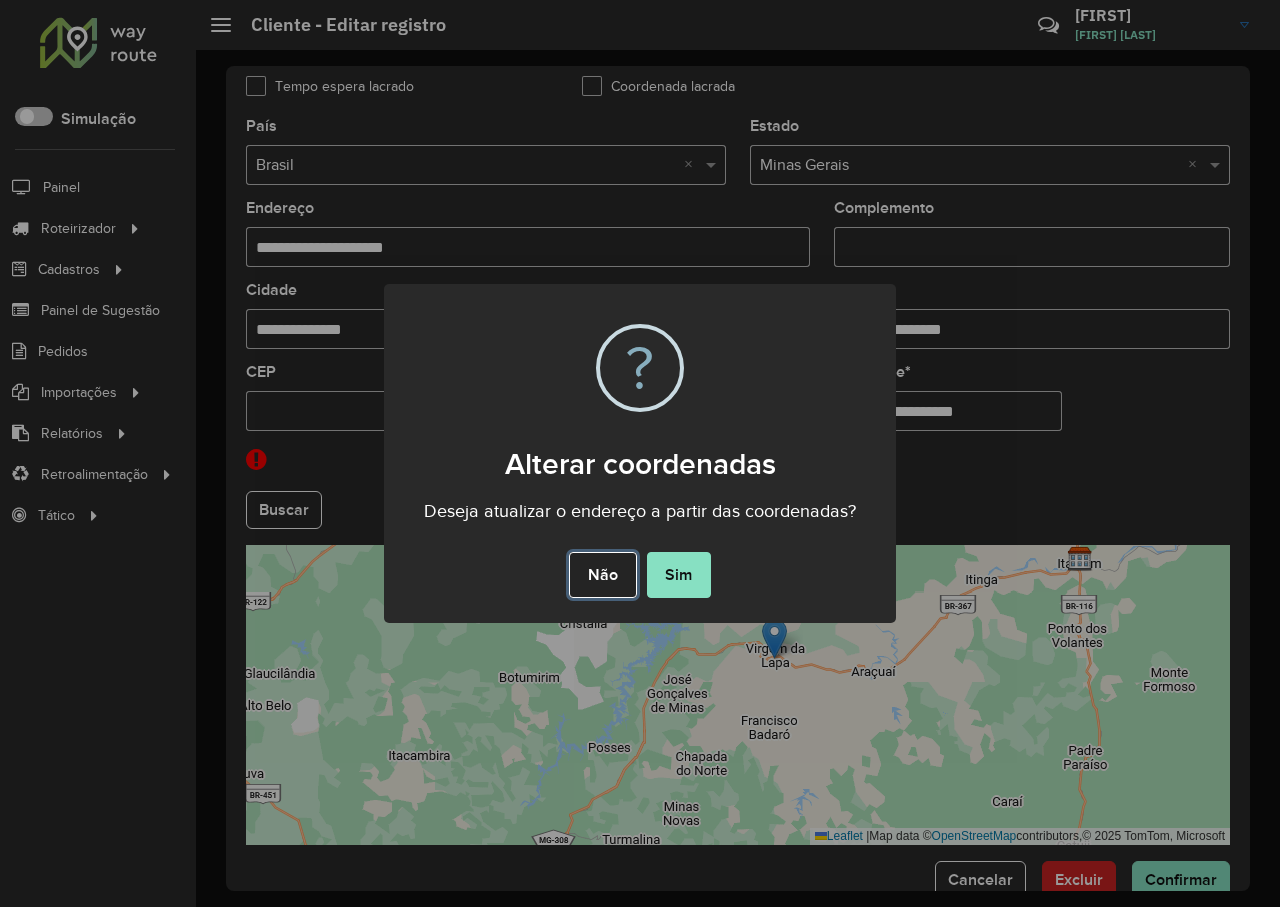 click on "Não" at bounding box center (602, 575) 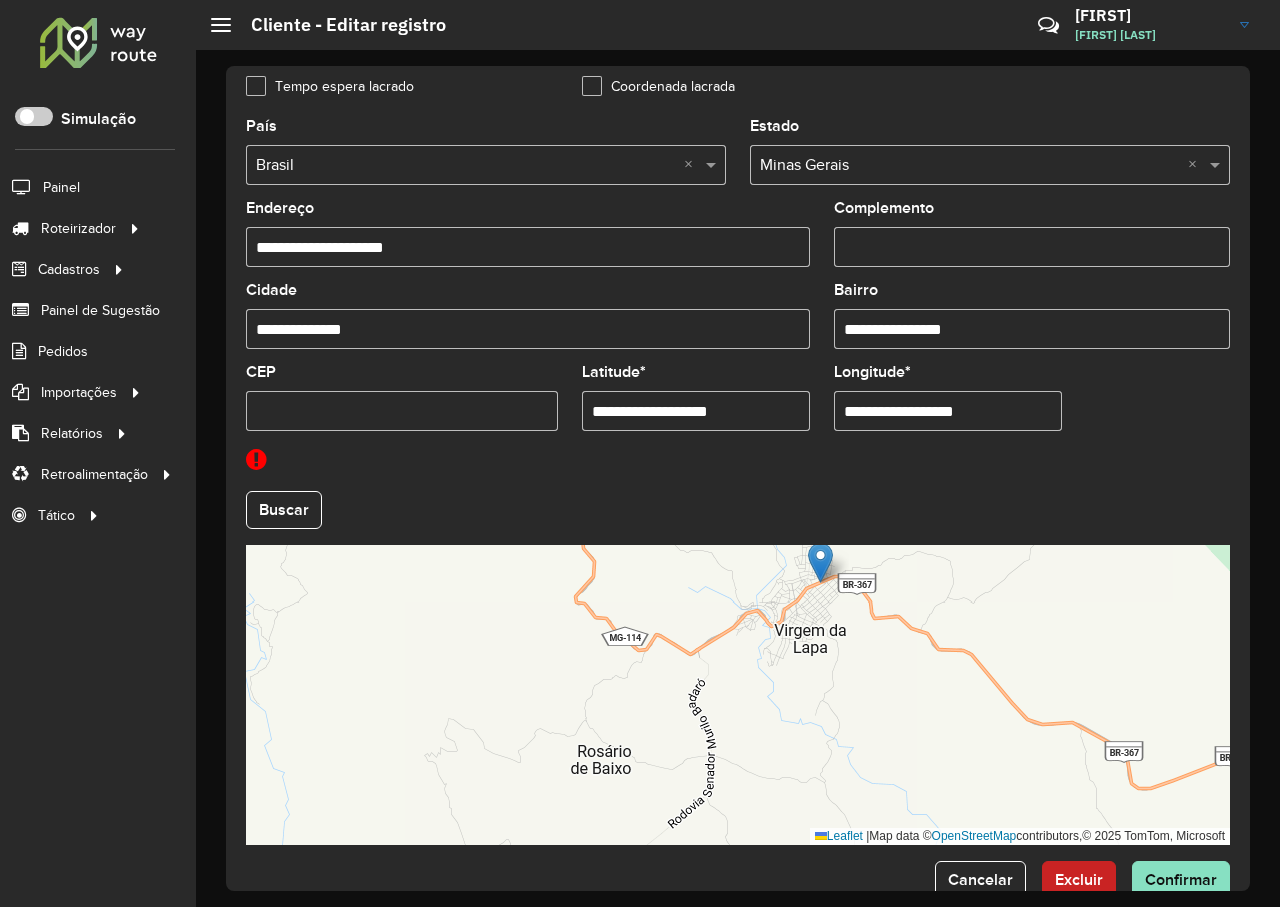 drag, startPoint x: 791, startPoint y: 619, endPoint x: 822, endPoint y: 552, distance: 73.82411 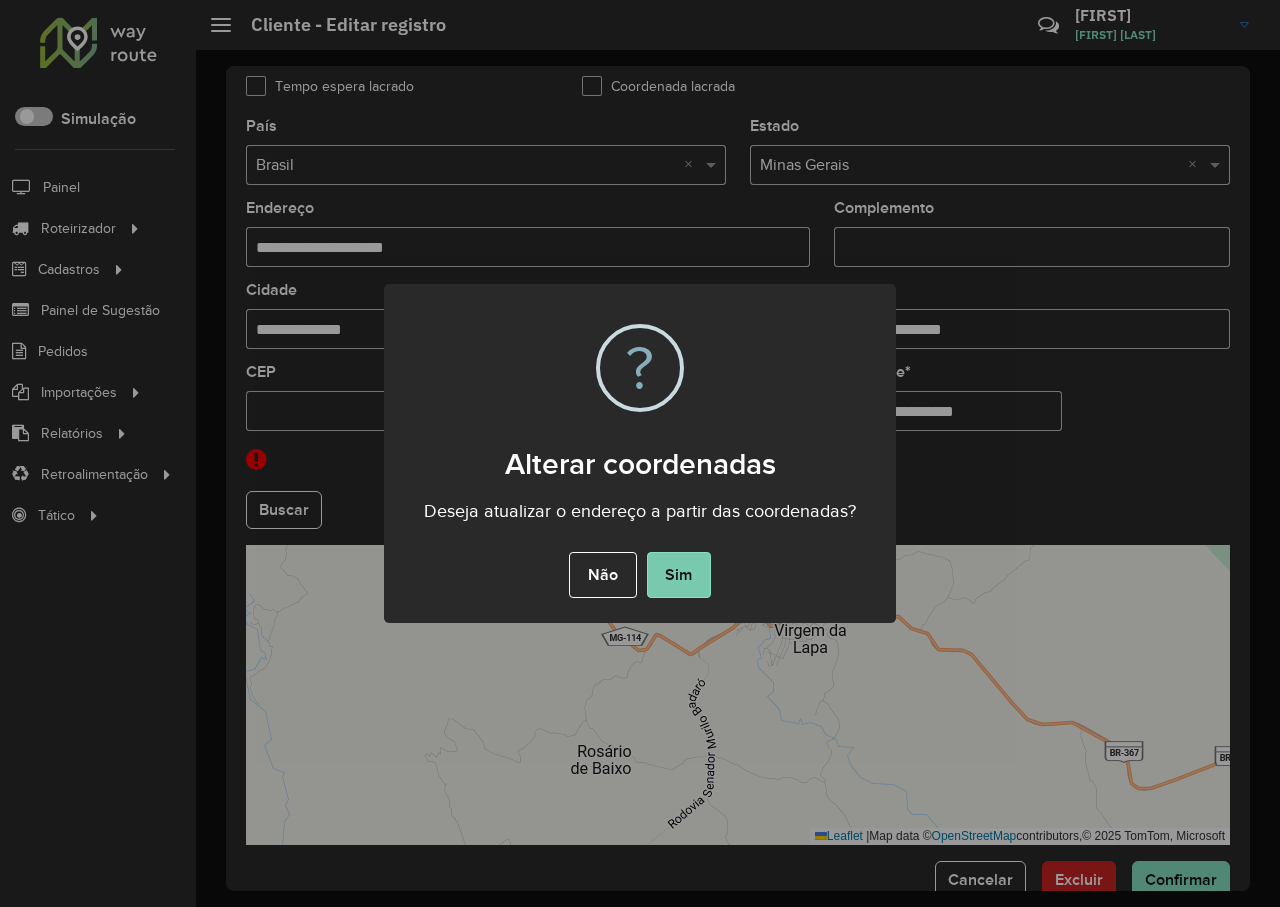 click on "Sim" at bounding box center (679, 575) 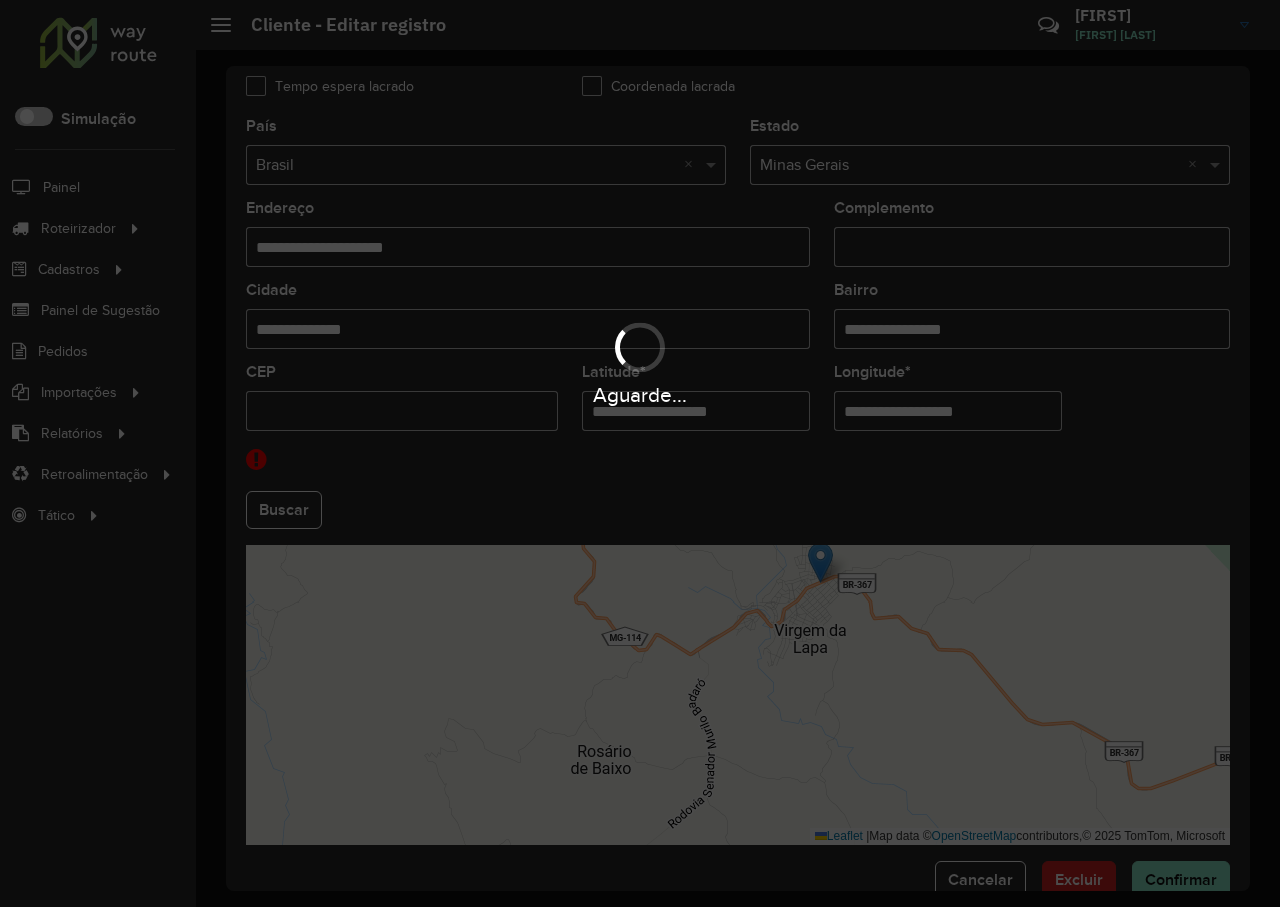 type on "**********" 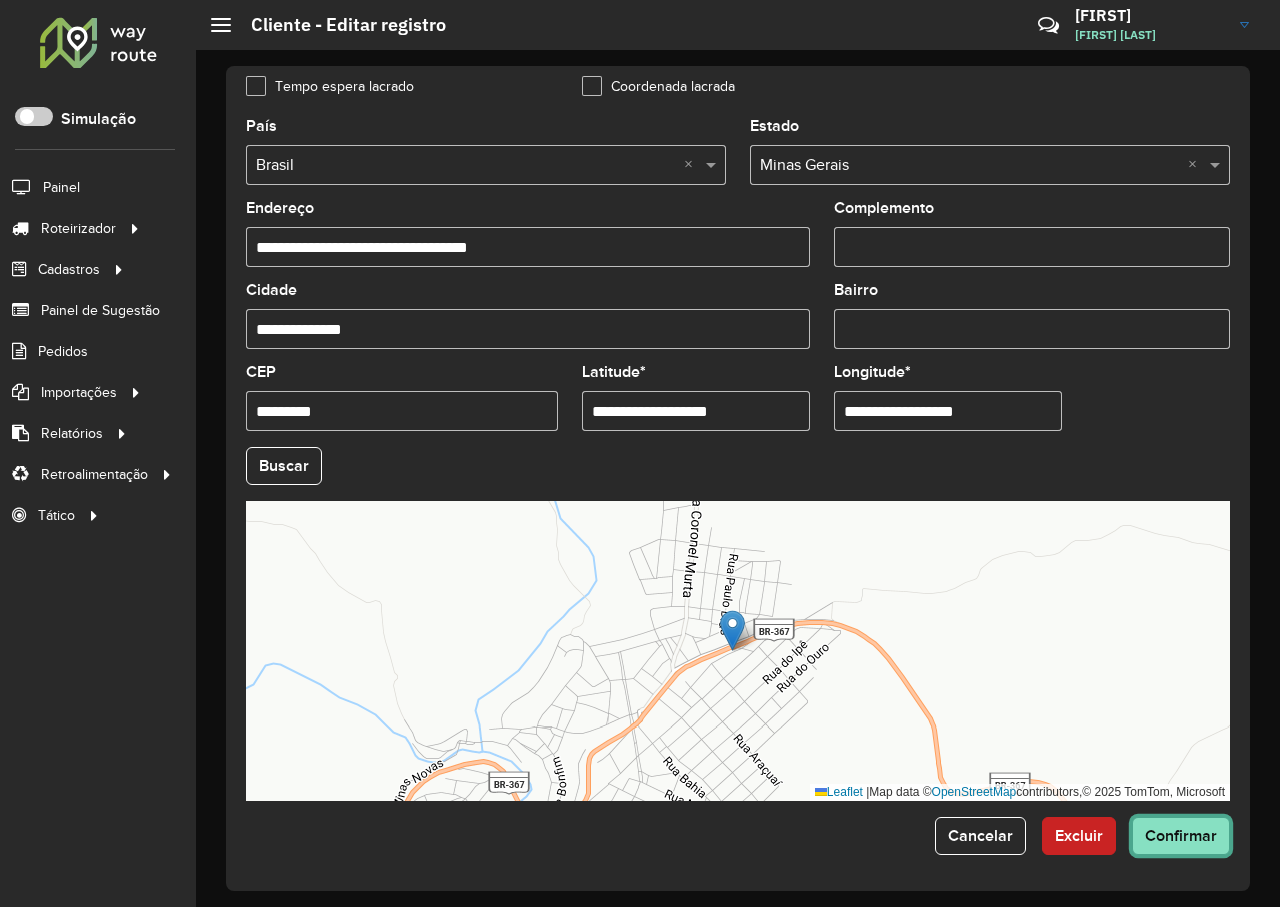 click on "Confirmar" 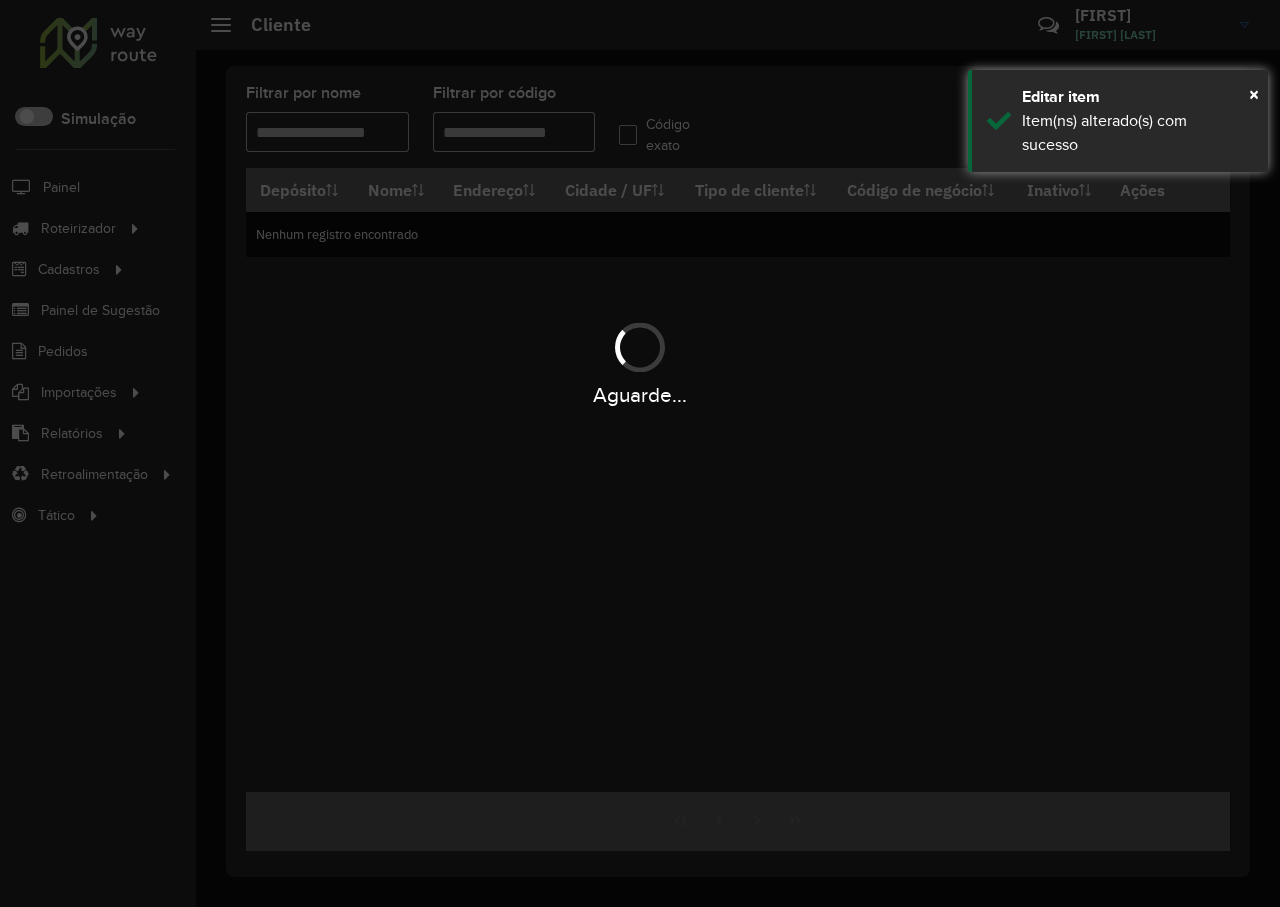 type on "*****" 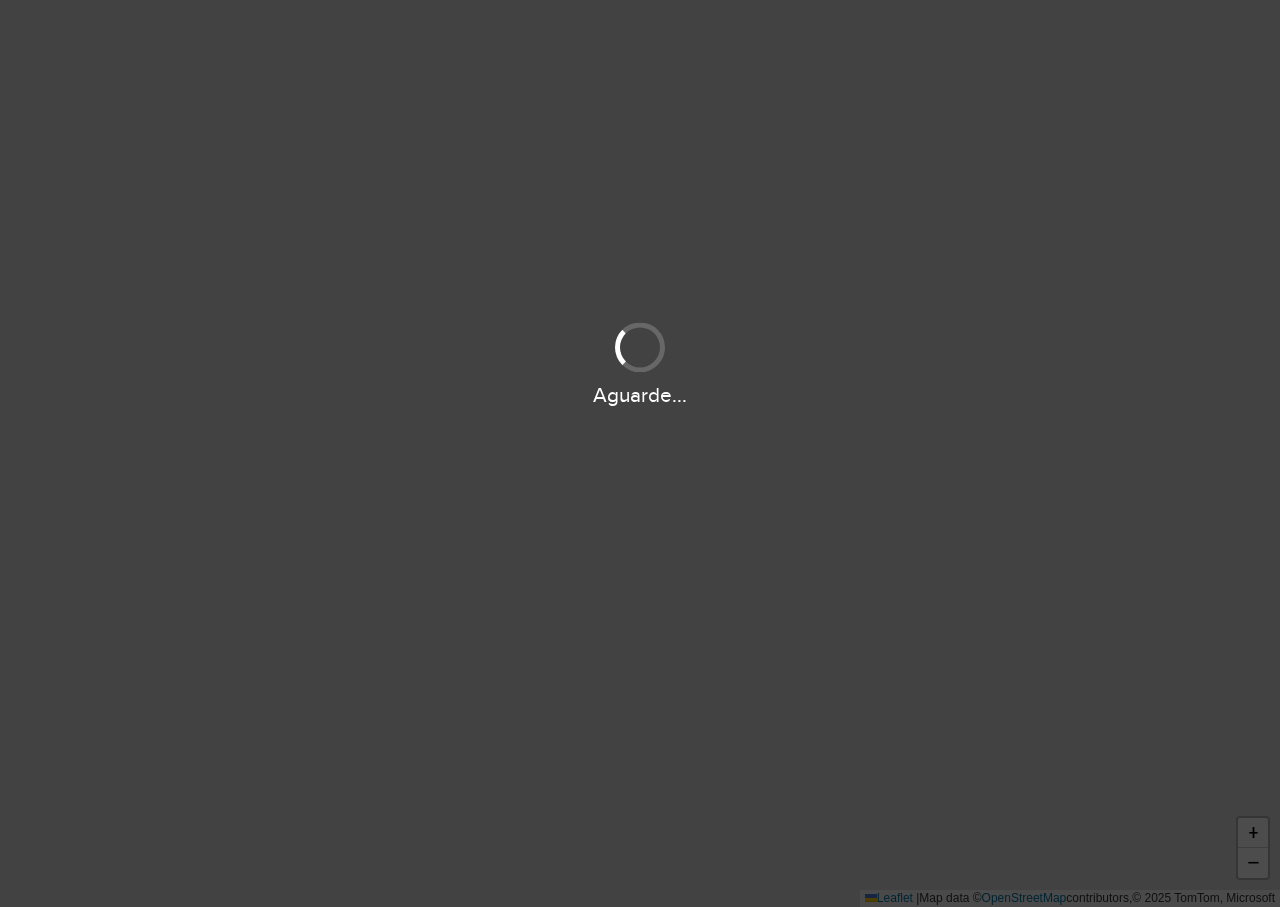 scroll, scrollTop: 0, scrollLeft: 0, axis: both 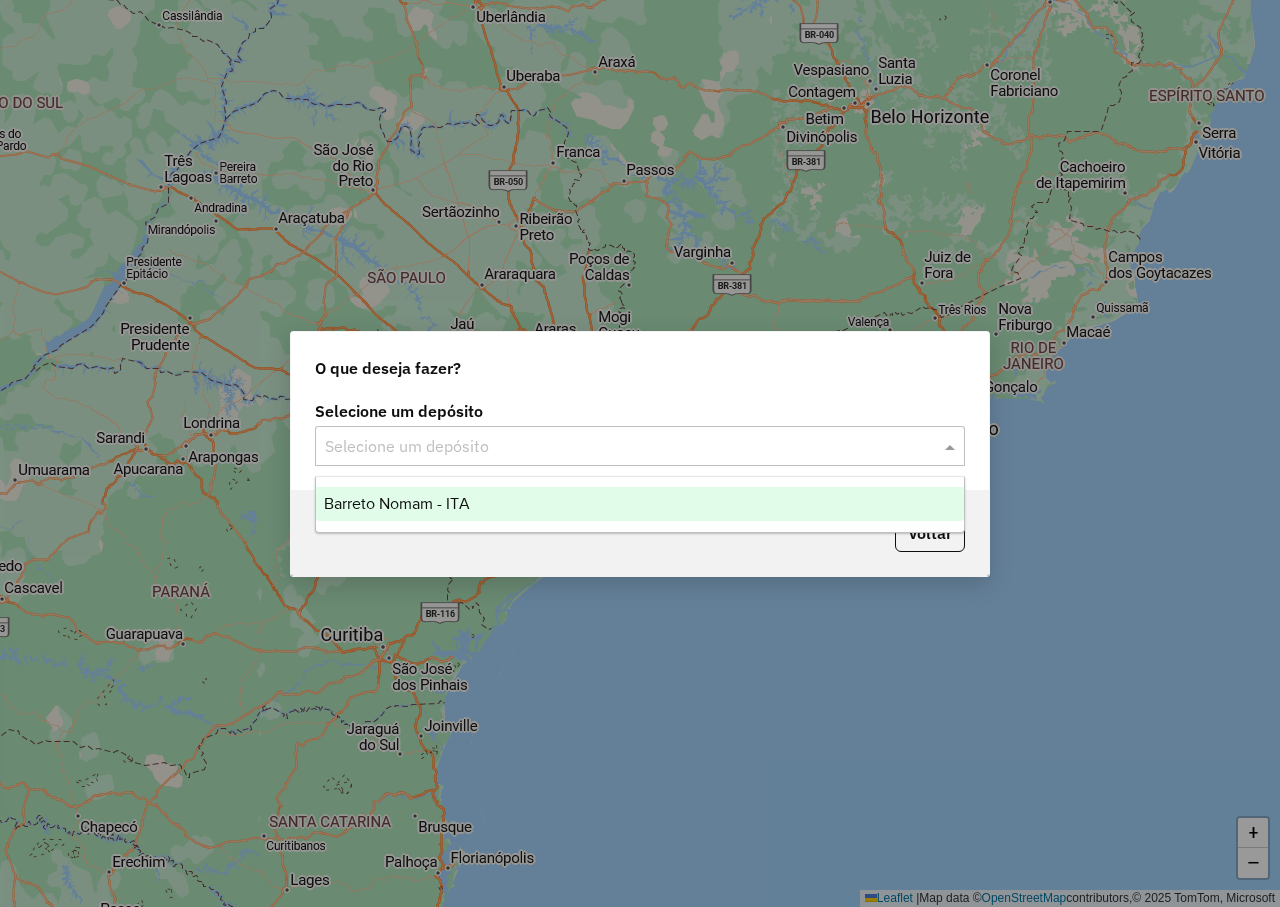 click 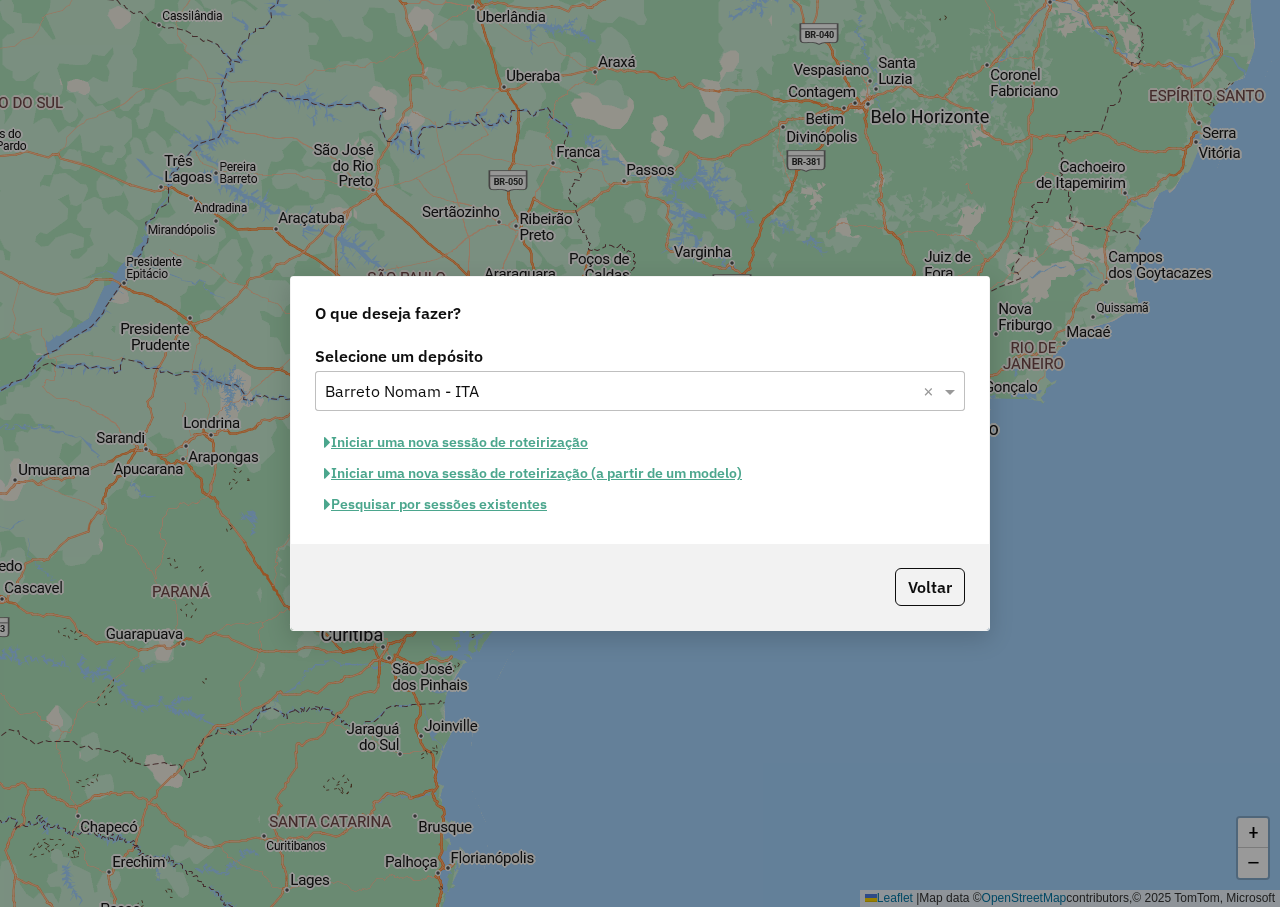 click on "Pesquisar por sessões existentes" 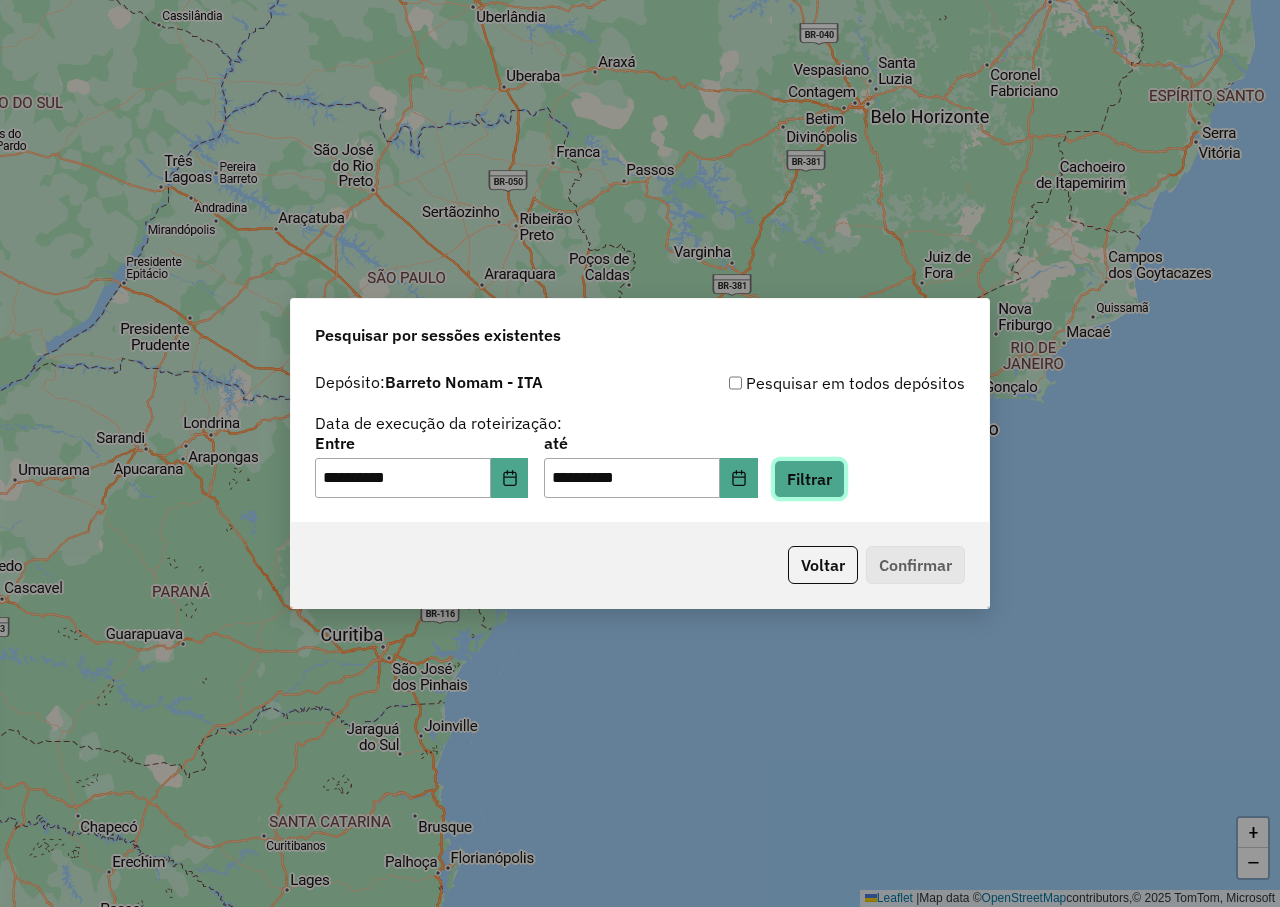 click on "Filtrar" 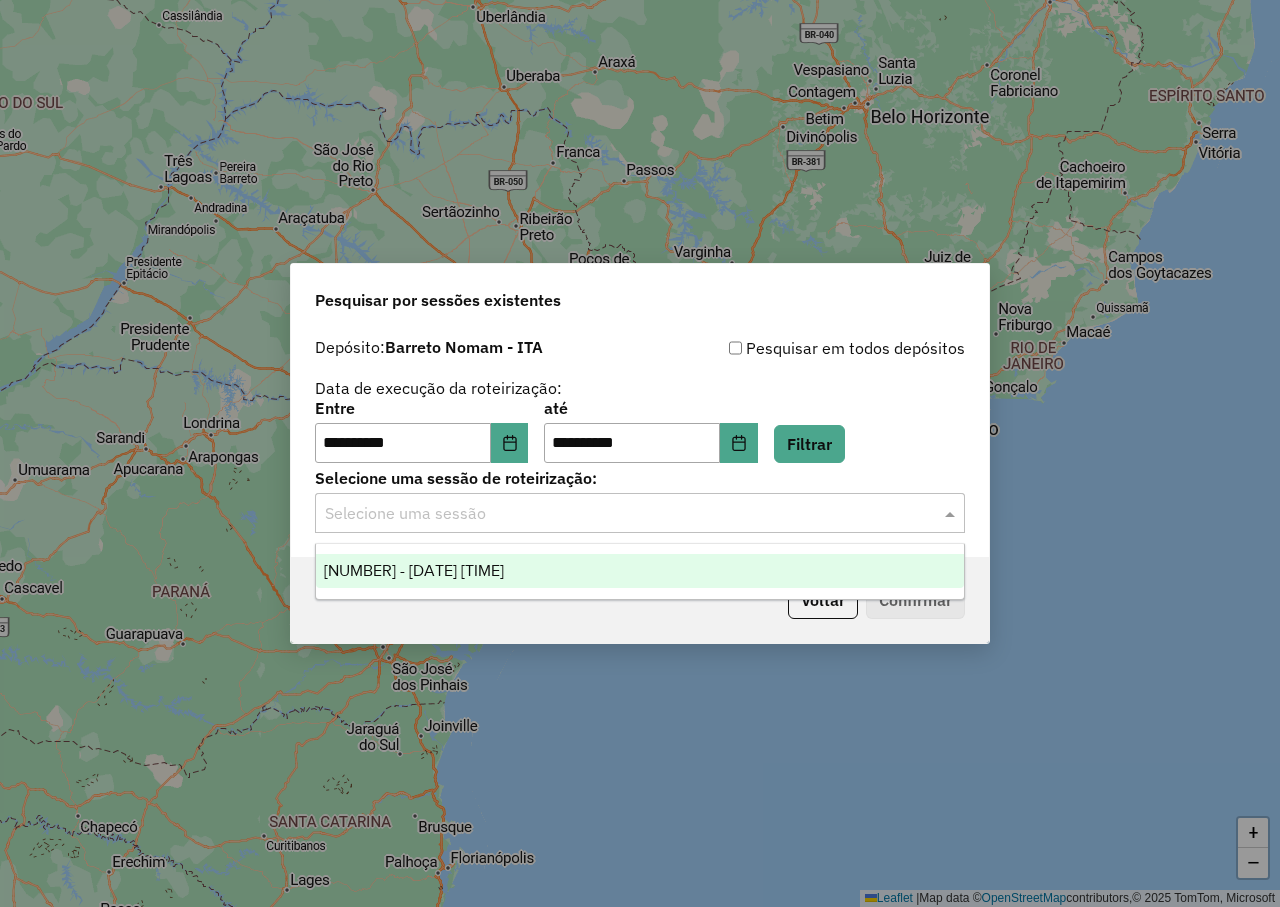 click on "Selecione uma sessão" 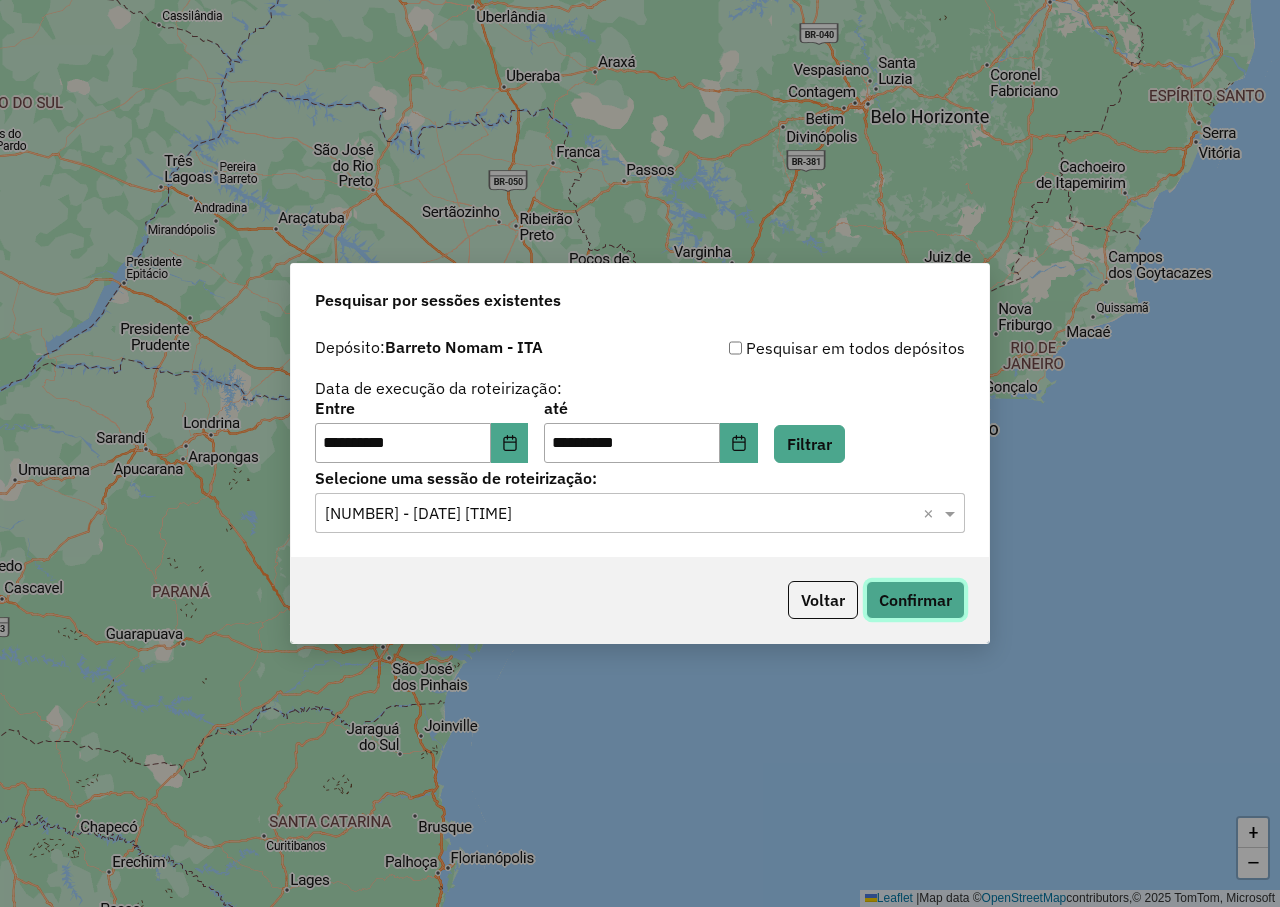 click on "Confirmar" 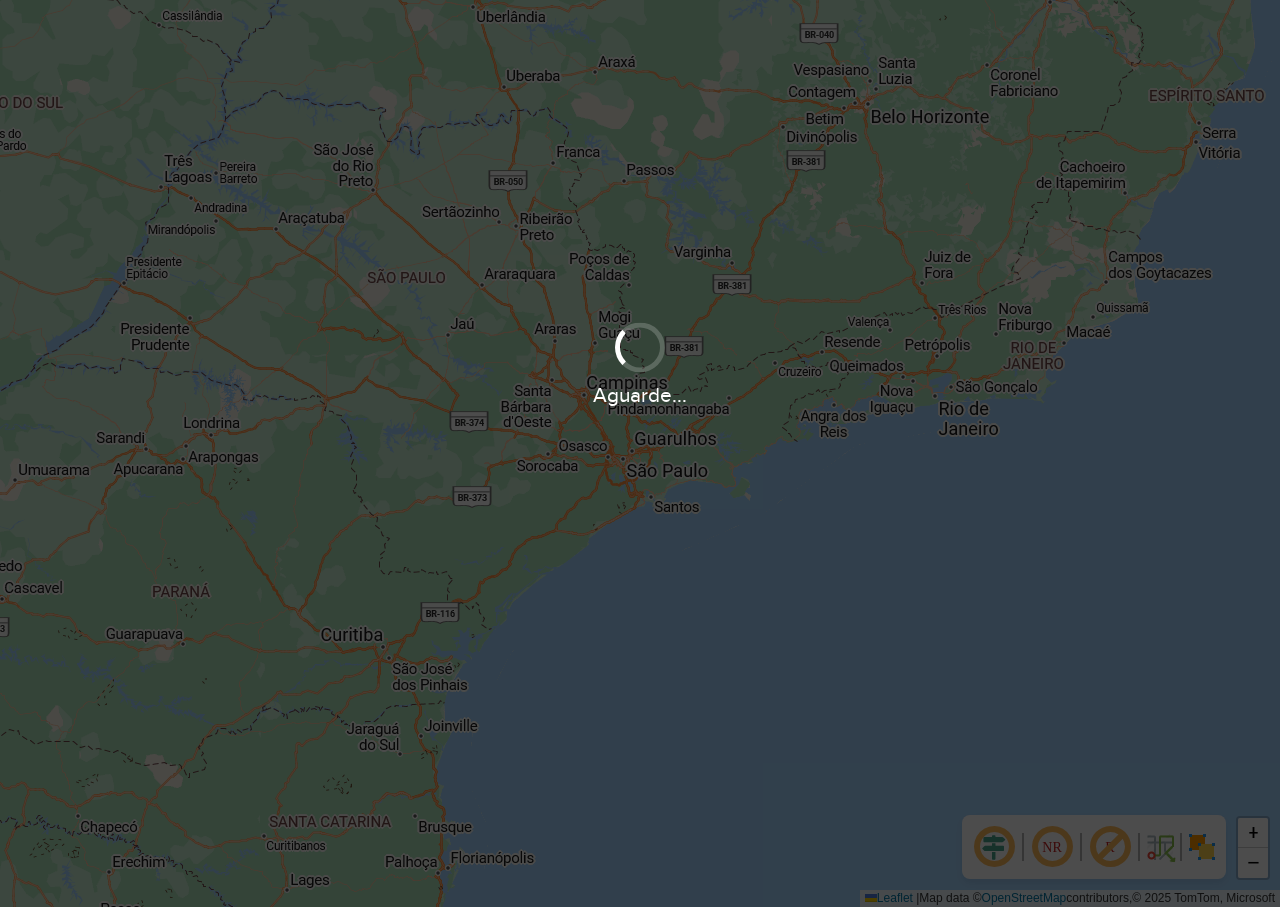 scroll, scrollTop: 0, scrollLeft: 0, axis: both 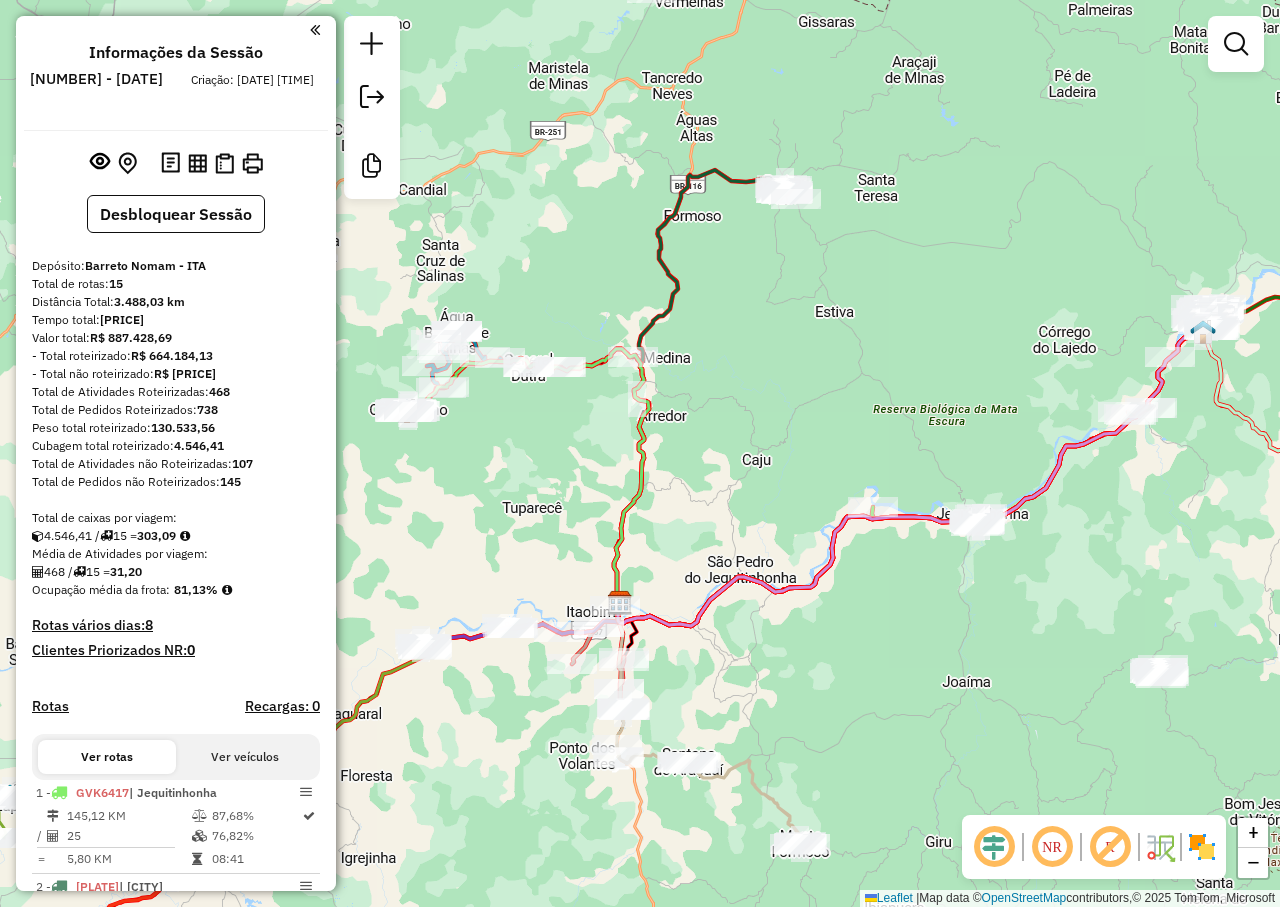 drag, startPoint x: 827, startPoint y: 309, endPoint x: 810, endPoint y: 393, distance: 85.70297 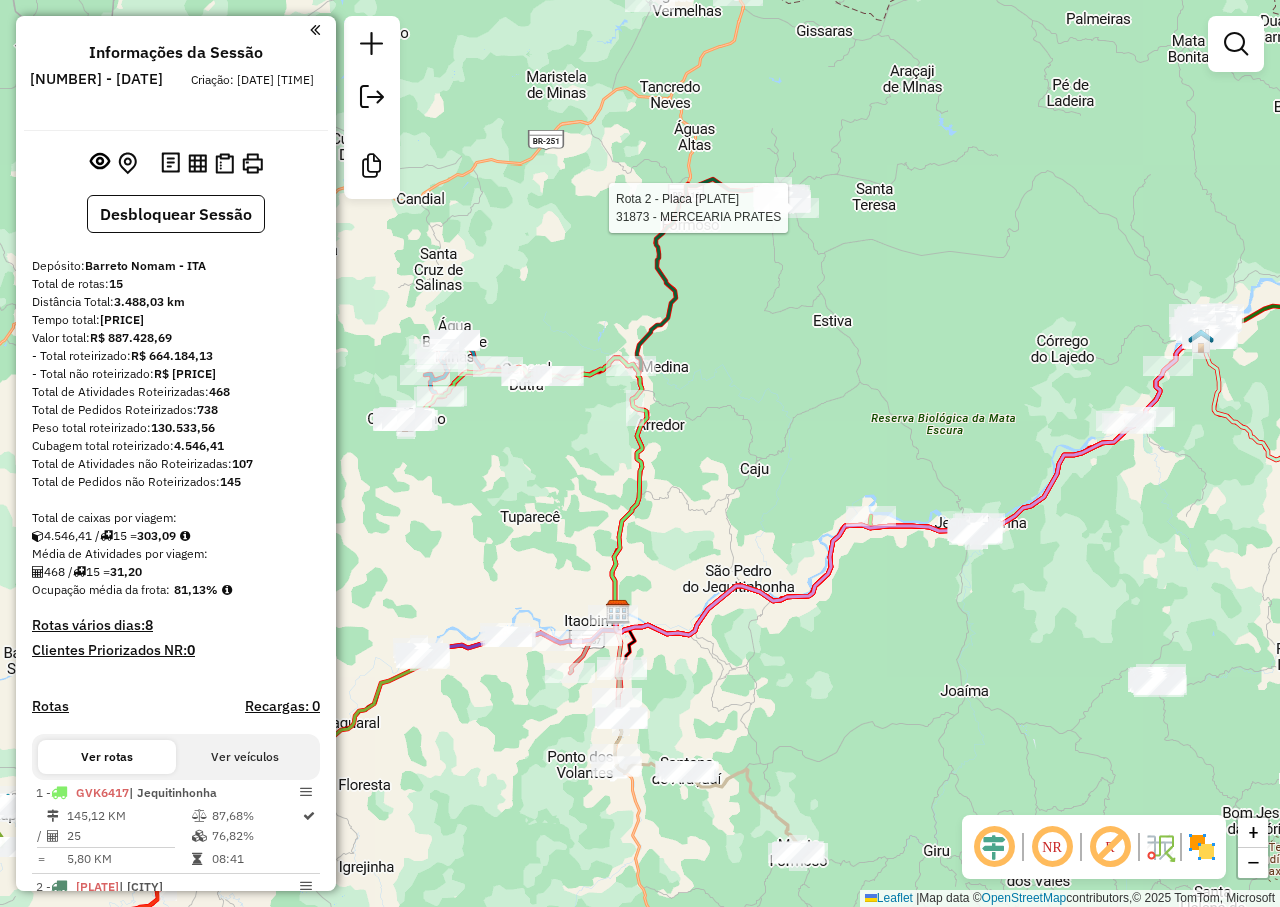 select on "**********" 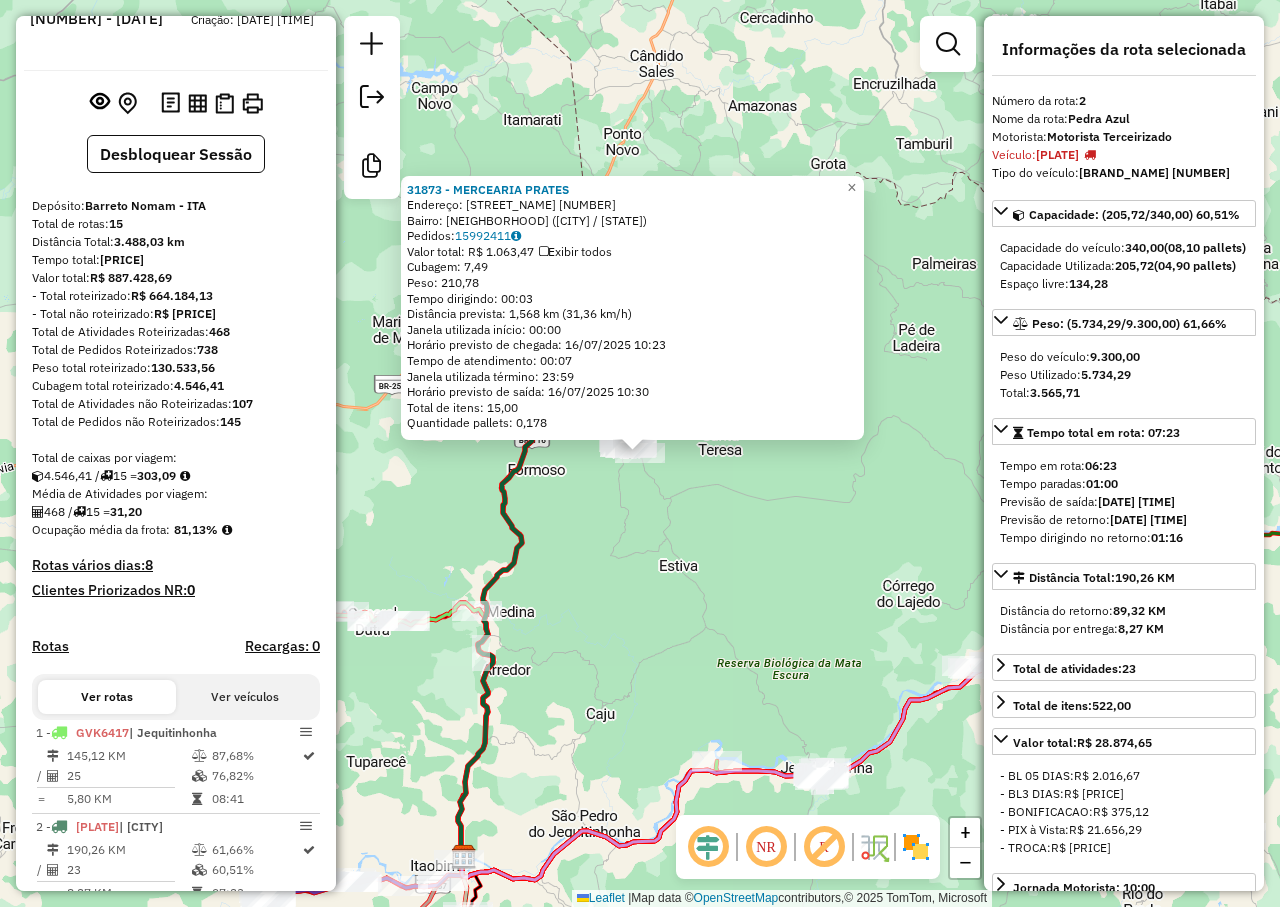scroll, scrollTop: 58, scrollLeft: 0, axis: vertical 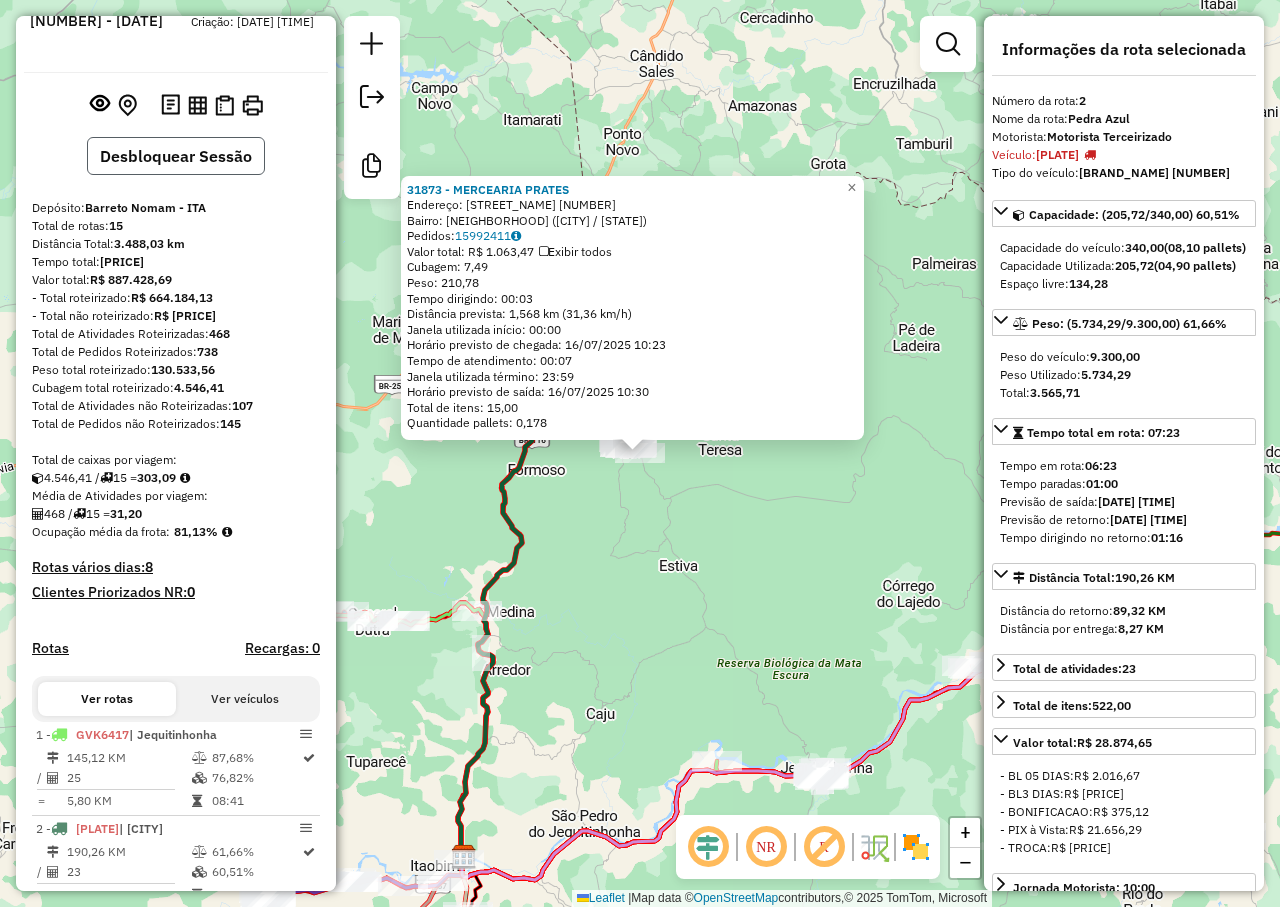 click on "Desbloquear Sessão" at bounding box center (176, 156) 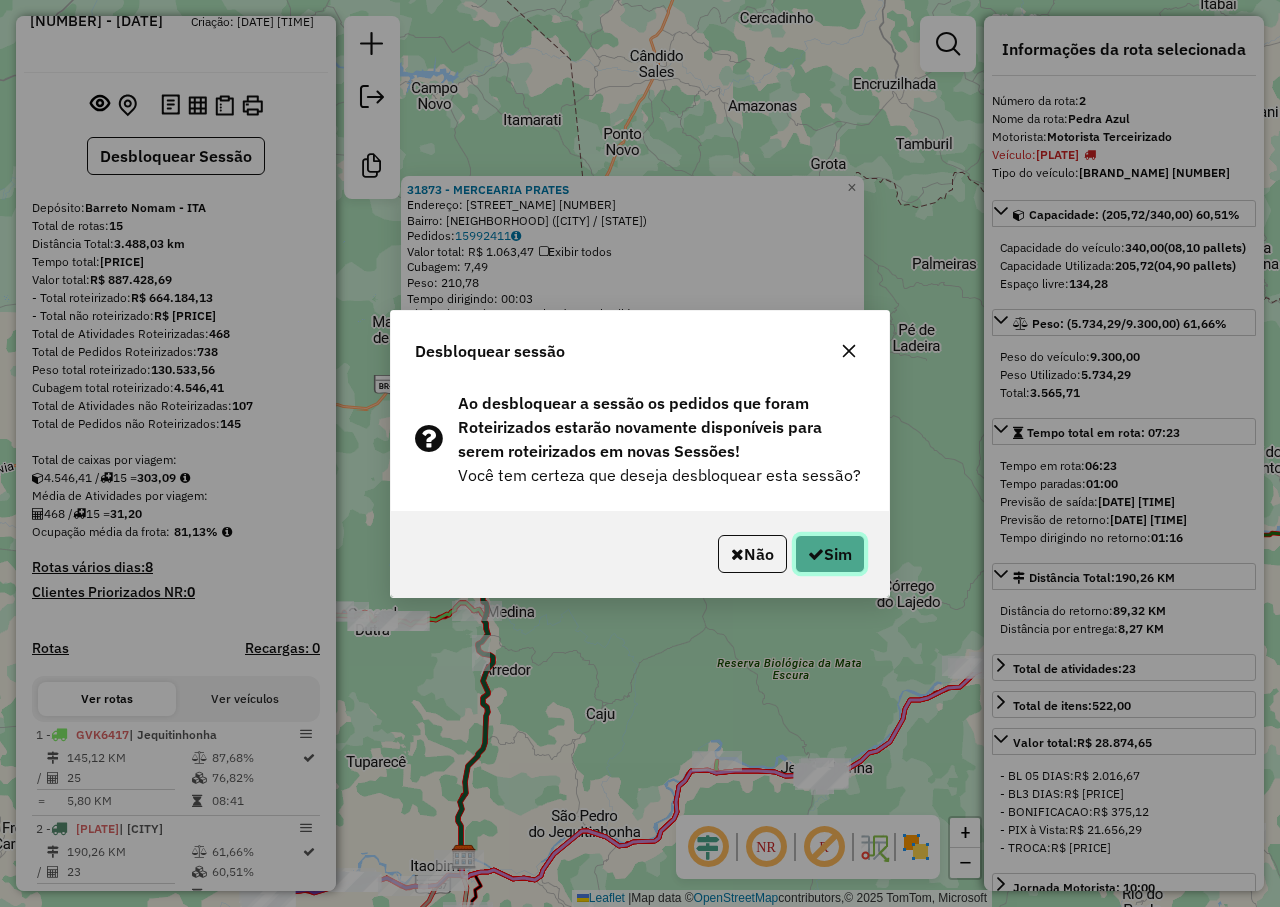 click on "Sim" 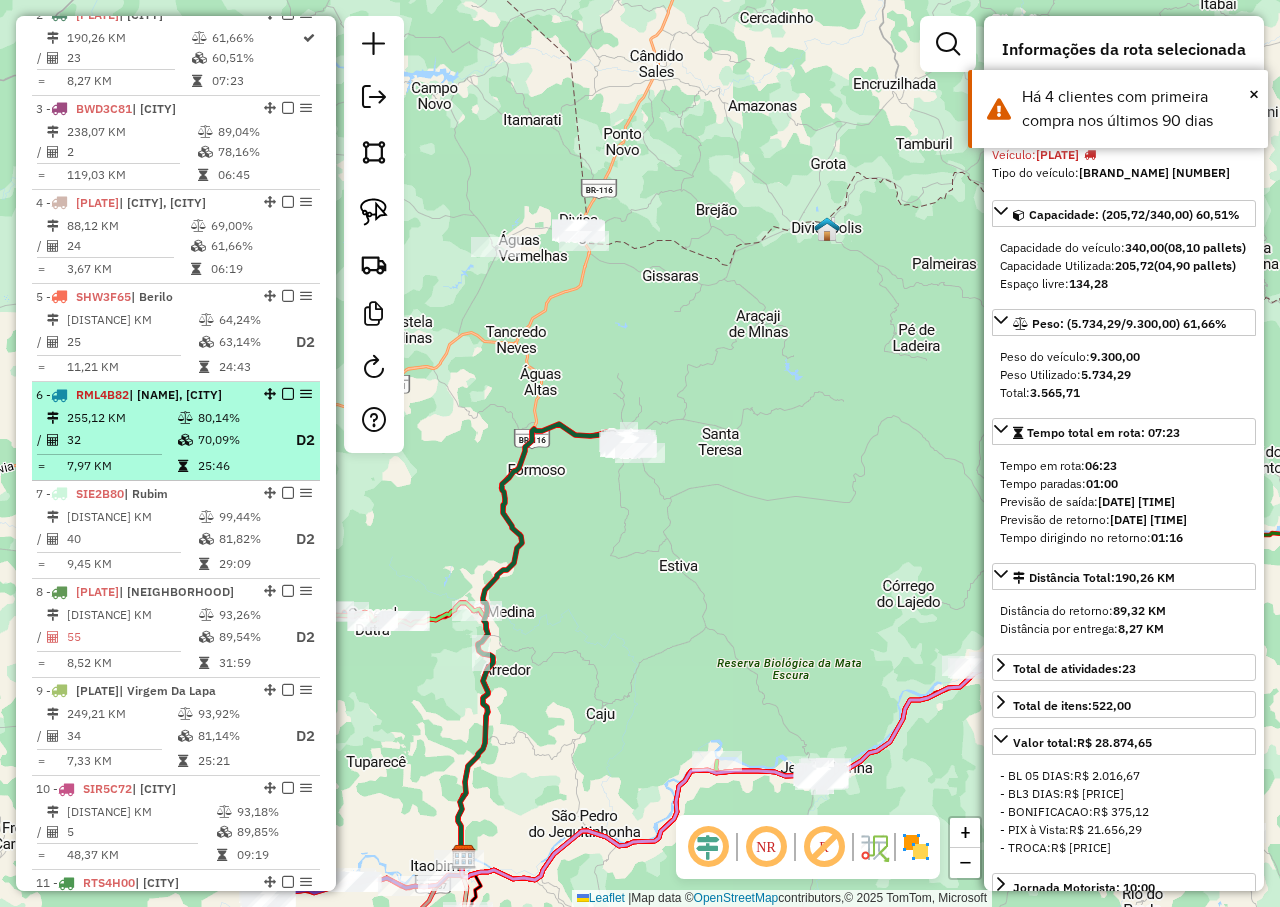 scroll, scrollTop: 258, scrollLeft: 0, axis: vertical 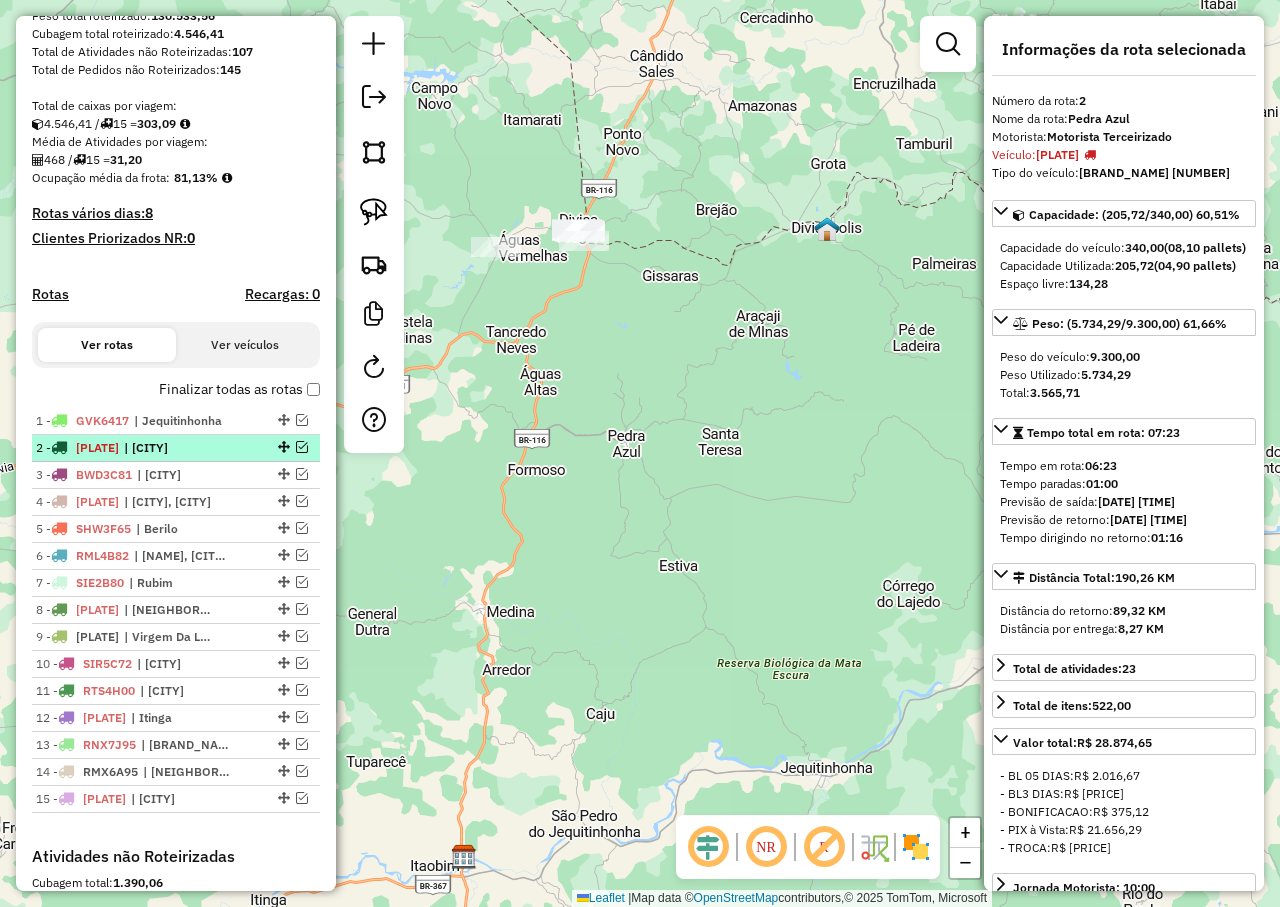 click at bounding box center [302, 447] 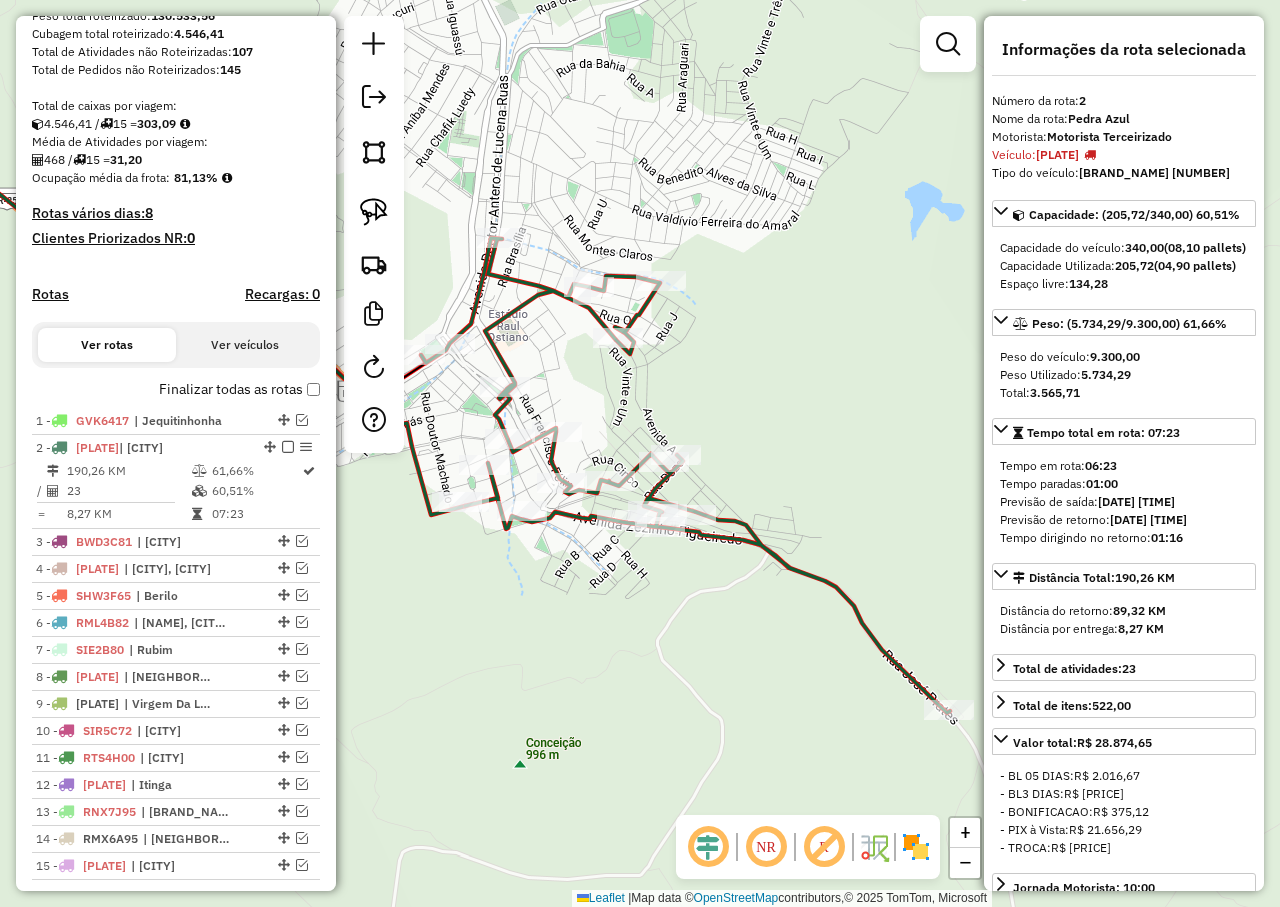 drag, startPoint x: 742, startPoint y: 547, endPoint x: 545, endPoint y: 643, distance: 219.14607 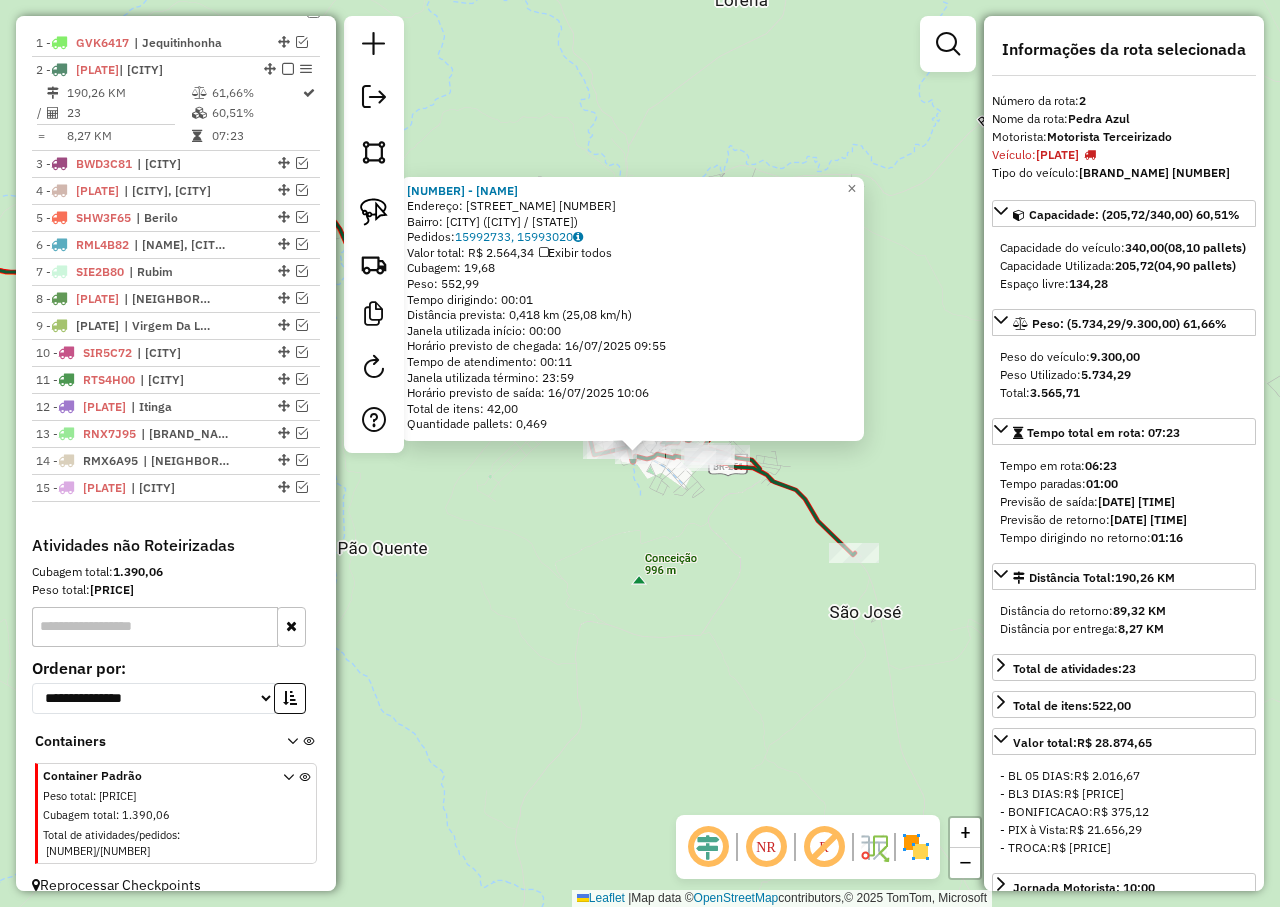 scroll, scrollTop: 740, scrollLeft: 0, axis: vertical 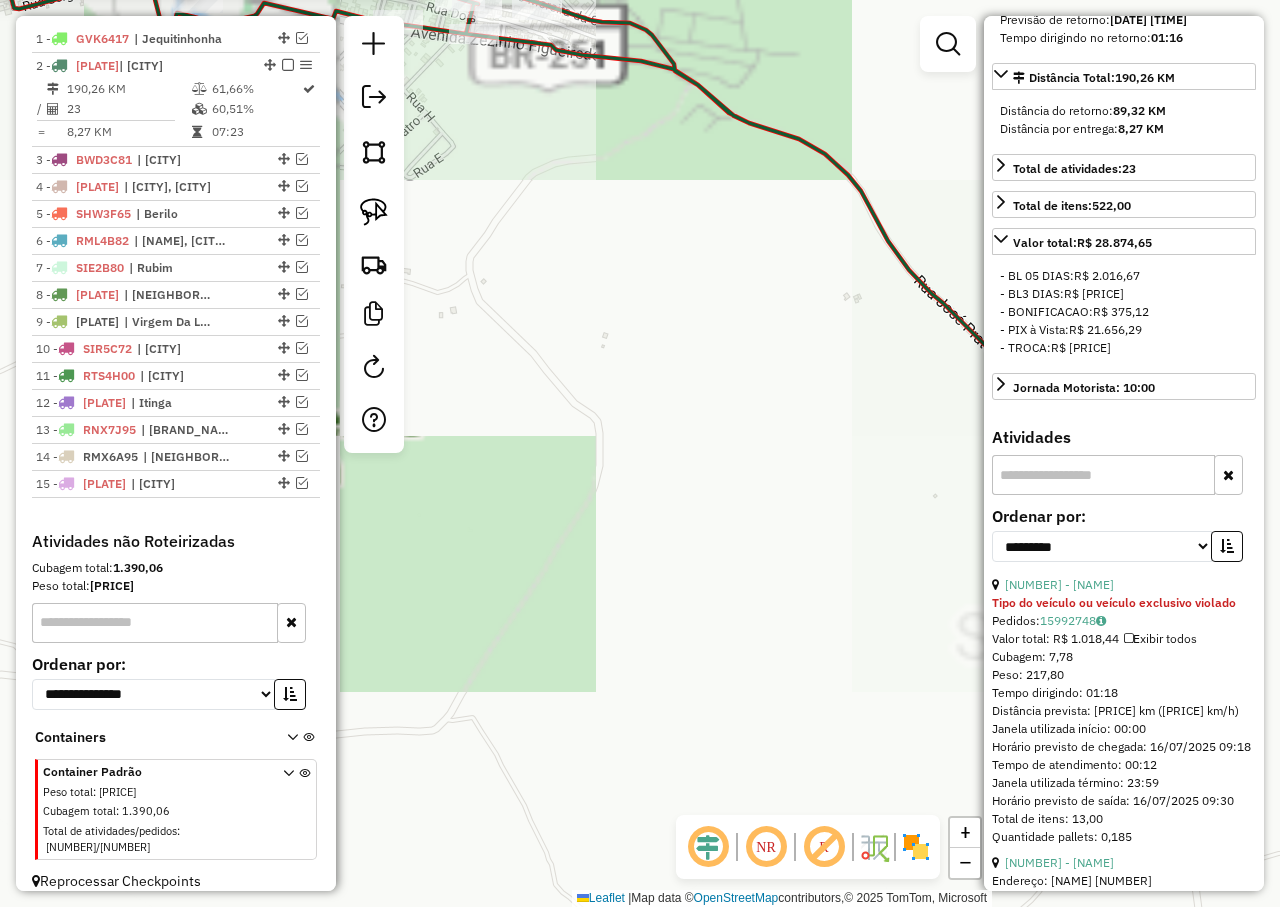 drag, startPoint x: 737, startPoint y: 369, endPoint x: 701, endPoint y: 257, distance: 117.64353 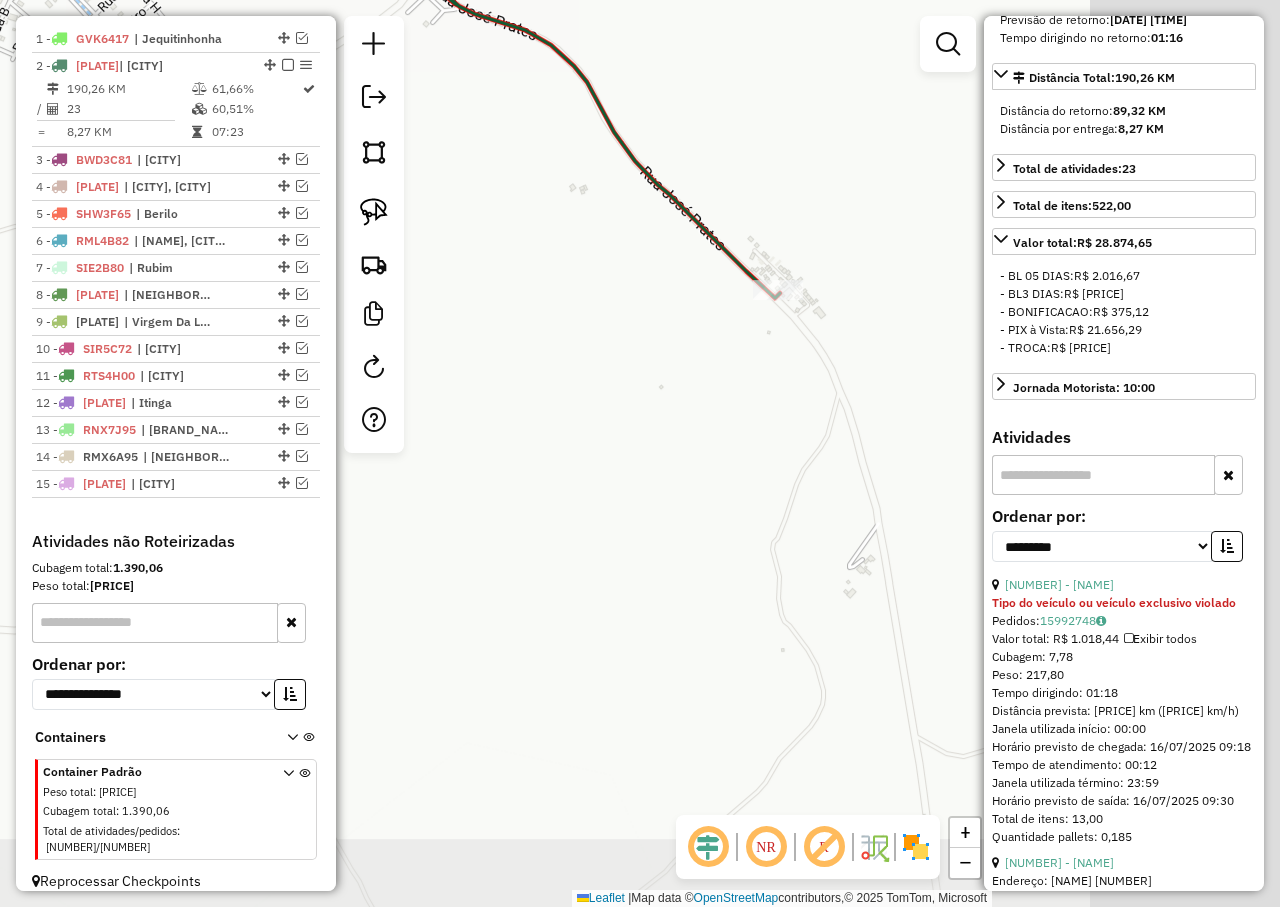 drag, startPoint x: 749, startPoint y: 355, endPoint x: 547, endPoint y: 310, distance: 206.95169 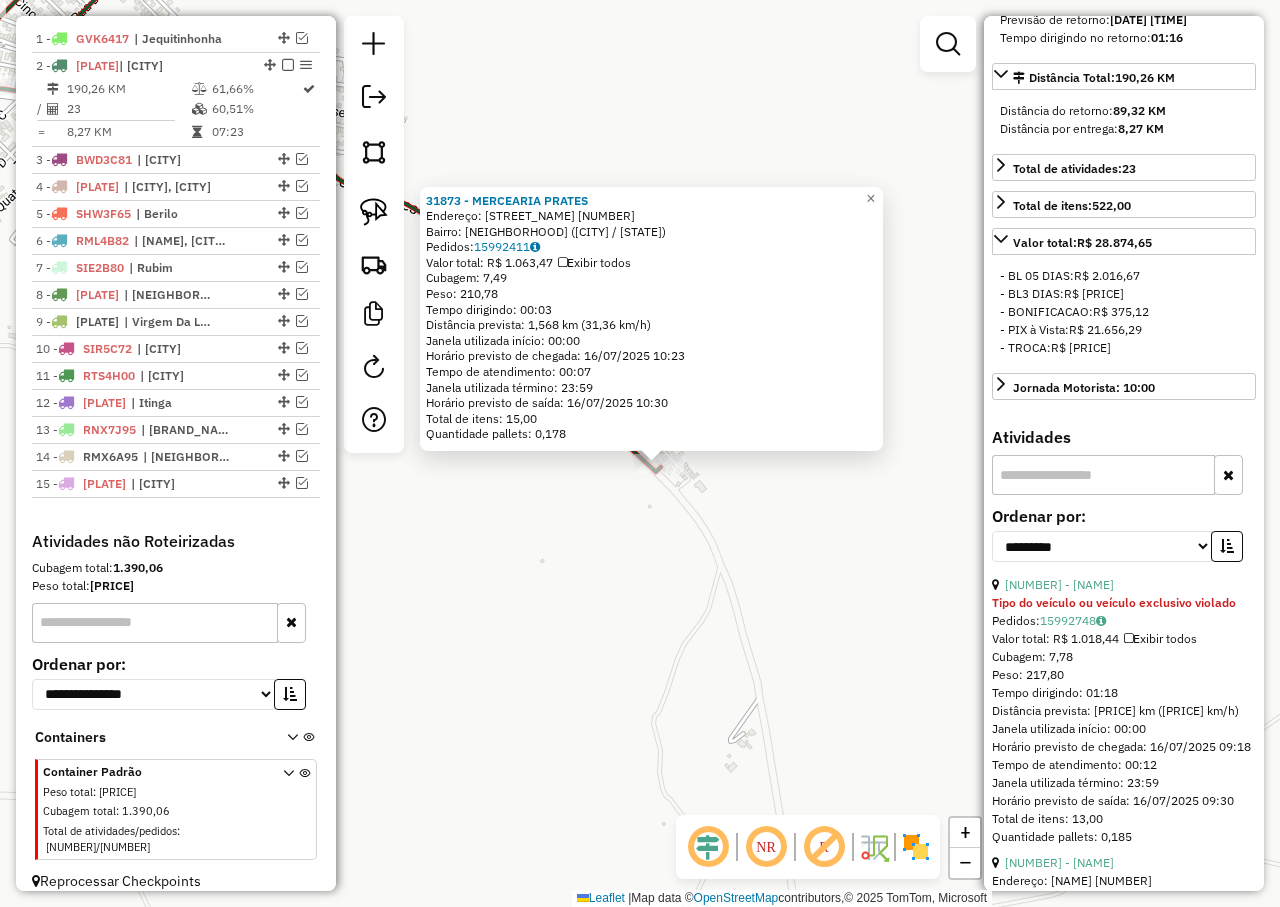 drag, startPoint x: 573, startPoint y: 599, endPoint x: 711, endPoint y: 689, distance: 164.75436 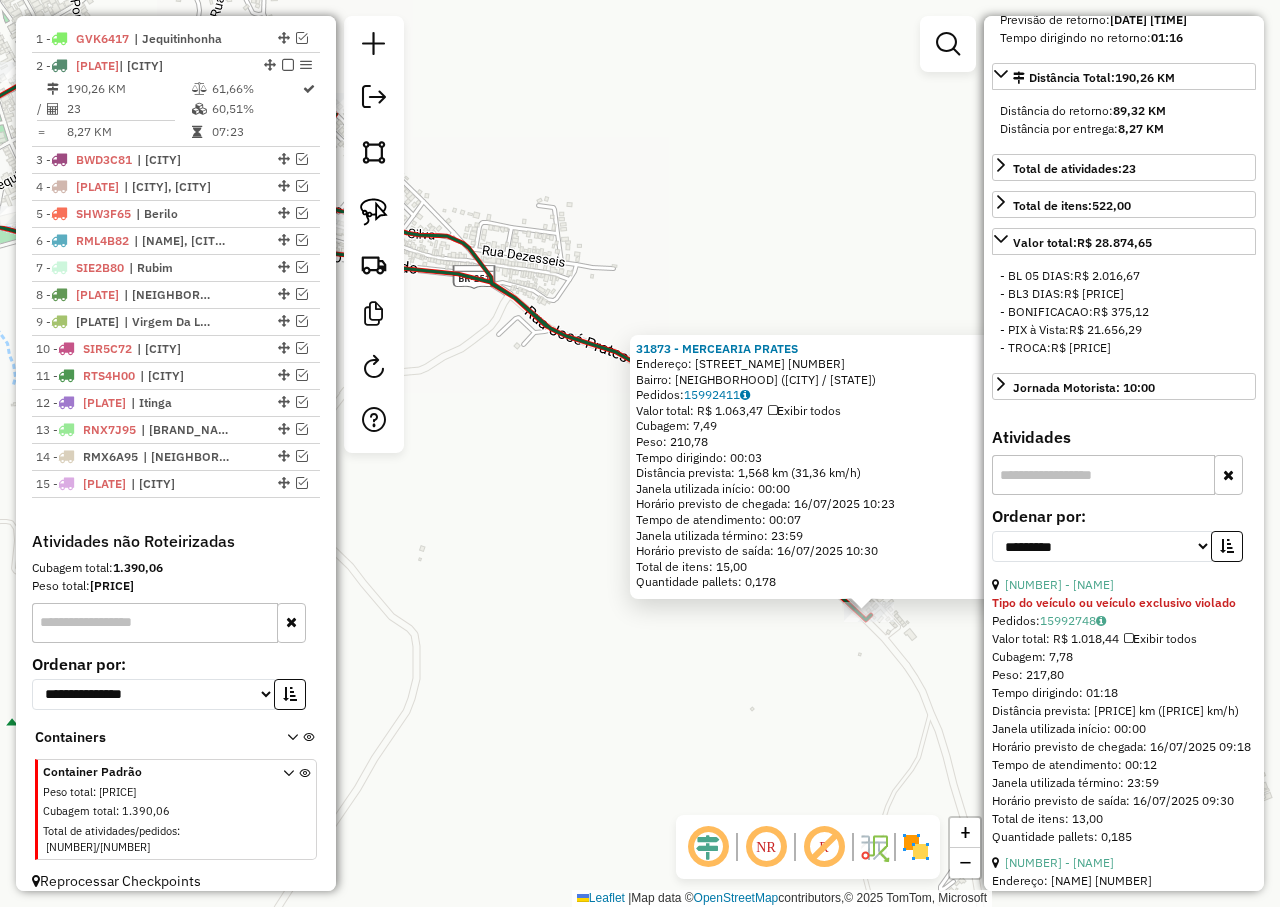 drag, startPoint x: 481, startPoint y: 454, endPoint x: 723, endPoint y: 638, distance: 304.0066 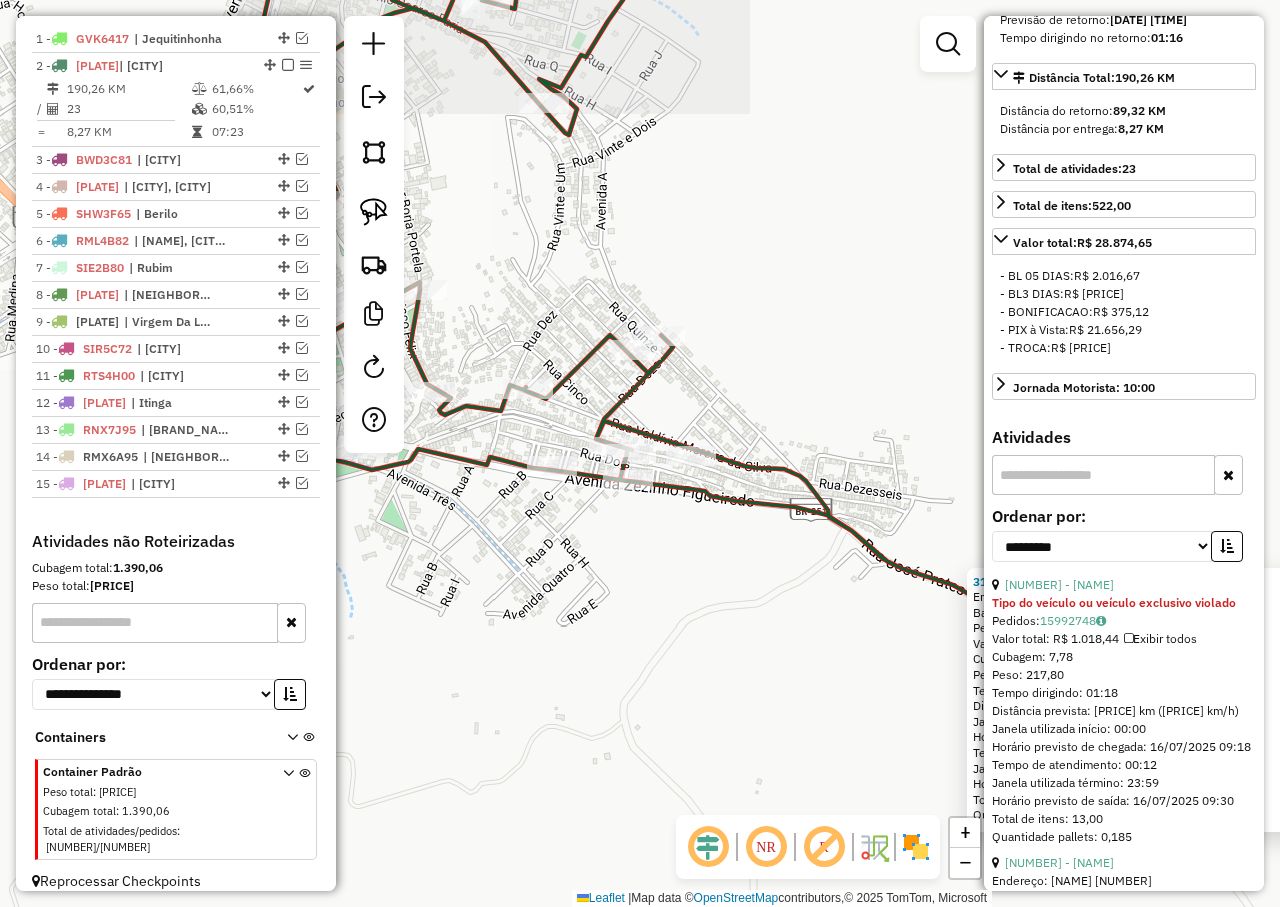 drag, startPoint x: 589, startPoint y: 485, endPoint x: 741, endPoint y: 579, distance: 178.71765 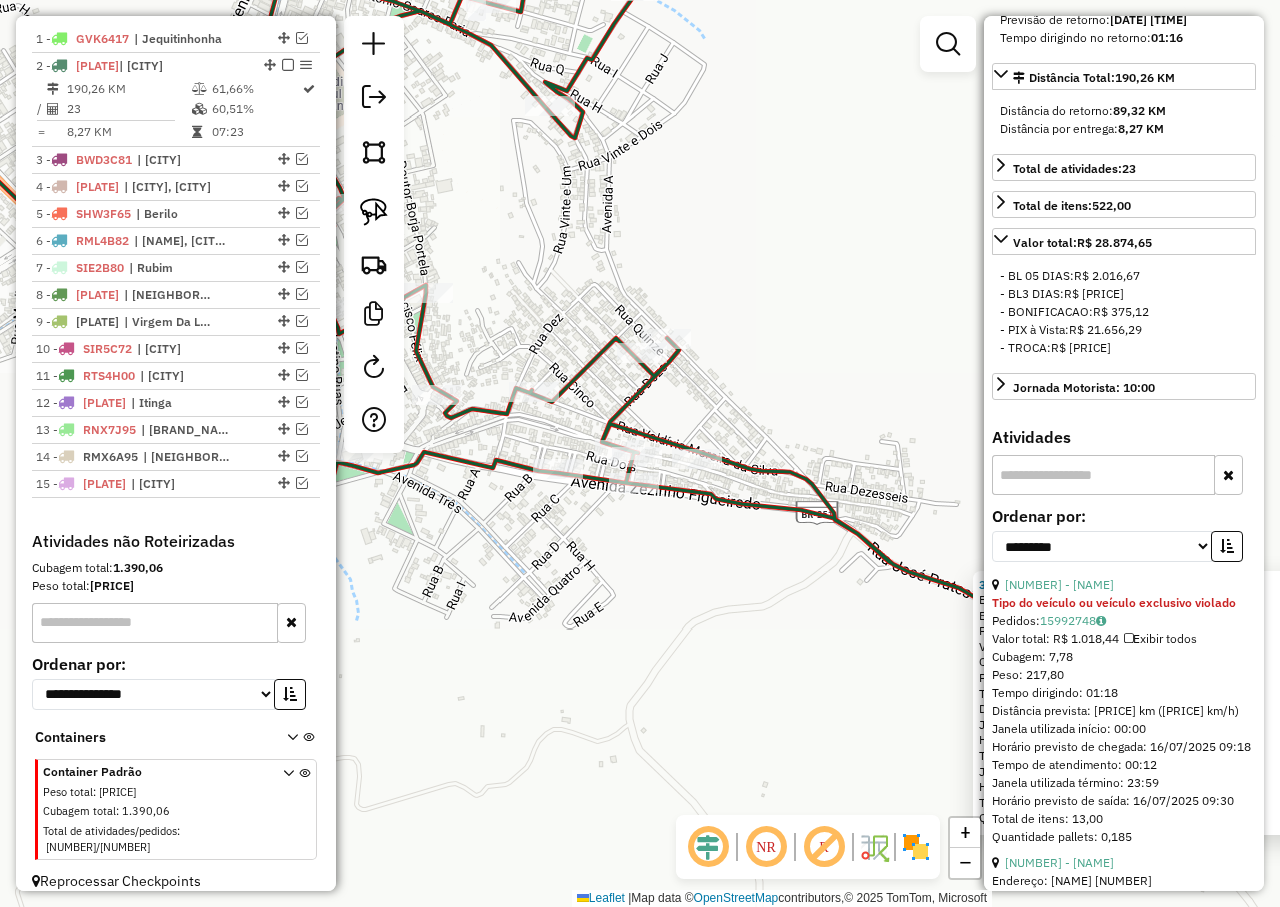 click 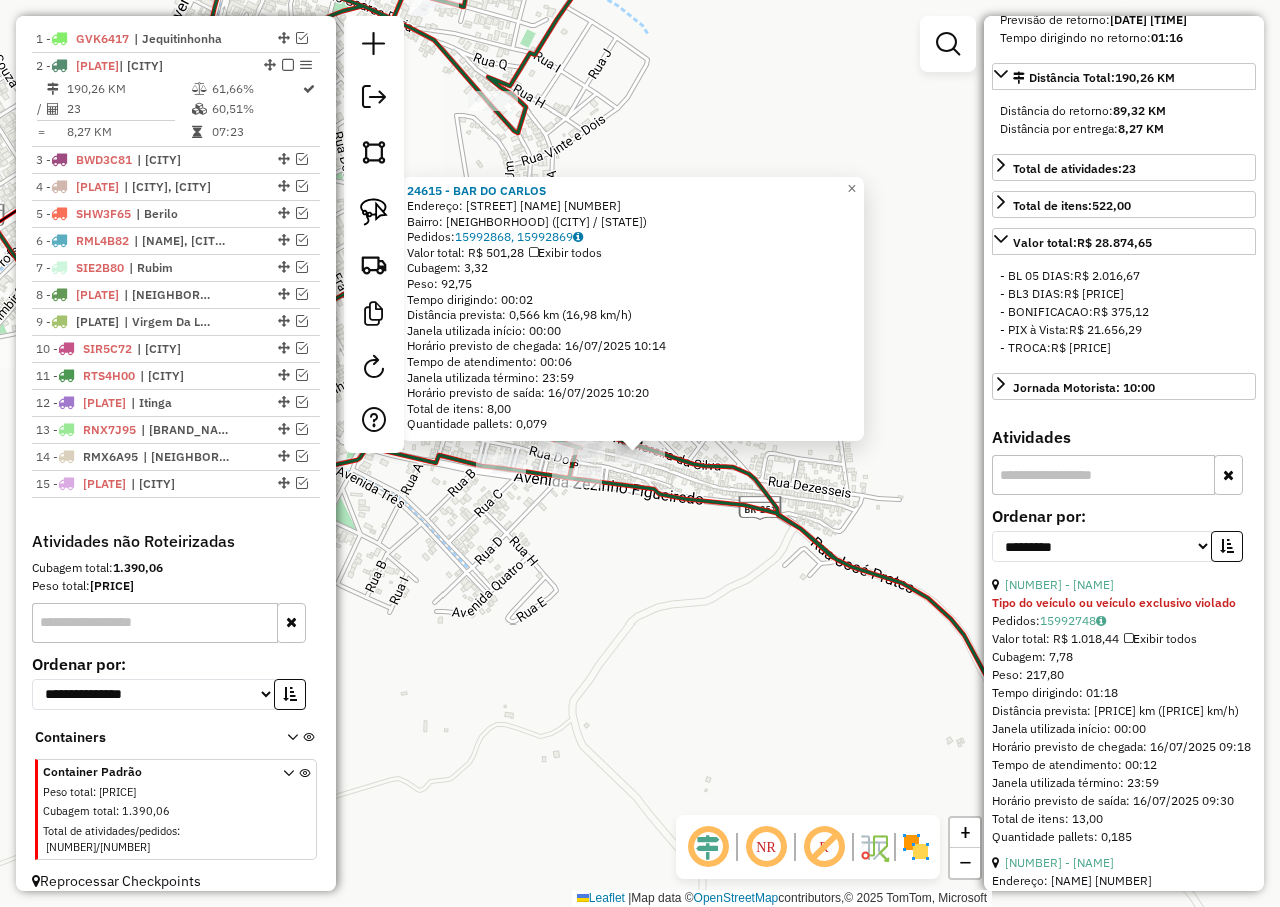 click on "Endereço:  [STREET_NAME] [NUMBER]   Bairro: [NEIGHBORHOOD] ([CITY] / [STATE])   Pedidos:  [ORDER_ID], [ORDER_ID]   Valor total: R$ [PRICE]   Exibir todos   Cubagem: [CUBAGE]  Peso: [WEIGHT]  Tempo dirigindo: [TIME]   Distância prevista: [DISTANCE] km ([SPEED] km/h)   Janela utilizada início: [TIME]   Horário previsto de chegada: [DATE] [TIME]   Tempo de atendimento: [TIME]   Janela utilizada término: [TIME]   Horário previsto de saída: [DATE] [TIME]   Total de itens: [ITEMS]   Quantidade pallets: [PALLETS]  × Janela de atendimento Grade de atendimento Capacidade Transportadoras Veículos Cliente Pedidos  Rotas Selecione os dias de semana para filtrar as janelas de atendimento  Seg   Ter   Qua   Qui   Sex   Sáb   Dom  Informe o período da janela de atendimento: De: Até:  Filtrar exatamente a janela do cliente  Considerar janela de atendimento padrão  Selecione os dias de semana para filtrar as grades de atendimento  Seg   Ter   Qua   Qui   Sex   Sáb   Dom   Peso mínimo:   Peso máximo:  De:  De:" 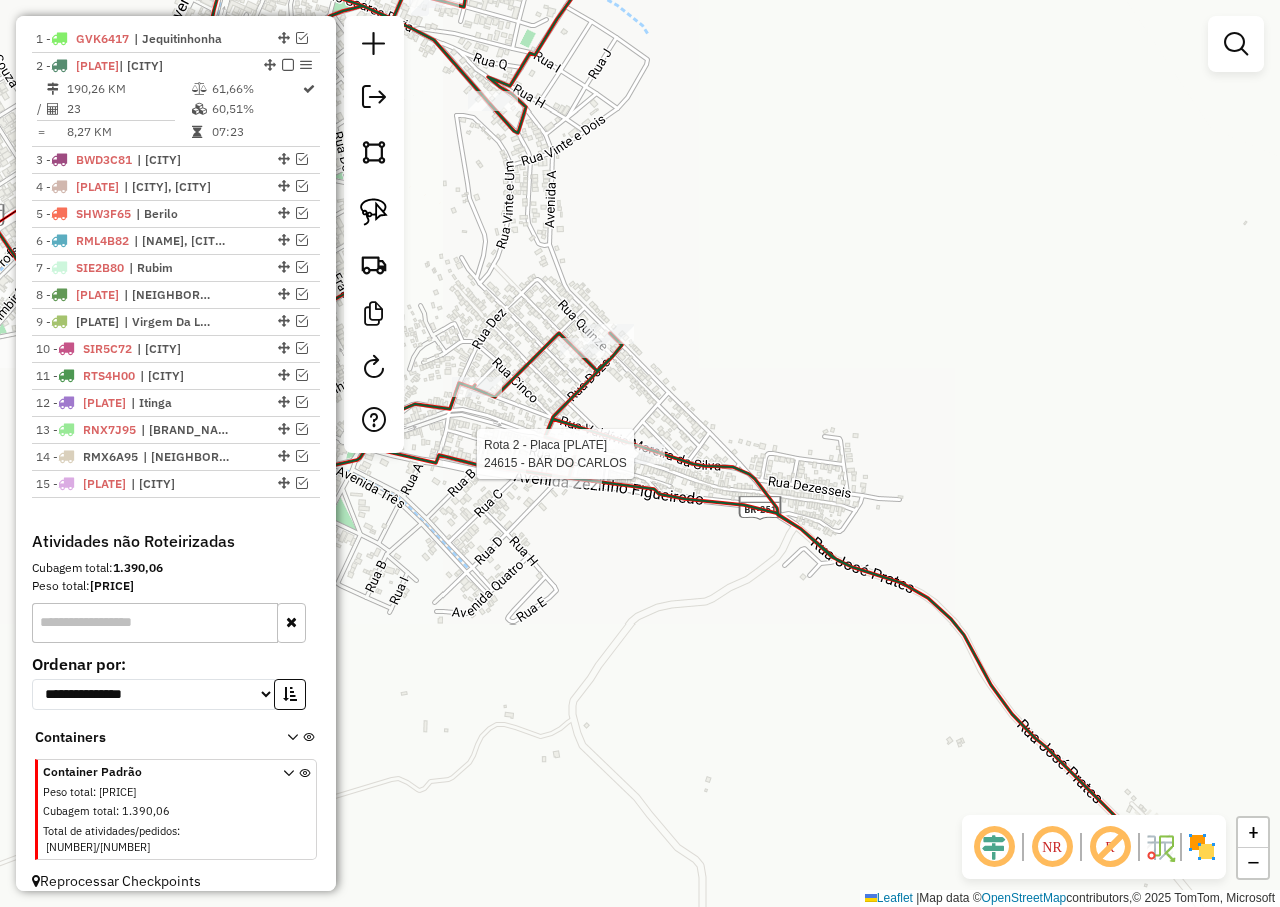 select on "**********" 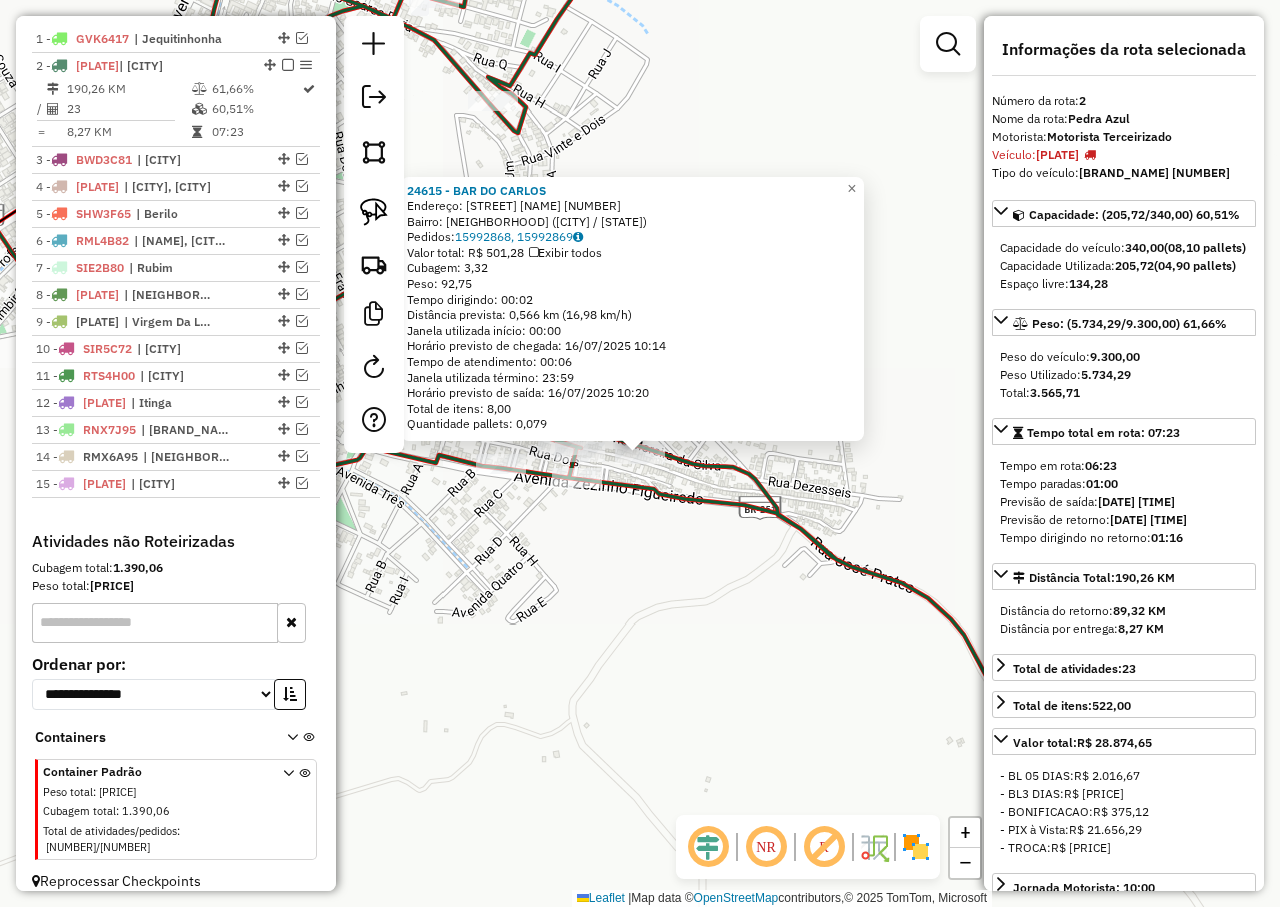 click on "Endereço:  [STREET_NAME] [NUMBER]   Bairro: [NEIGHBORHOOD] ([CITY] / [STATE])   Pedidos:  [ORDER_ID], [ORDER_ID]   Valor total: R$ [PRICE]   Exibir todos   Cubagem: [CUBAGE]  Peso: [WEIGHT]  Tempo dirigindo: [TIME]   Distância prevista: [DISTANCE] km ([SPEED] km/h)   Janela utilizada início: [TIME]   Horário previsto de chegada: [DATE] [TIME]   Tempo de atendimento: [TIME]   Janela utilizada término: [TIME]   Horário previsto de saída: [DATE] [TIME]   Total de itens: [ITEMS]   Quantidade pallets: [PALLETS]  × Janela de atendimento Grade de atendimento Capacidade Transportadoras Veículos Cliente Pedidos  Rotas Selecione os dias de semana para filtrar as janelas de atendimento  Seg   Ter   Qua   Qui   Sex   Sáb   Dom  Informe o período da janela de atendimento: De: Até:  Filtrar exatamente a janela do cliente  Considerar janela de atendimento padrão  Selecione os dias de semana para filtrar as grades de atendimento  Seg   Ter   Qua   Qui   Sex   Sáb   Dom   Peso mínimo:   Peso máximo:  De:  De:" 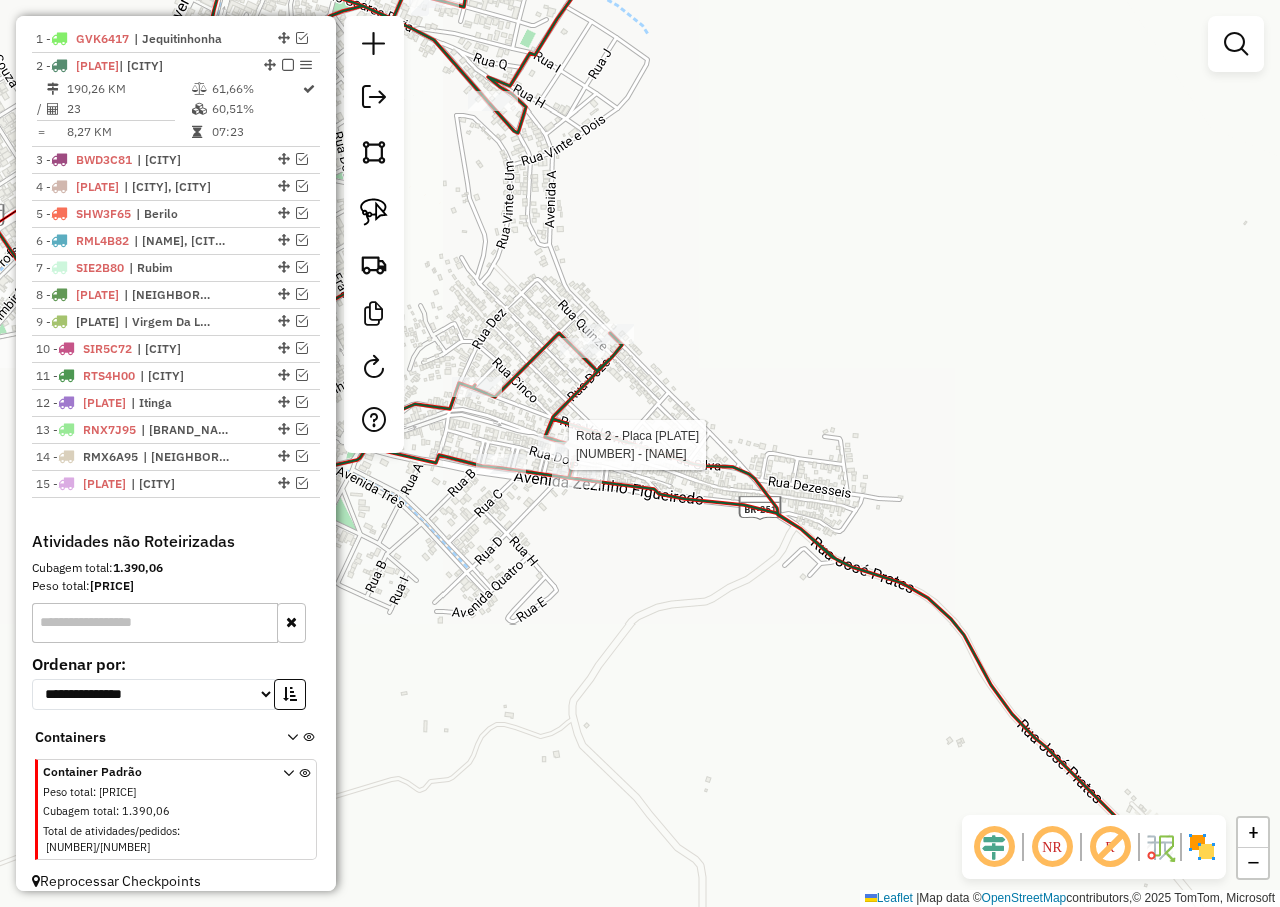 select on "**********" 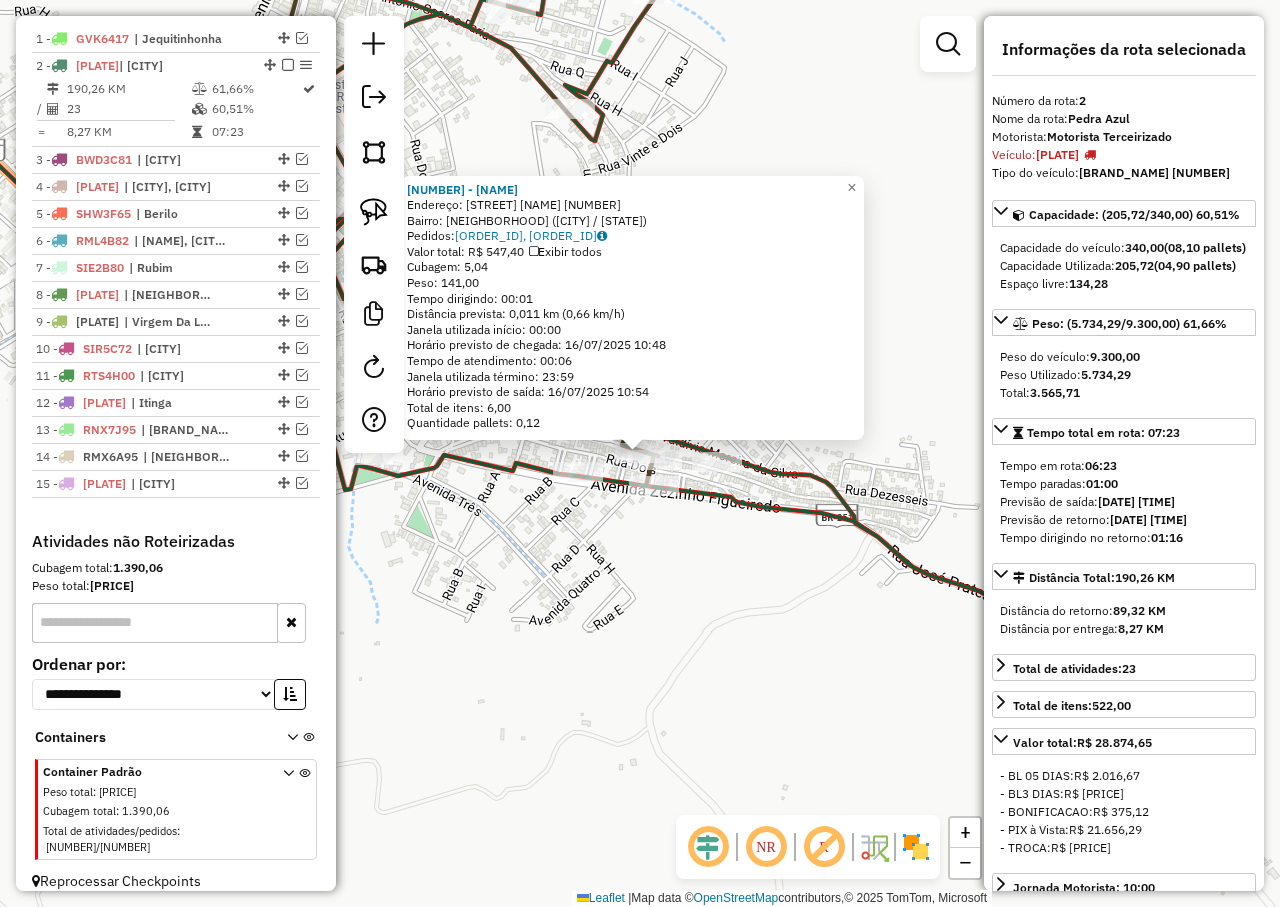 click on "30395 - [NAME] Endereço: [NAME] [NUMBER] Bairro: [NEIGHBORHOOD] ([CITY] / [STATE]) Pedidos: [PHONE], [PHONE] Valor total: [CURRENCY] [PRICE] Exibir todos Cubagem: [PRICE] Peso: [PRICE] Tempo dirigindo: [TIME] Distância prevista: [PRICE] km ([PRICE] km/h) Janela utilizada início: [TIME] Horário previsto de chegada: [DATE] [TIME] Tempo de atendimento: [TIME] Janela utilizada término: [TIME] Horário previsto de saída: [DATE] [TIME] Total de itens: [PRICE] Quantidade pallets: [PRICE] × Janela de atendimento Grade de atendimento Capacidade Transportadoras Veículos Cliente Pedidos Rotas Selecione os dias de semana para filtrar as janelas de atendimento Seg Ter Qua Qui Sex Sáb Dom Informe o período da janela de atendimento: De: Até: Filtrar exatamente a janela do cliente Considerar janela de atendimento padrão Selecione os dias de semana para filtrar as grades de atendimento Seg Ter Qua Qui Sex Sáb Dom Peso mínimo: Peso máximo: De: De:" 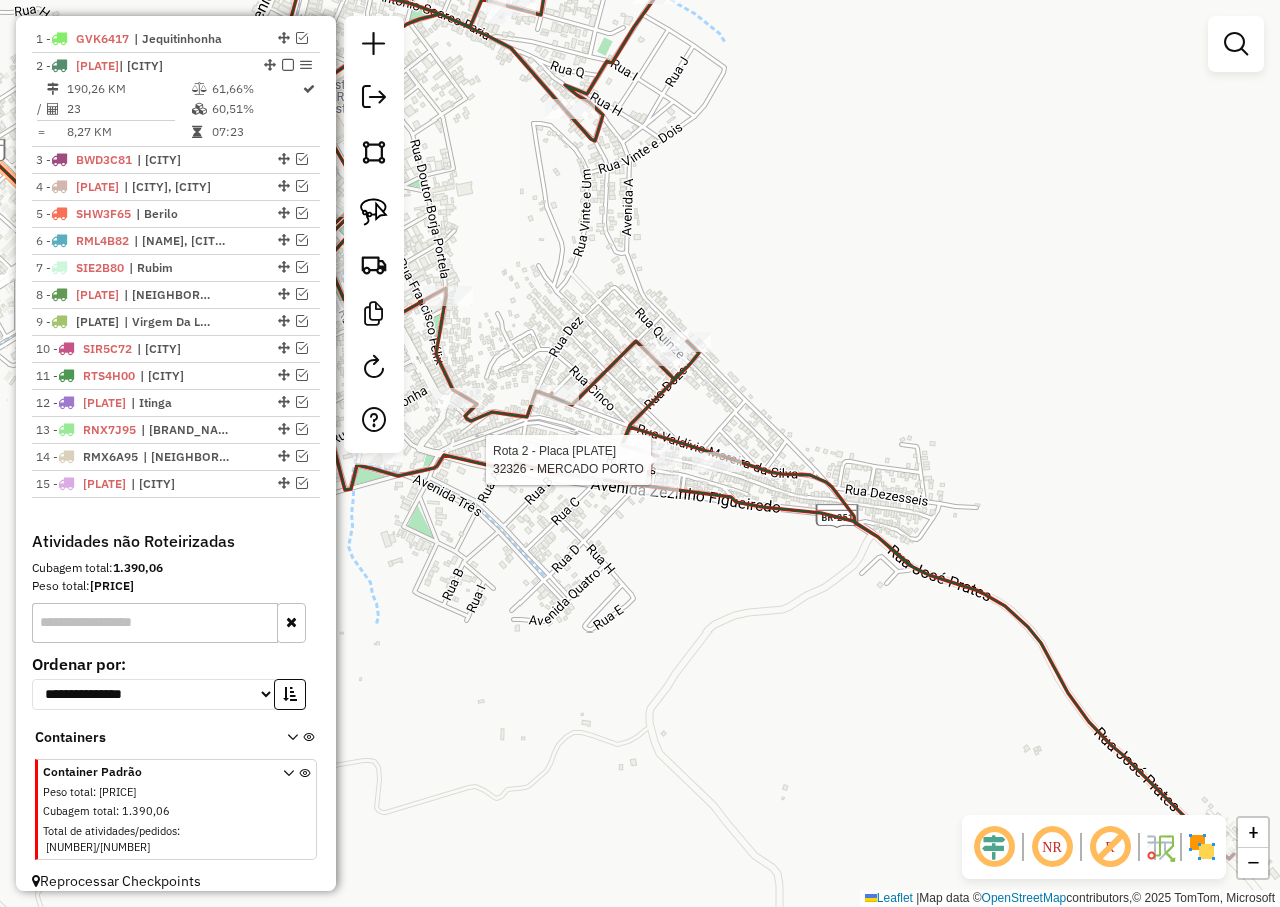 select on "**********" 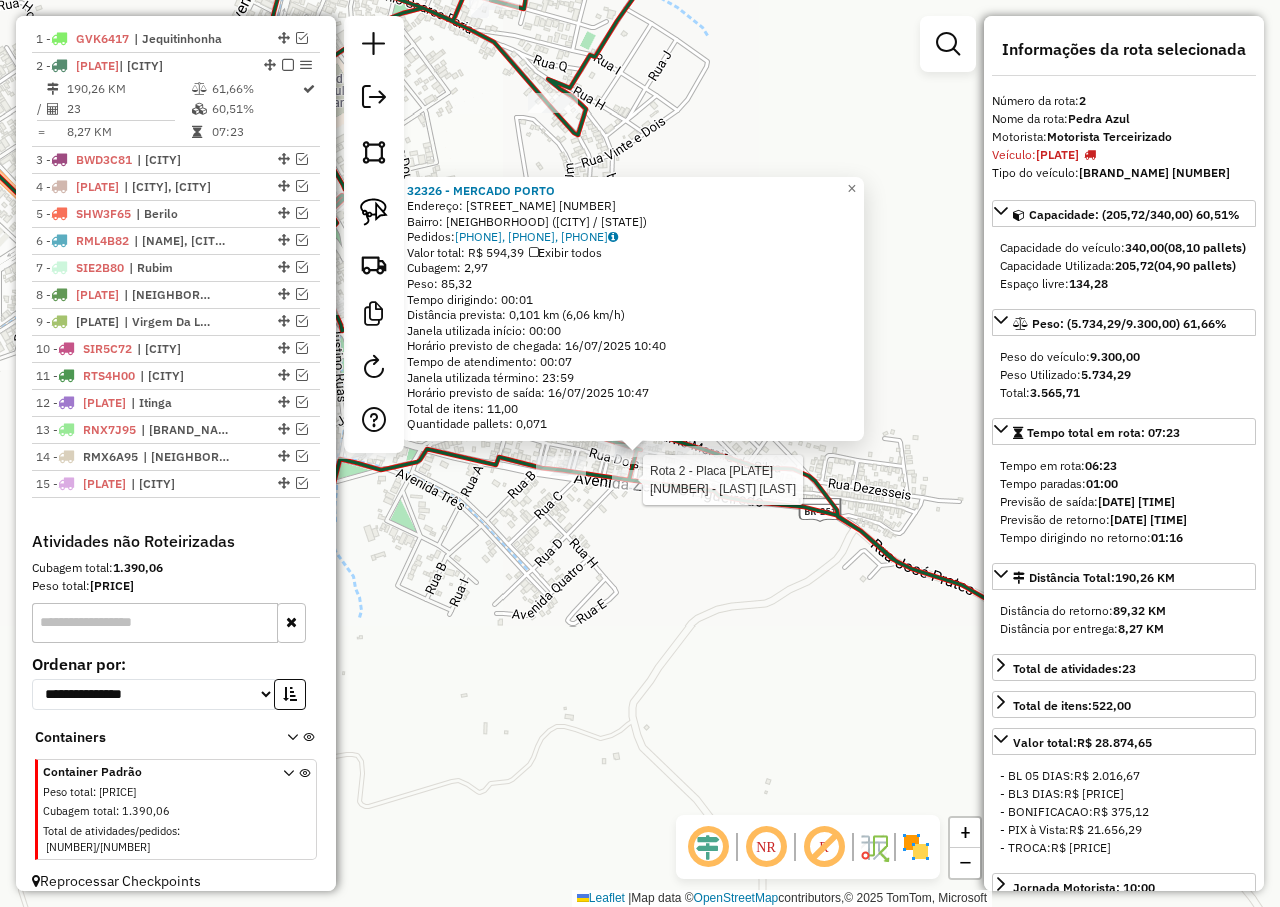 click 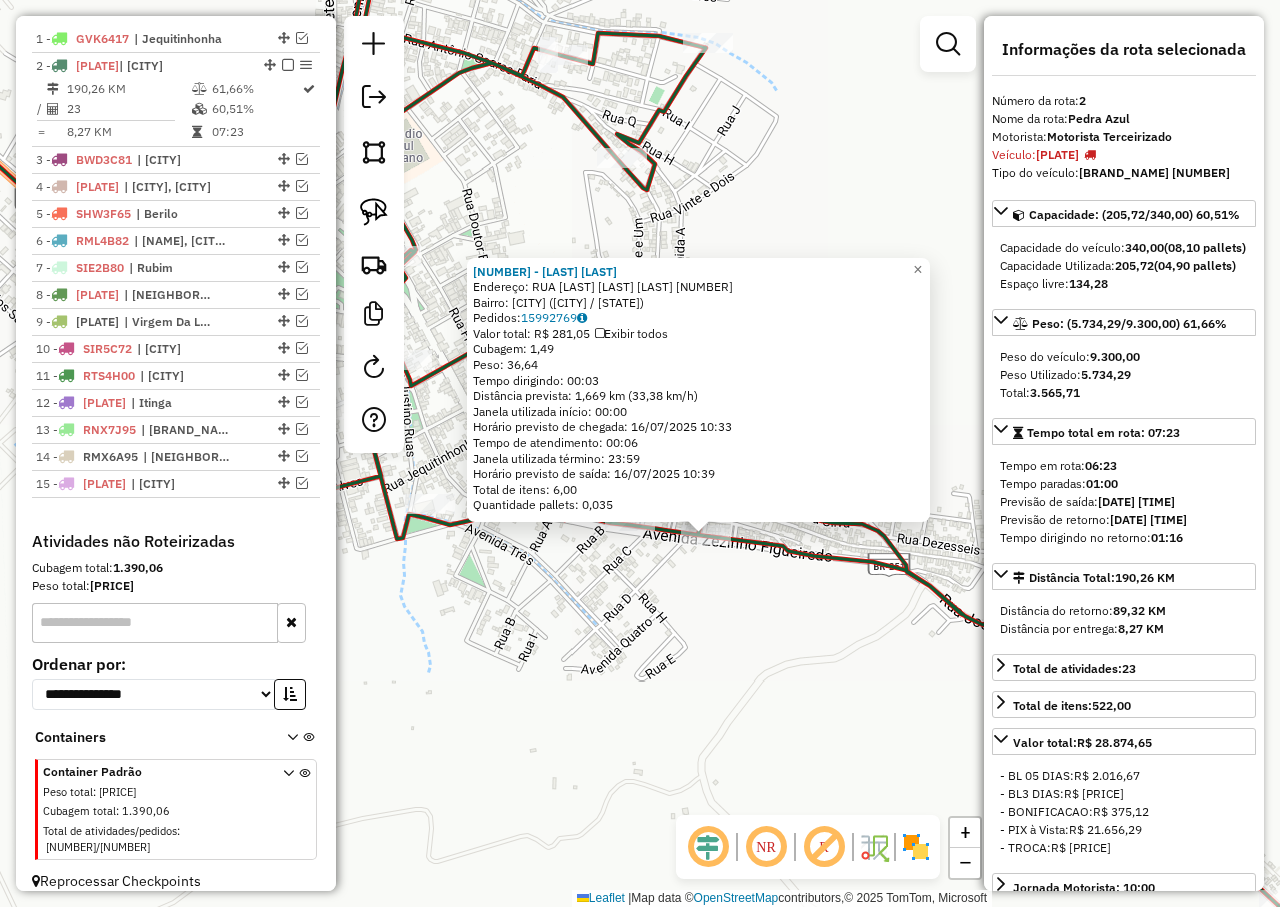 drag, startPoint x: 633, startPoint y: 604, endPoint x: 648, endPoint y: 622, distance: 23.43075 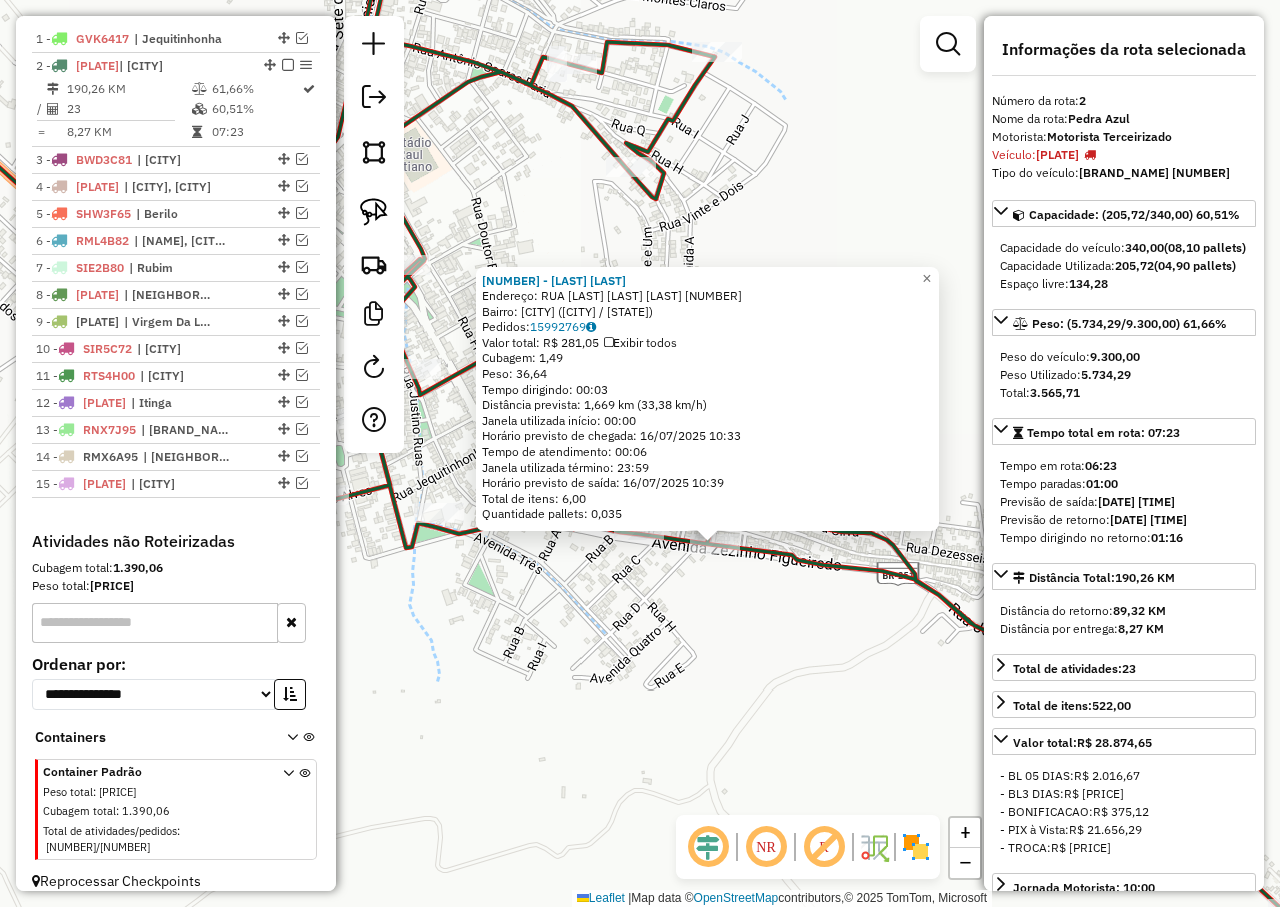 click on "Rota [NUMBER] - Placa [PLATE]  [NUMBER] - [LAST] [LAST]  Endereço:  RUA [LAST] [LAST] [LAST] [NUMBER]   Bairro: [CITY] ([STATE])   Pedidos:  [NUMBER]   Valor total: R$ [PRICE]   Exibir todos   Cubagem: [NUMBER]  Peso: [NUMBER]  Tempo dirigindo: [TIME]   Distância prevista: [NUMBER] km ([NUMBER] km/h)   Janela utilizada início: [TIME]   Horário previsto de chegada: [DATE] [TIME]   Tempo de atendimento: [TIME]   Janela utilizada término: [TIME]   Horário previsto de saída: [DATE] [TIME]   Total de itens: [NUMBER]   Quantidade pallets: [NUMBER]  × Janela de atendimento Grade de atendimento Capacidade Transportadoras Veículos Cliente Pedidos  Rotas Selecione os dias da semana para filtrar as janelas de atendimento  Seg   Ter   Qua   Qui   Sex   Sáb   Dom  Informe o período da janela de atendimento: De: Até:  Filtrar exatamente a janela do cliente  Considerar janela de atendimento padrão  Selecione os dias da semana para filtrar as grades de atendimento  Seg   Ter   Qua   Qui   Sex   Sáb   Dom   Peso mínimo:   Peso máximo:   De:   De:" 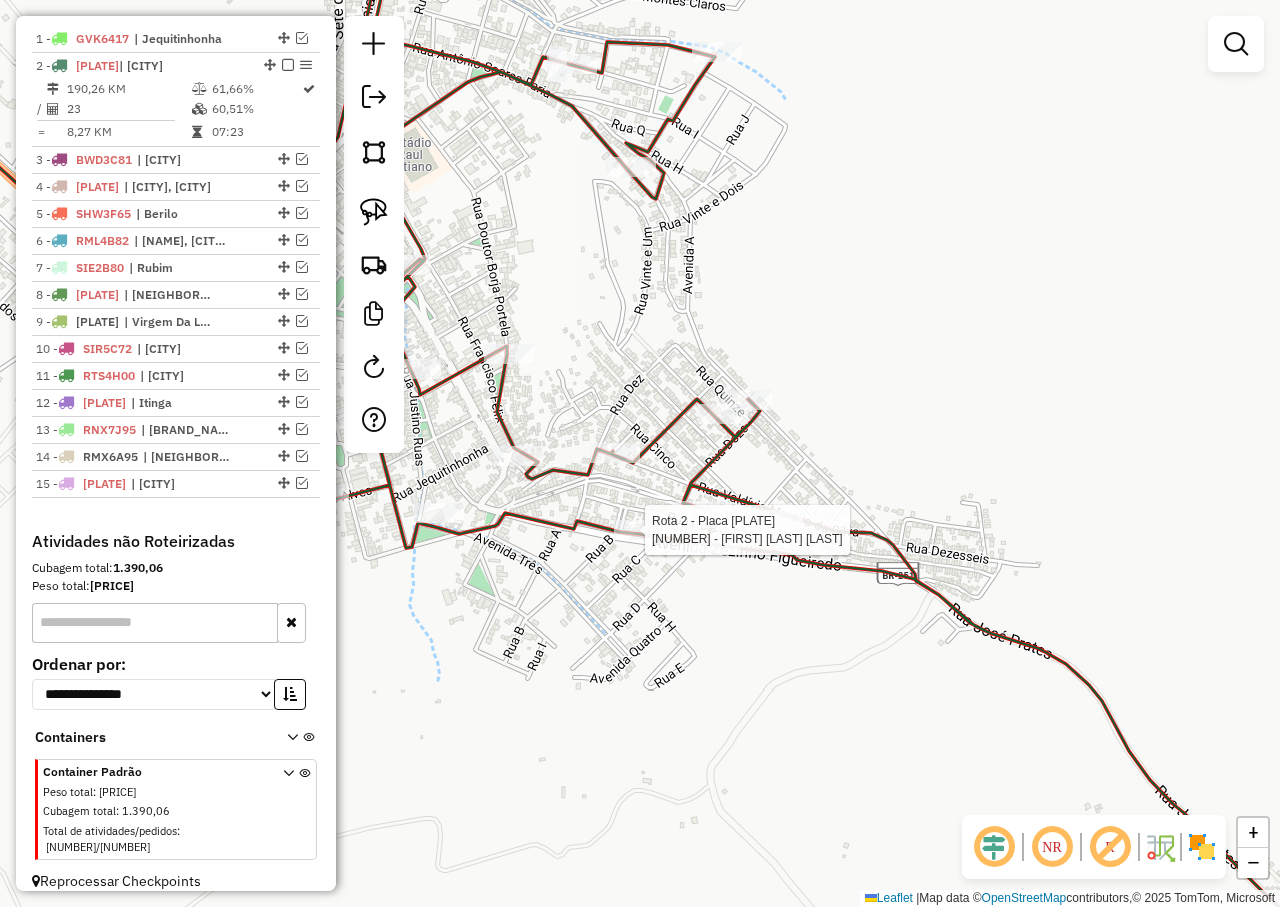 select on "**********" 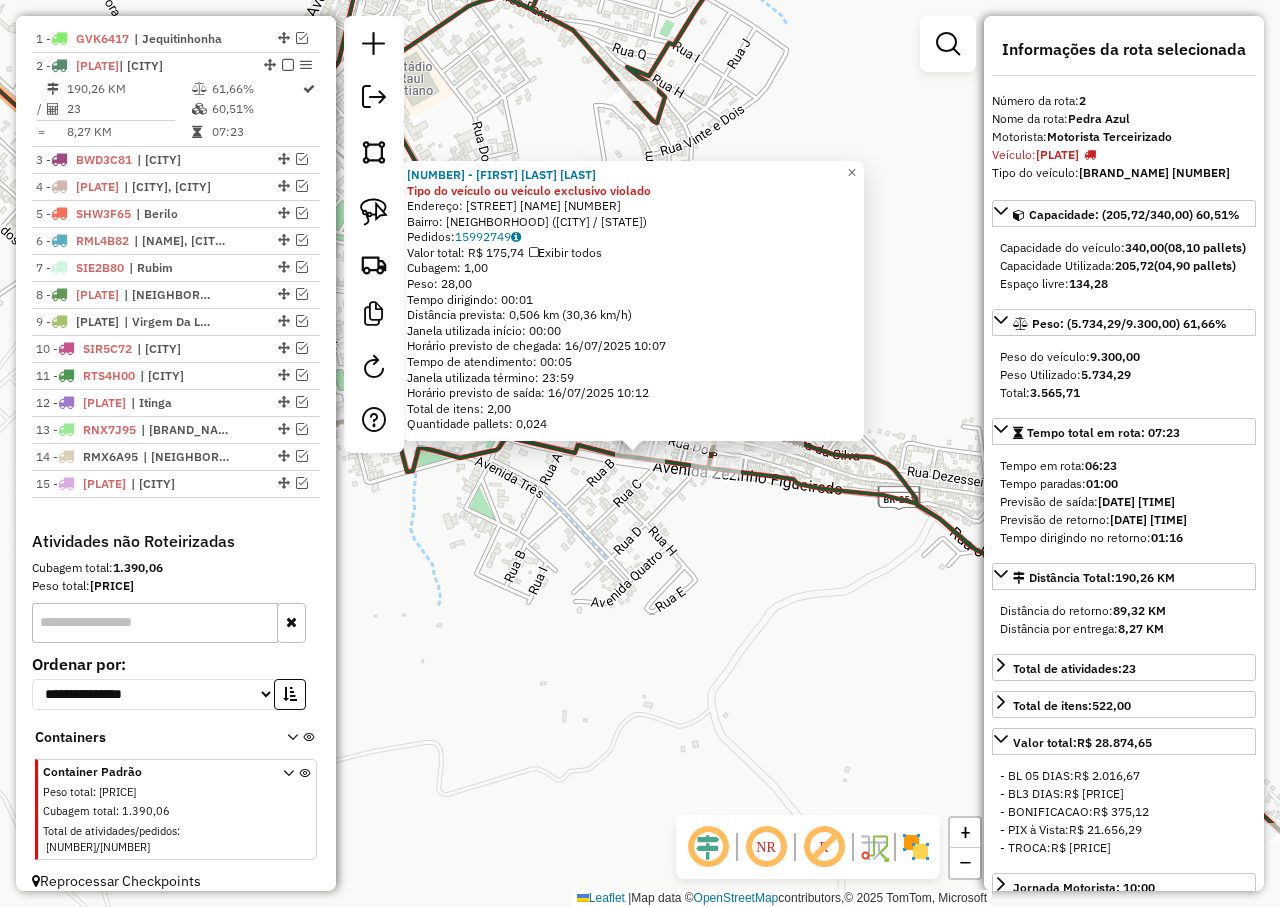 click on "[NUMBER] - [FIRST] [LAST] Tipo do veículo ou veículo exclusivo violado  Endereço: R   GUILHERMINO HERMANO RIBEIRO   [NUMBER]   Bairro: [CITY] ([STATE])   Pedidos:  [NUMBER]   Valor total: R$ [PRICE]   Exibir todos   Cubagem: [NUMBER]  Peso: [NUMBER]  Tempo dirigindo: [TIME]   Distância prevista: [NUMBER] km ([NUMBER] km/h)   Janela utilizada início: [TIME]   Horário previsto de chegada: [DATE] [TIME]   Tempo de atendimento: [TIME]   Janela utilizada término: [TIME]   Horário previsto de saída: [DATE] [TIME]   Total de itens: [NUMBER]   Quantidade pallets: [NUMBER]  × Janela de atendimento Grade de atendimento Capacidade Transportadoras Veículos Cliente Pedidos  Rotas Selecione os dias da semana para filtrar as janelas de atendimento  Seg   Ter   Qua   Qui   Sex   Sáb   Dom  Informe o período da janela de atendimento: De: Até:  Filtrar exatamente a janela do cliente  Considerar janela de atendimento padrão  Selecione os dias da semana para filtrar as grades de atendimento  Seg   Ter   Qua   Qui   Sex  De:" 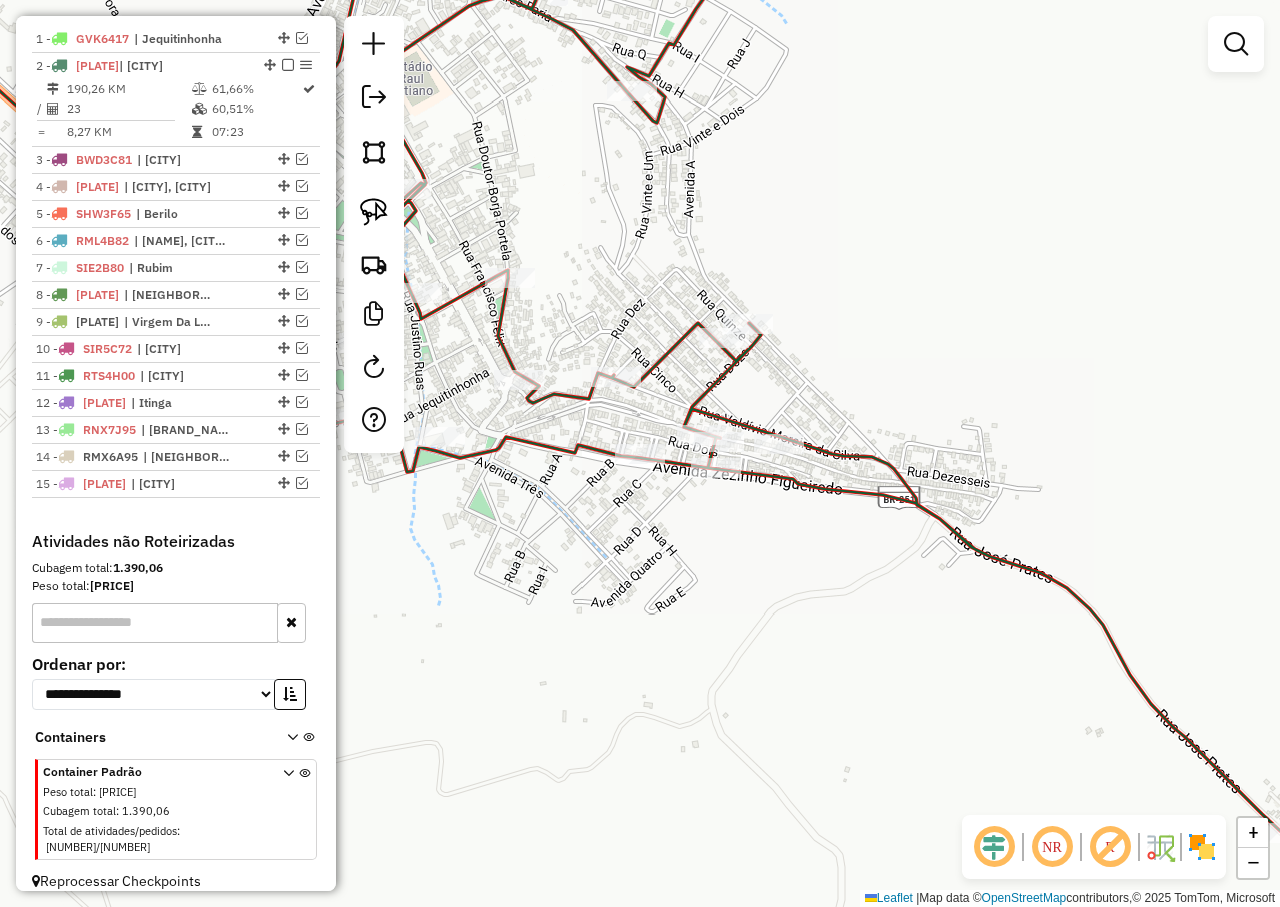 drag, startPoint x: 705, startPoint y: 604, endPoint x: 777, endPoint y: 638, distance: 79.624115 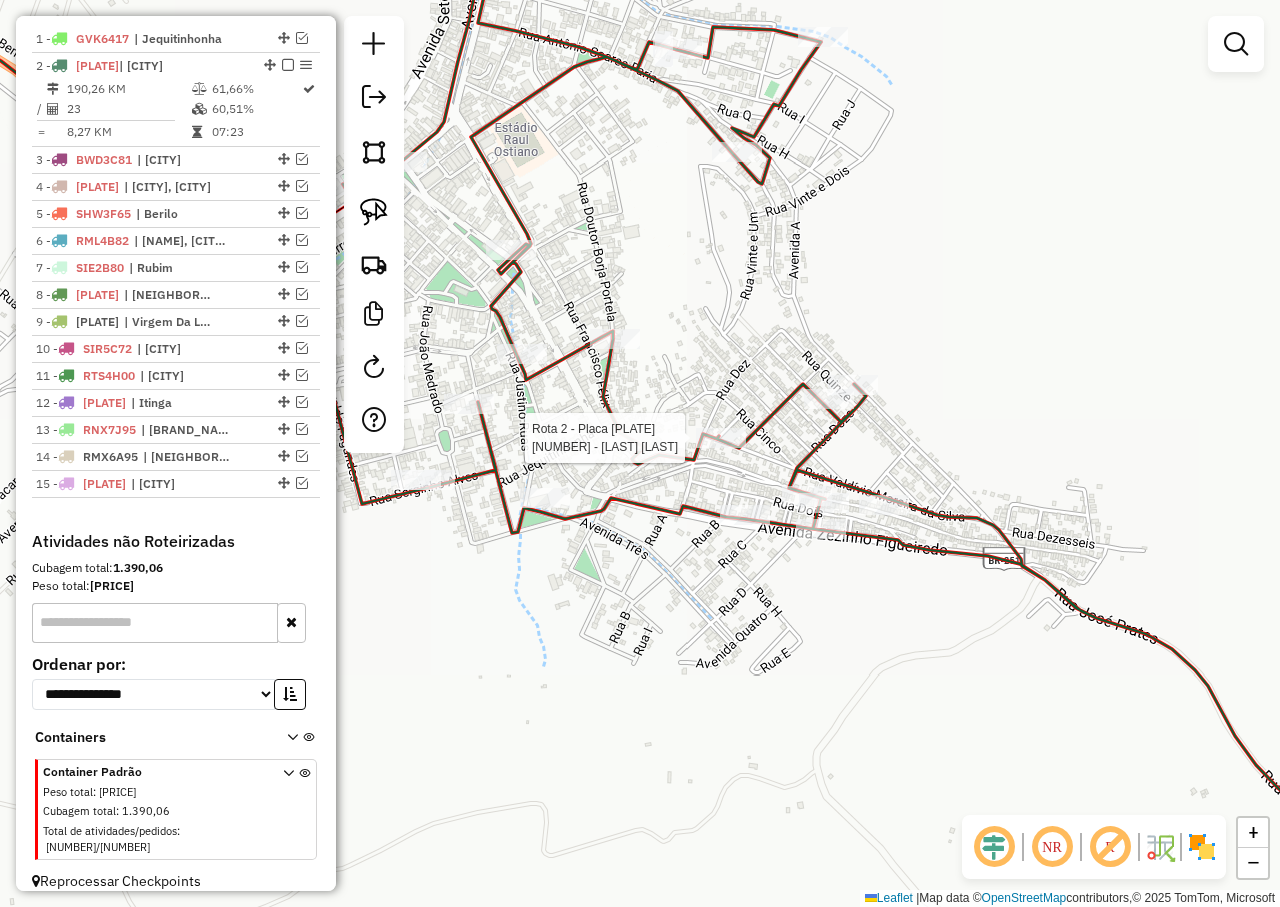select on "**********" 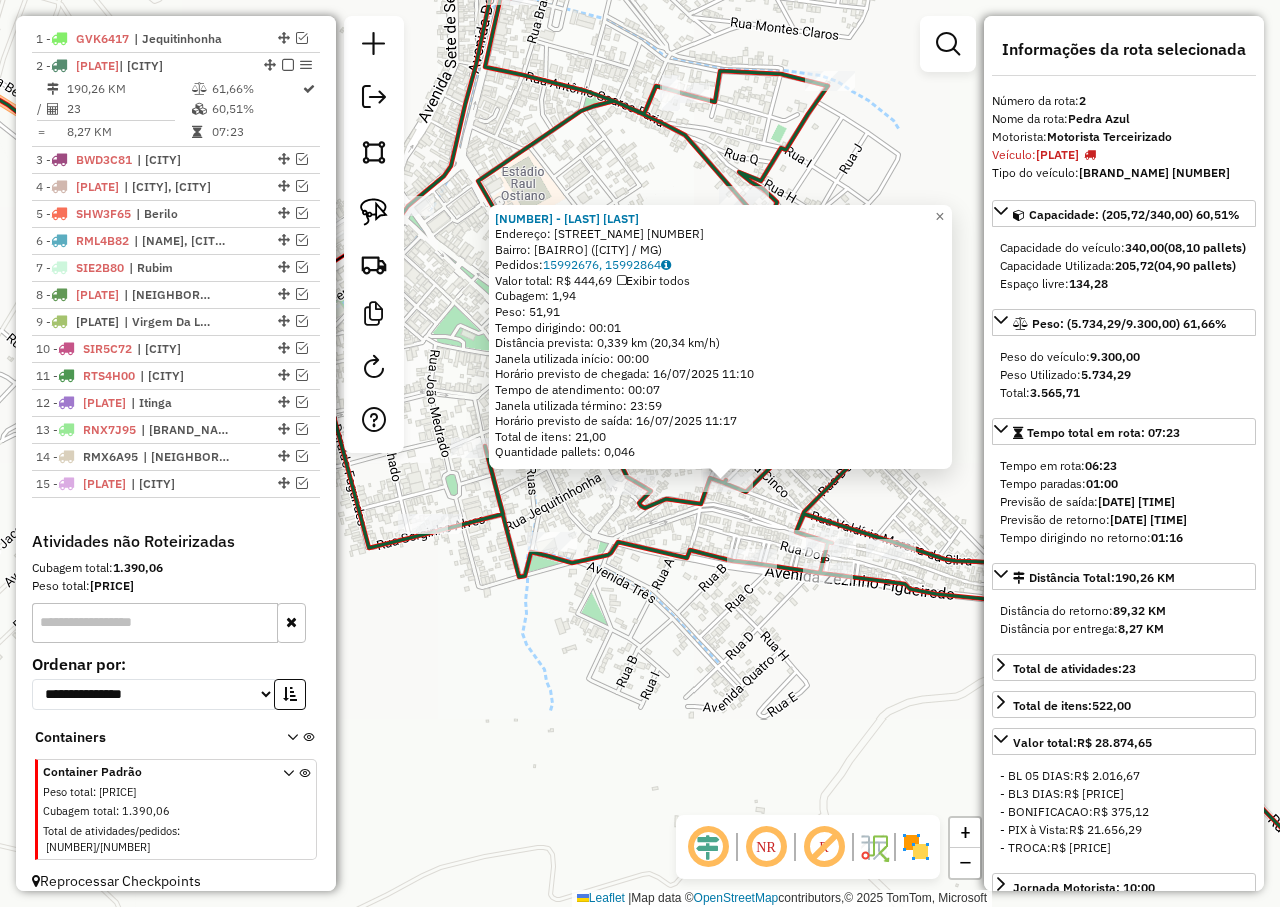 drag, startPoint x: 666, startPoint y: 613, endPoint x: 716, endPoint y: 616, distance: 50.08992 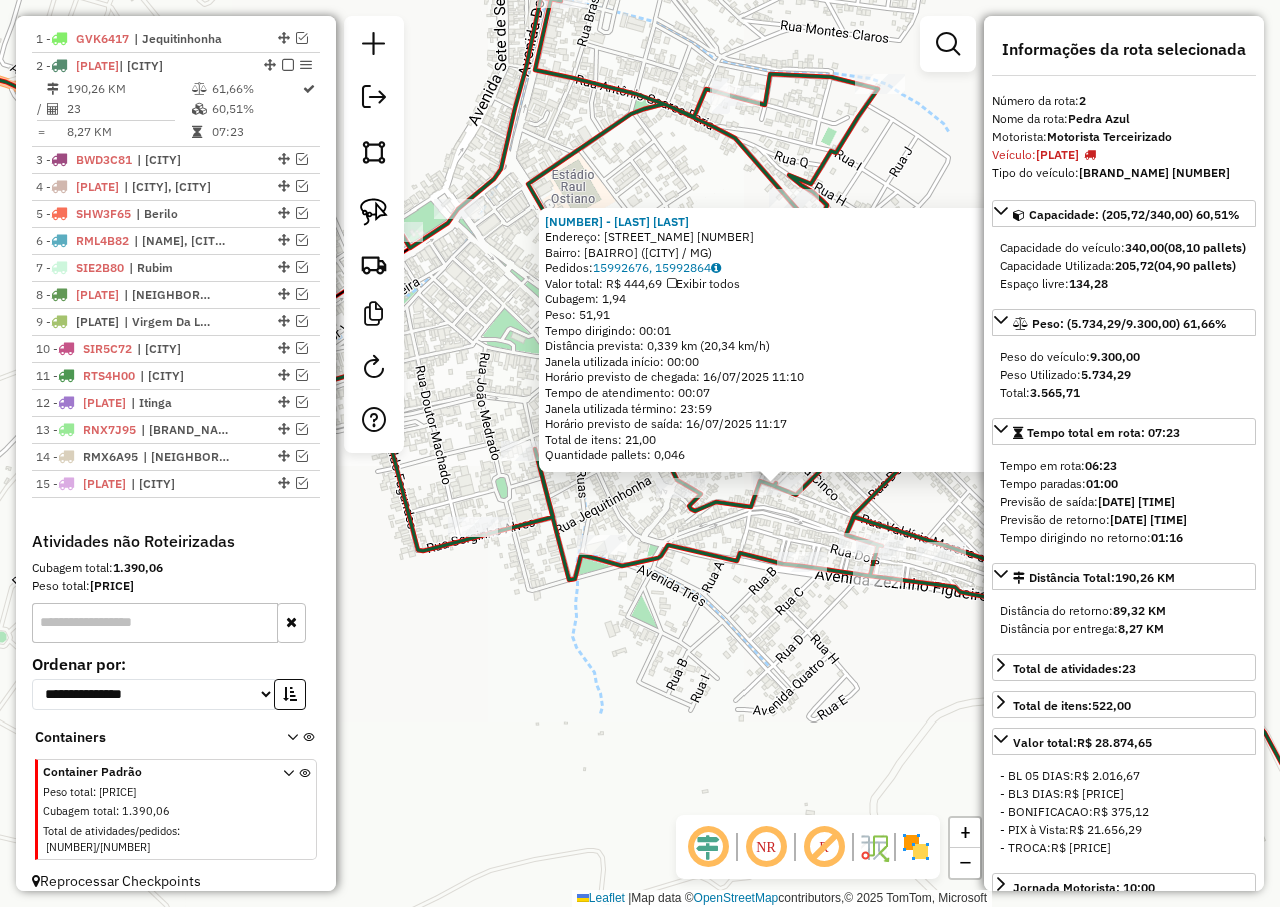 click on "[NUMBER] - [NAME]  Endereço:  [STREET] [NUMBER]   Bairro: [BAIRRO] ([CITY] / MG)   Pedidos:  [ORDER_ID], [ORDER_ID]   Valor total: R$ 444,69   Exibir todos   Cubagem: 1,94  Peso: 51,91  Tempo dirigindo: 00:01   Distância prevista: 0,339 km (20,34 km/h)   Janela utilizada início: 00:00   Horário previsto de chegada: 16/07/2025 11:10   Tempo de atendimento: 00:07   Janela utilizada término: 23:59   Horário previsto de saída: 16/07/2025 11:17   Total de itens: 21,00   Quantidade pallets: 0,046  × Janela de atendimento Grade de atendimento Capacidade Transportadoras Veículos Cliente Pedidos  Rotas Selecione os dias de semana para filtrar as janelas de atendimento  Seg   Ter   Qua   Qui   Sex   Sáb   Dom  Informe o período da janela de atendimento: De: Até:  Filtrar exatamente a janela do cliente  Considerar janela de atendimento padrão  Selecione os dias de semana para filtrar as grades de atendimento  Seg   Ter   Qua   Qui   Sex   Sáb   Dom   Clientes fora do dia de atendimento selecionado De:" 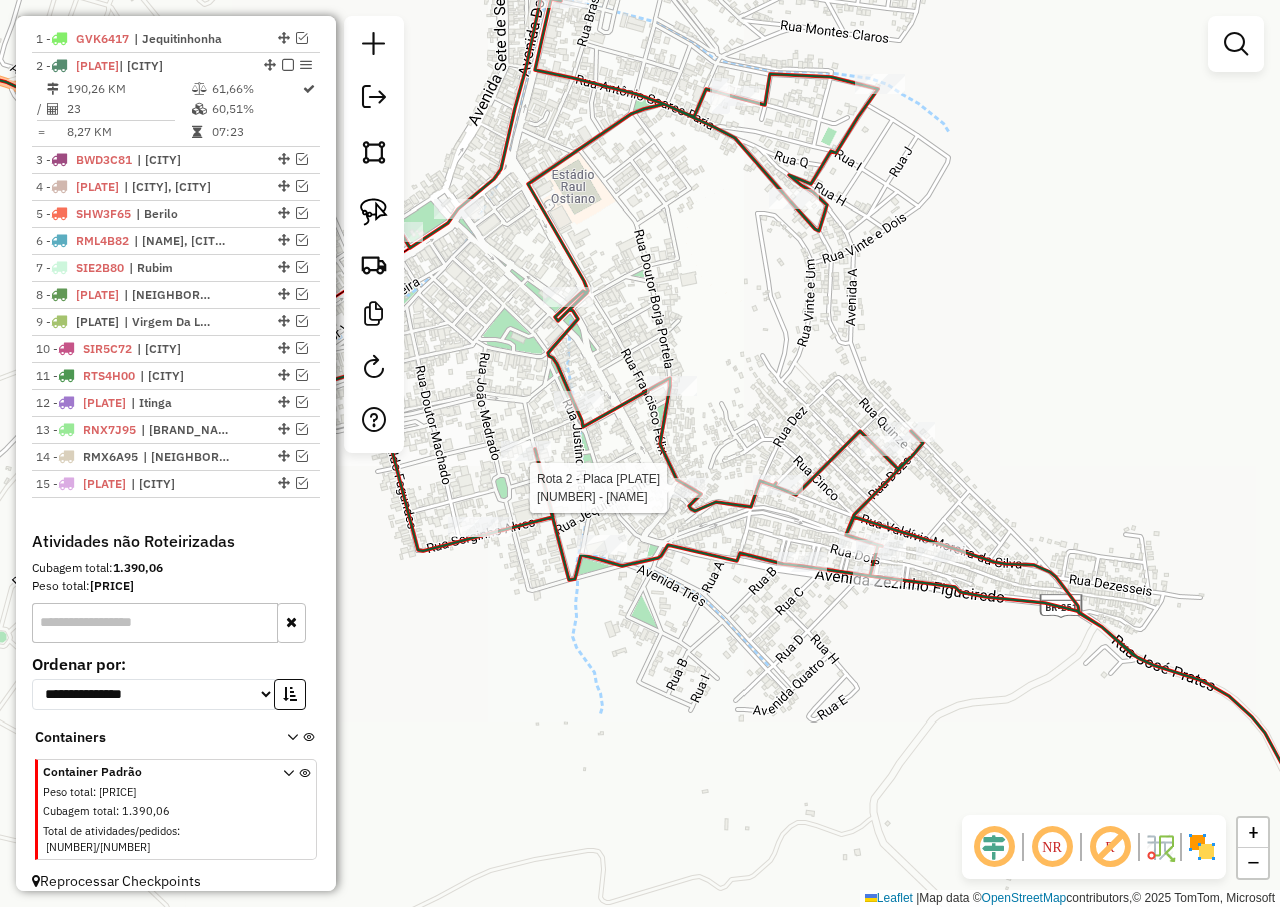 select on "**********" 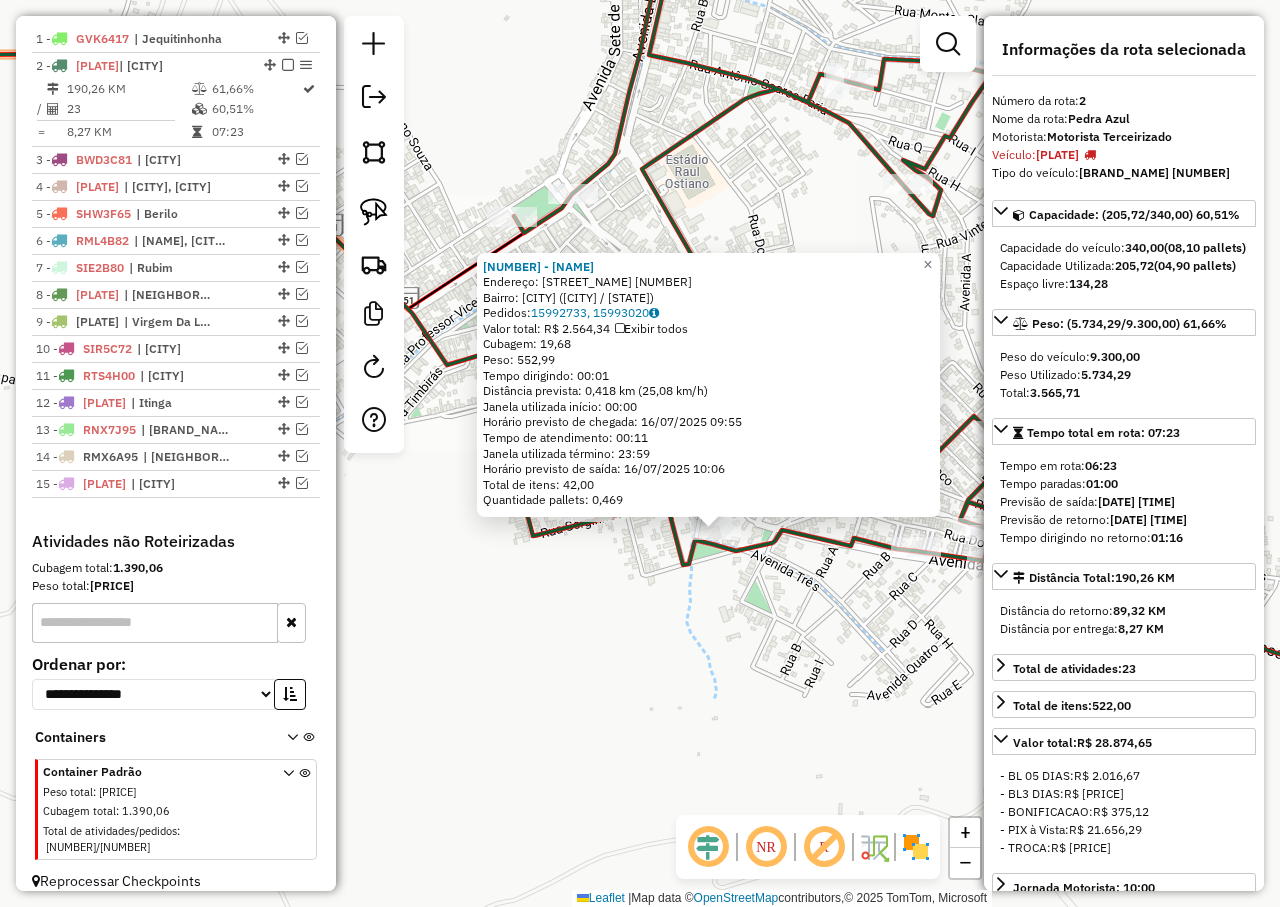 drag, startPoint x: 565, startPoint y: 568, endPoint x: 632, endPoint y: 635, distance: 94.75231 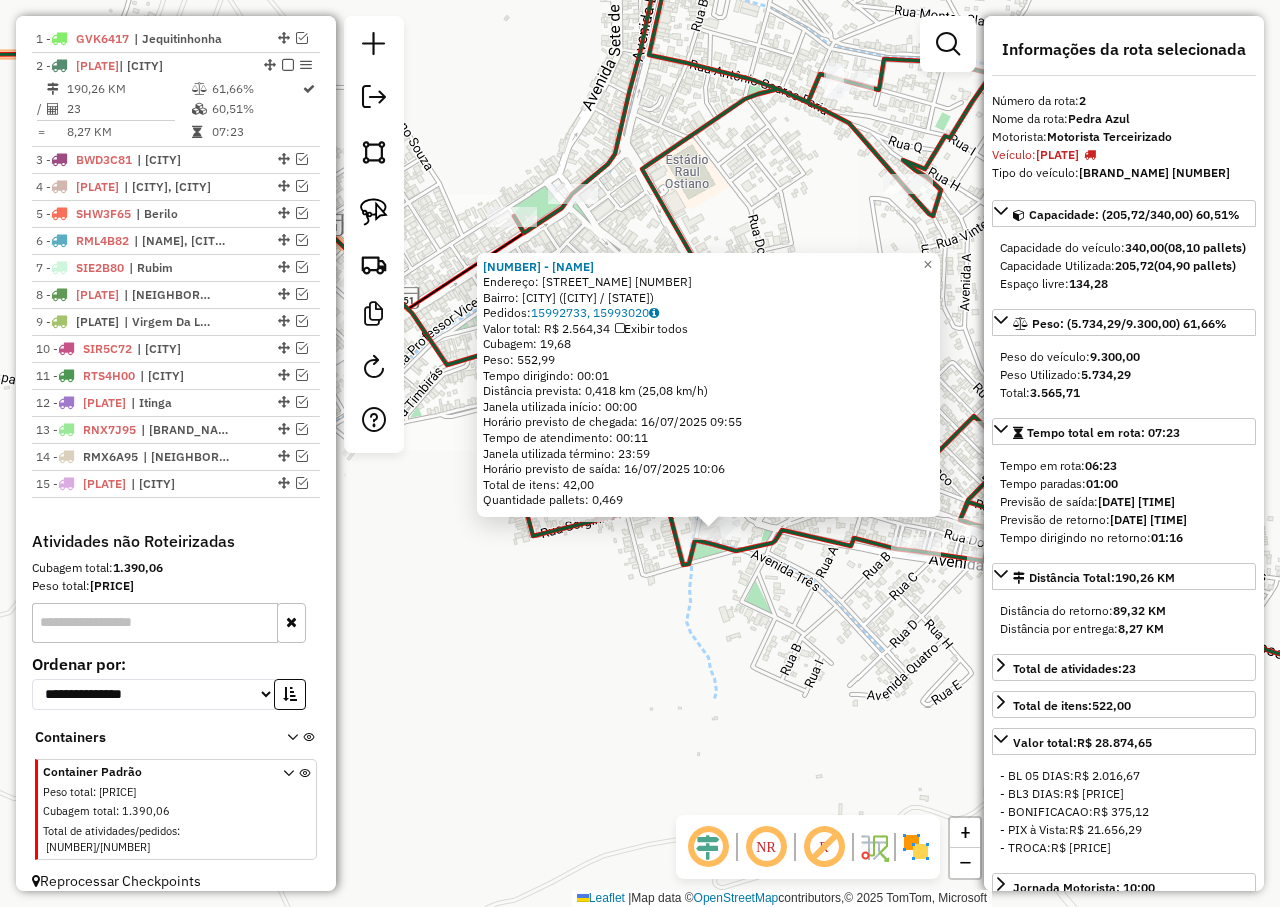 click on "[NUMBER] - [LAST] [LAST] [LAST]  Endereço:  RUA DOS [LAST] [NUMBER]   Bairro: [CITY] ([STATE])   Pedidos:  [NUMBER], [NUMBER]   Valor total: R$ [PRICE]   Exibir todos   Cubagem: [NUMBER]  Peso: [NUMBER]  Tempo dirigindo: [TIME]   Distância prevista: [NUMBER] km ([NUMBER] km/h)   Janela utilizada início: [TIME]   Horário previsto de chegada: [DATE] [TIME]   Tempo de atendimento: [TIME]   Janela utilizada término: [TIME]   Horário previsto de saída: [DATE] [TIME]   Total de itens: [NUMBER]   Quantidade pallets: [NUMBER]  × Janela de atendimento Grade de atendimento Capacidade Transportadoras Veículos Cliente Pedidos  Rotas Selecione os dias da semana para filtrar as janelas de atendimento  Seg   Ter   Qua   Qui   Sex   Sáb   Dom  Informe o período da janela de atendimento: De: Até:  Filtrar exatamente a janela do cliente  Considerar janela de atendimento padrão  Selecione os dias da semana para filtrar as grades de atendimento  Seg   Ter   Qua   Qui   Sex   Sáb   Dom   Peso mínimo:   Peso máximo:" 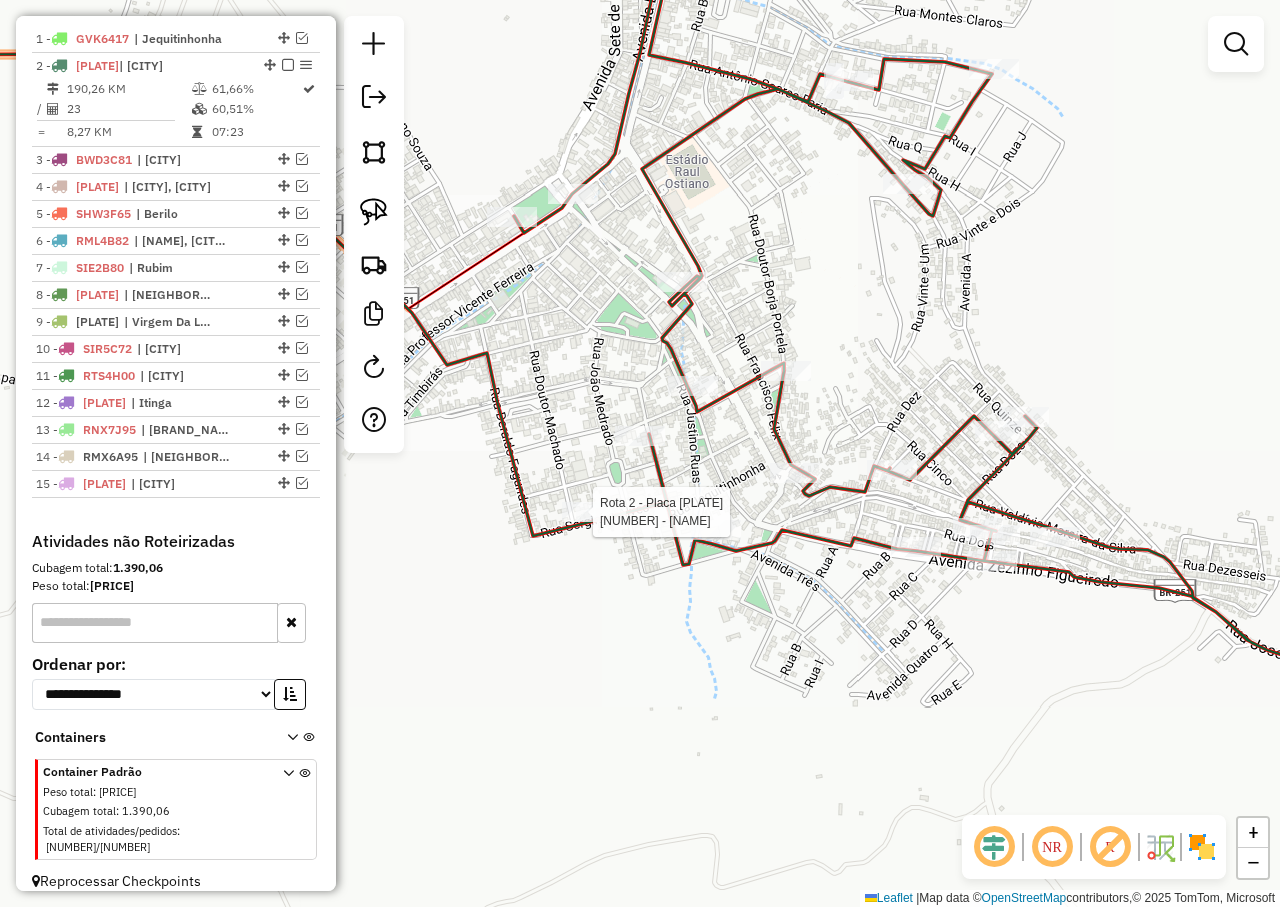 select on "**********" 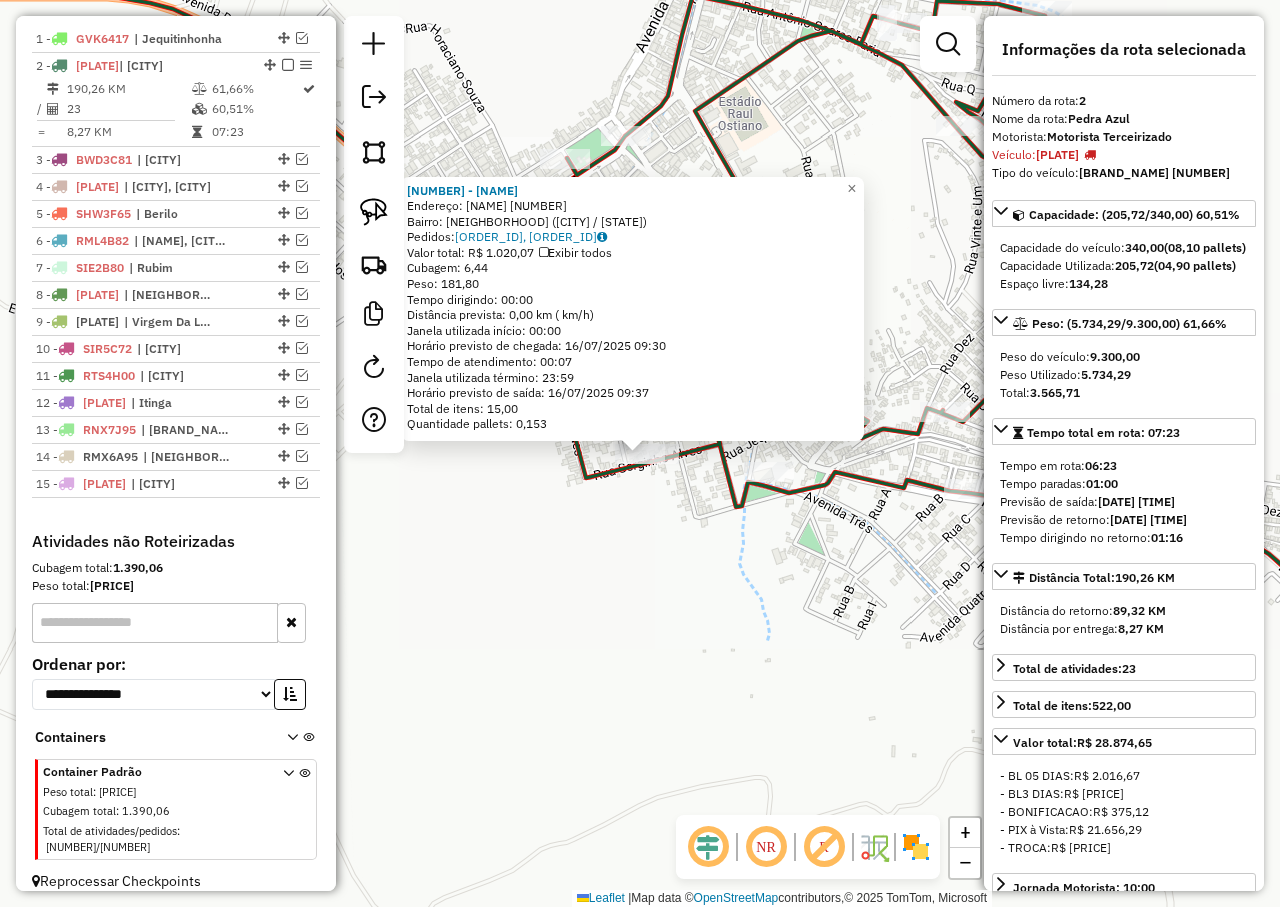 click on "[NUMBER] - [LAST] [LAST] [LAST]  Endereço:  [STREET], [NUMBER]   Bairro: [BAIRRO] ([CITY] / MG)   Pedidos:  [ORDER_ID], [ORDER_ID]   Valor total: R$ 1.020,07   Exibir todos   Cubagem: 6,44  Peso: 181,80  Tempo dirigindo: 00:00   Distância prevista: 0,00 km ( km/h)   Janela utilizada início: 00:00   Horário previsto de chegada: 16/07/2025 09:30   Tempo de atendimento: 00:07   Janela utilizada término: 23:59   Horário previsto de saída: 16/07/2025 09:37   Total de itens: 15,00   Quantidade pallets: 0,153  × Janela de atendimento Grade de atendimento Capacidade Transportadoras Veículos Cliente Pedidos  Rotas Selecione os dias de semana para filtrar as janelas de atendimento  Seg   Ter   Qua   Qui   Sex   Sáb   Dom  Informe o período da janela de atendimento: De: Até:  Filtrar exatamente a janela do cliente  Considerar janela de atendimento padrão  Selecione os dias de semana para filtrar as grades de atendimento  Seg   Ter   Qua   Qui   Sex   Sáb   Dom   Peso mínimo:   Peso máximo:  +" 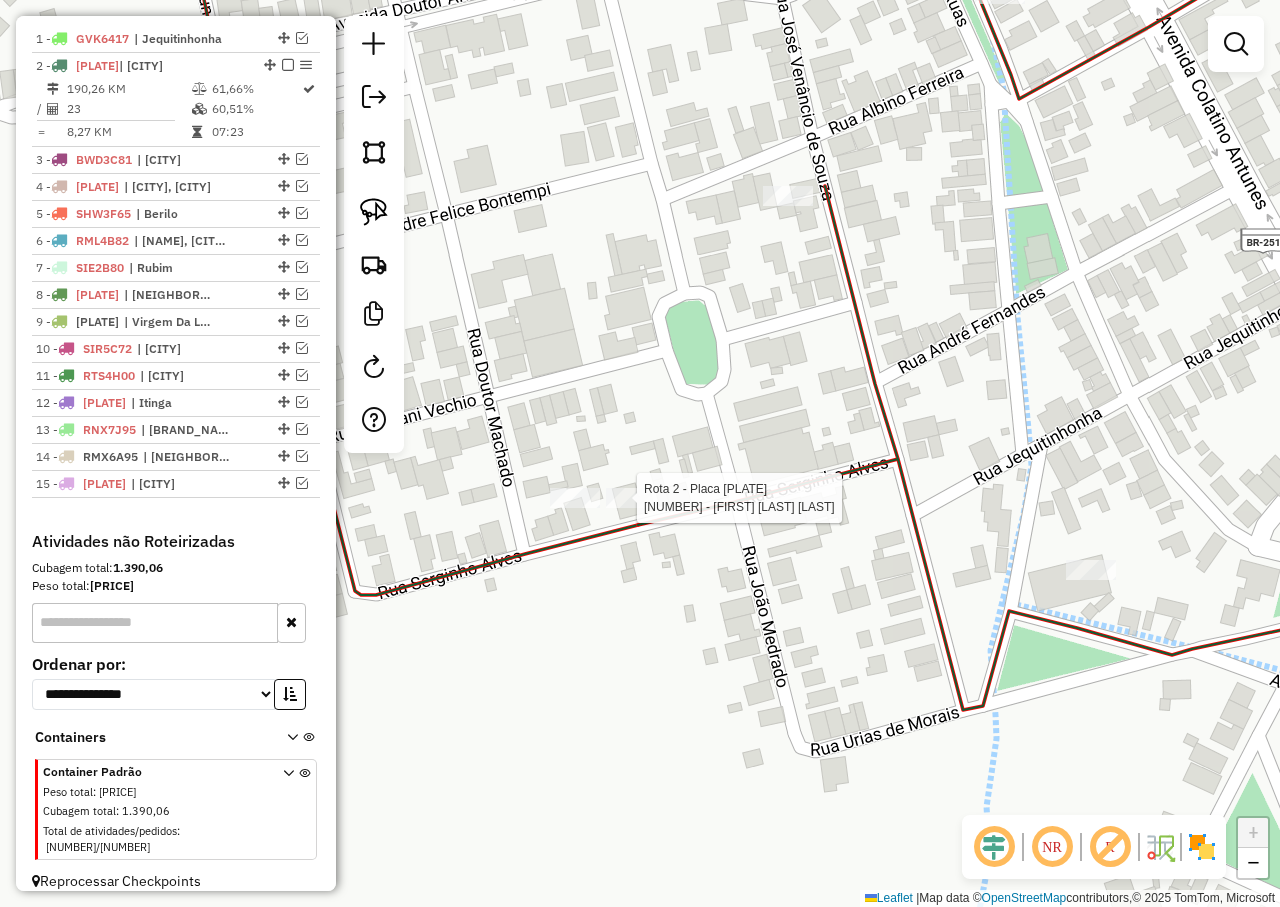select on "**********" 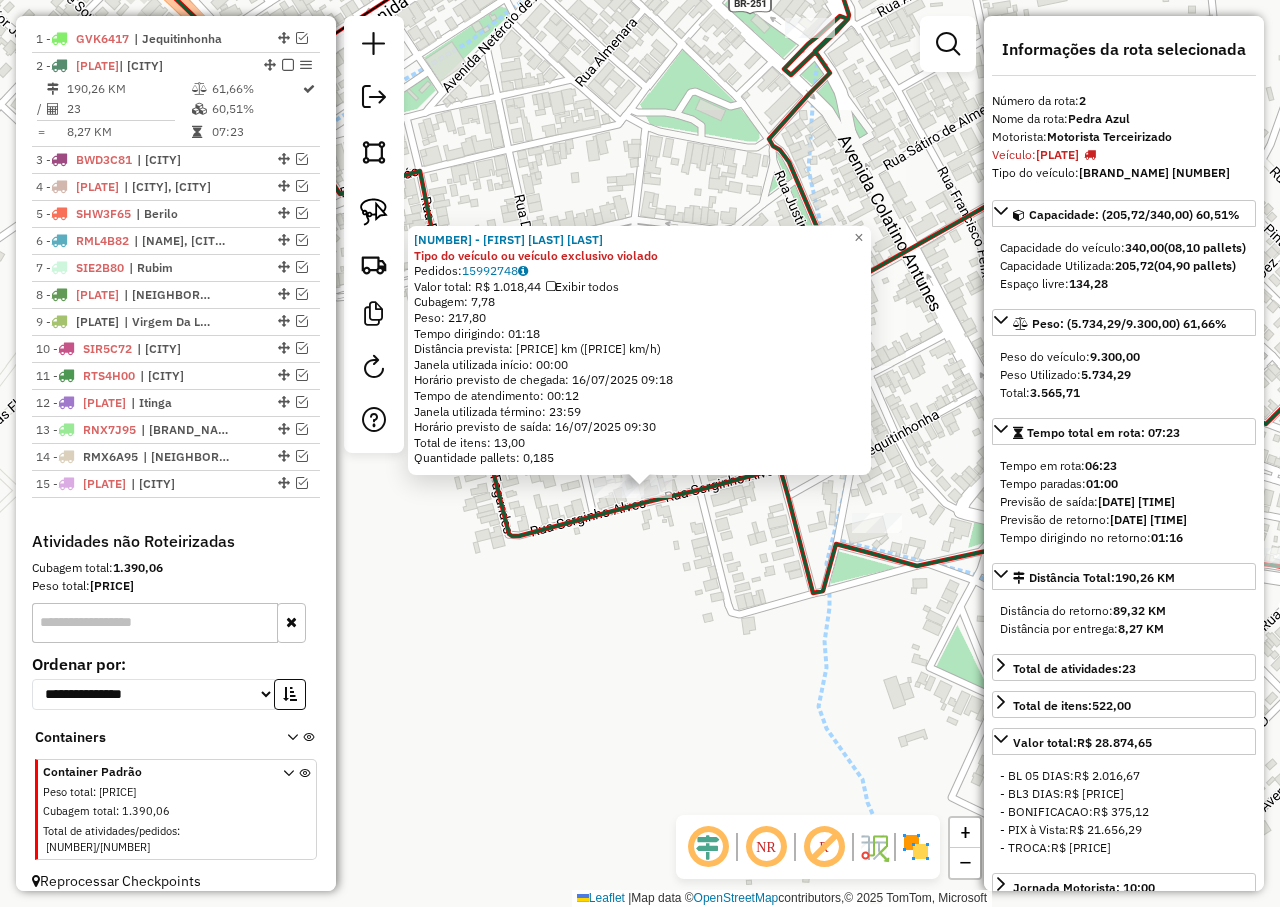 click on "[DATE] - [FIRST] [LAST] Tipo do veículo ou veículo exclusivo violado  Pedidos:  [ORDER_ID]   Valor total: R$ [PRICE]   Exibir todos   Cubagem: [CUBAGE]  Peso: [WEIGHT]  Tempo dirigindo: [TIME]   Distância prevista: [DISTANCE] km ([SPEED] km/h)   Janela utilizada início: [TIME]   Horário previsto de chegada: [DATE] [TIME]   Tempo de atendimento: [TIME]   Janela utilizada término: [TIME]   Horário previsto de saída: [DATE] [TIME]   Total de itens: [ITEMS]   Quantidade pallets: [PALLETS]  × Janela de atendimento Grade de atendimento Capacidade Transportadoras Veículos Cliente Pedidos  Rotas Selecione os dias de semana para filtrar as janelas de atendimento  Seg   Ter   Qua   Qui   Sex   Sáb   Dom  Informe o período da janela de atendimento: De: Até:  Filtrar exatamente a janela do cliente  Considerar janela de atendimento padrão  Selecione os dias de semana para filtrar as grades de atendimento  Seg   Ter   Qua   Qui   Sex   Sáb   Dom   Considerar clientes sem dia de atendimento cadastrado  De:   Até:" 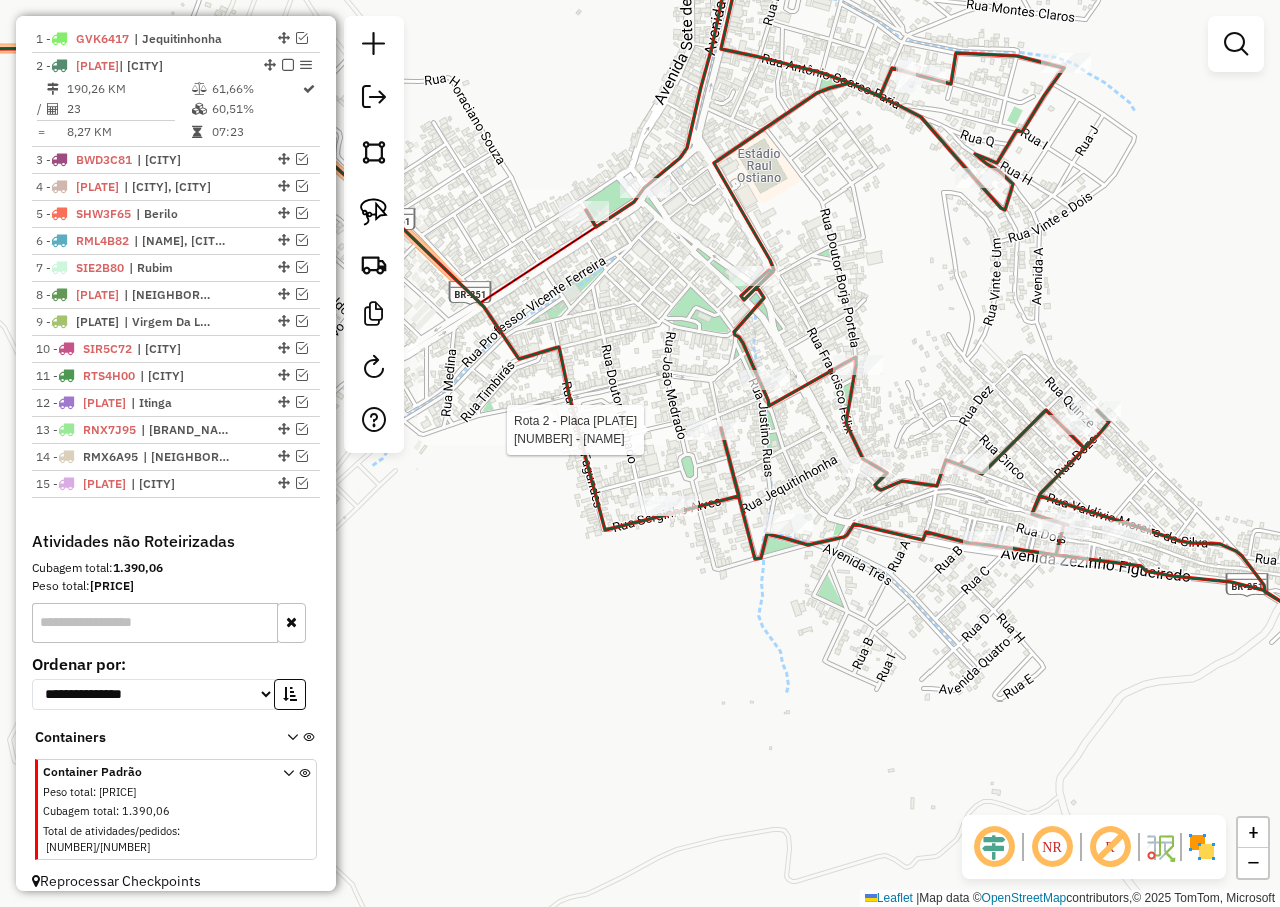 select on "**********" 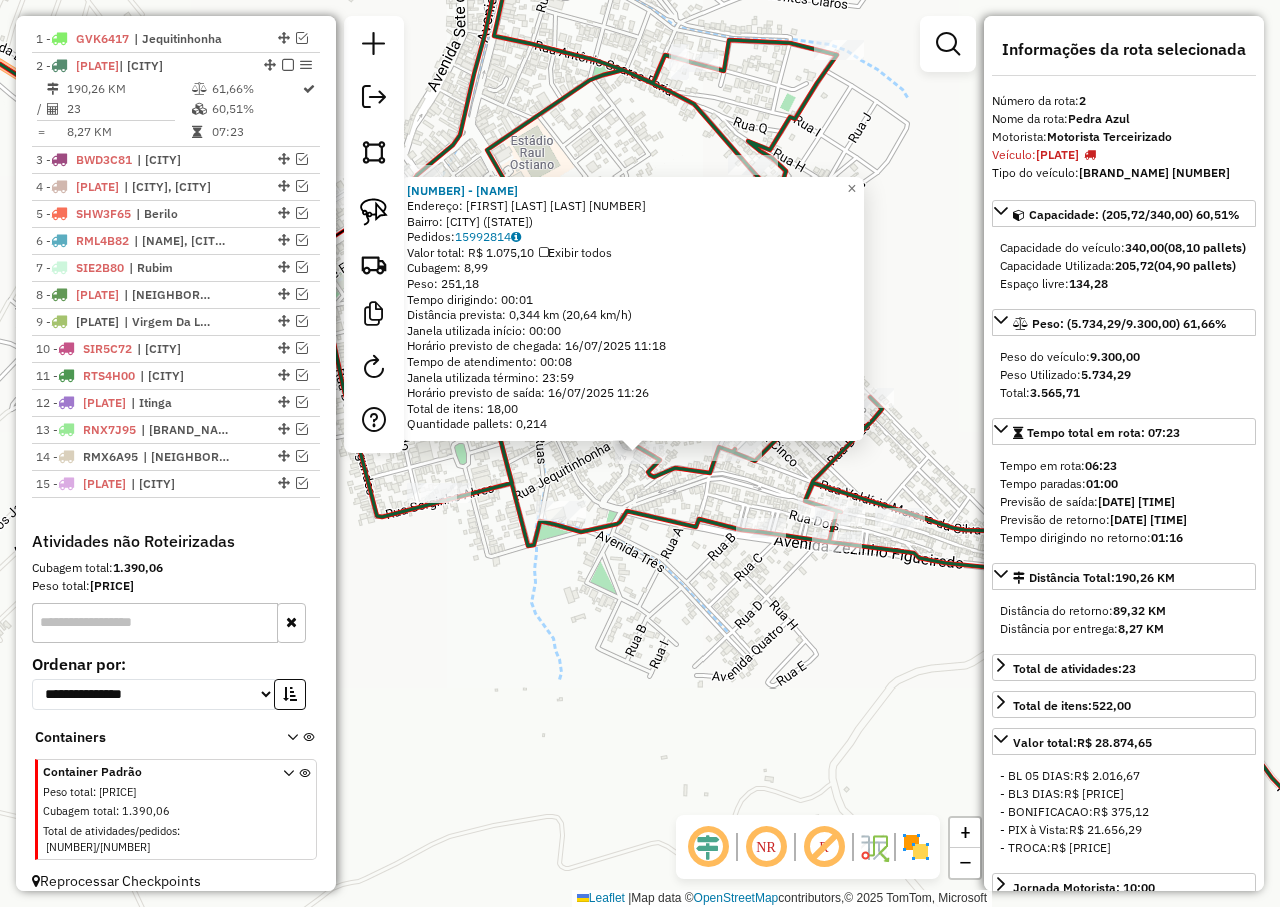 click on "Rota 2 - Placa [PLATE]  [NUMBER] - [FIRST] [LAST] [NUMBER] - [NAME]  Endereço:  [STREET] [NUMBER]   Bairro: [BAIRRO] ([CITY] / MG)   Pedidos:  [ORDER_ID]   Valor total: R$ 1.075,10   Exibir todos   Cubagem: 8,99  Peso: 251,18  Tempo dirigindo: 00:01   Distância prevista: 0,344 km (20,64 km/h)   Janela utilizada início: 00:00   Horário previsto de chegada: 16/07/2025 11:18   Tempo de atendimento: 00:08   Janela utilizada término: 23:59   Horário previsto de saída: 16/07/2025 11:26   Total de itens: 18,00   Quantidade pallets: 0,214  × Janela de atendimento Grade de atendimento Capacidade Transportadoras Veículos Cliente Pedidos  Rotas Selecione os dias de semana para filtrar as janelas de atendimento  Seg   Ter   Qua   Qui   Sex   Sáb   Dom  Informe o período da janela de atendimento: De: Até:  Filtrar exatamente a janela do cliente  Considerar janela de atendimento padrão  Selecione os dias de semana para filtrar as grades de atendimento  Seg   Ter   Qua   Qui   Sex   Sáb   Dom" 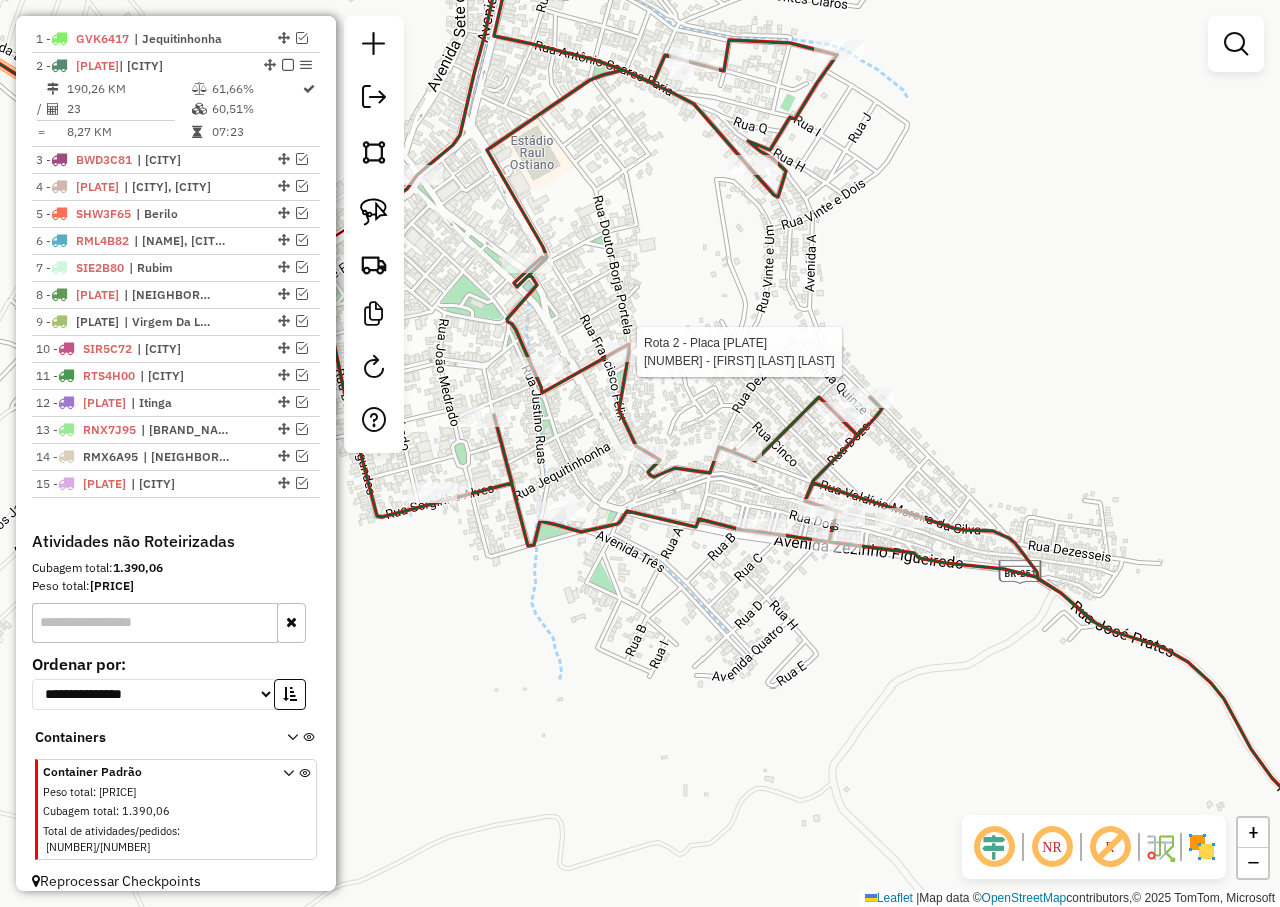 select on "**********" 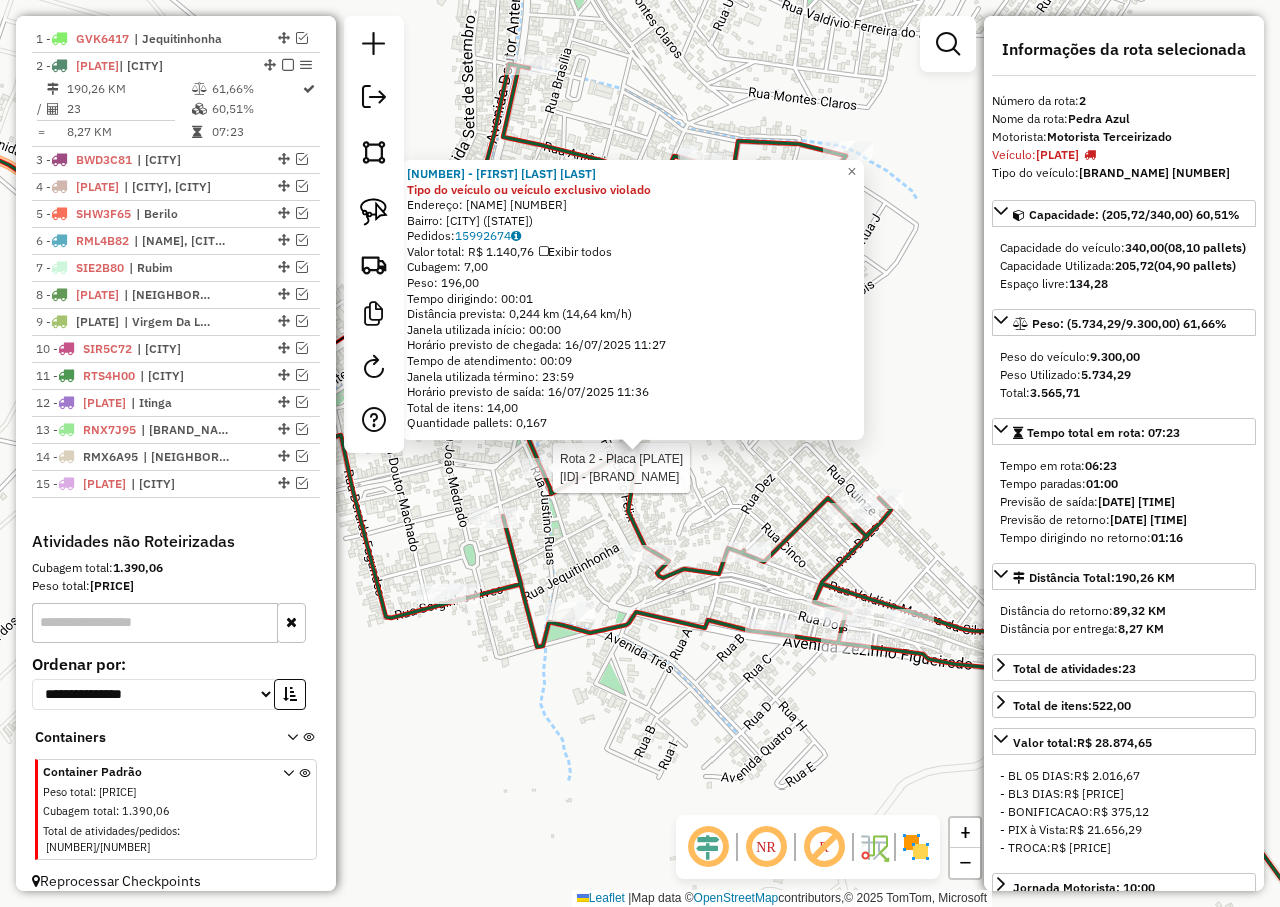 click 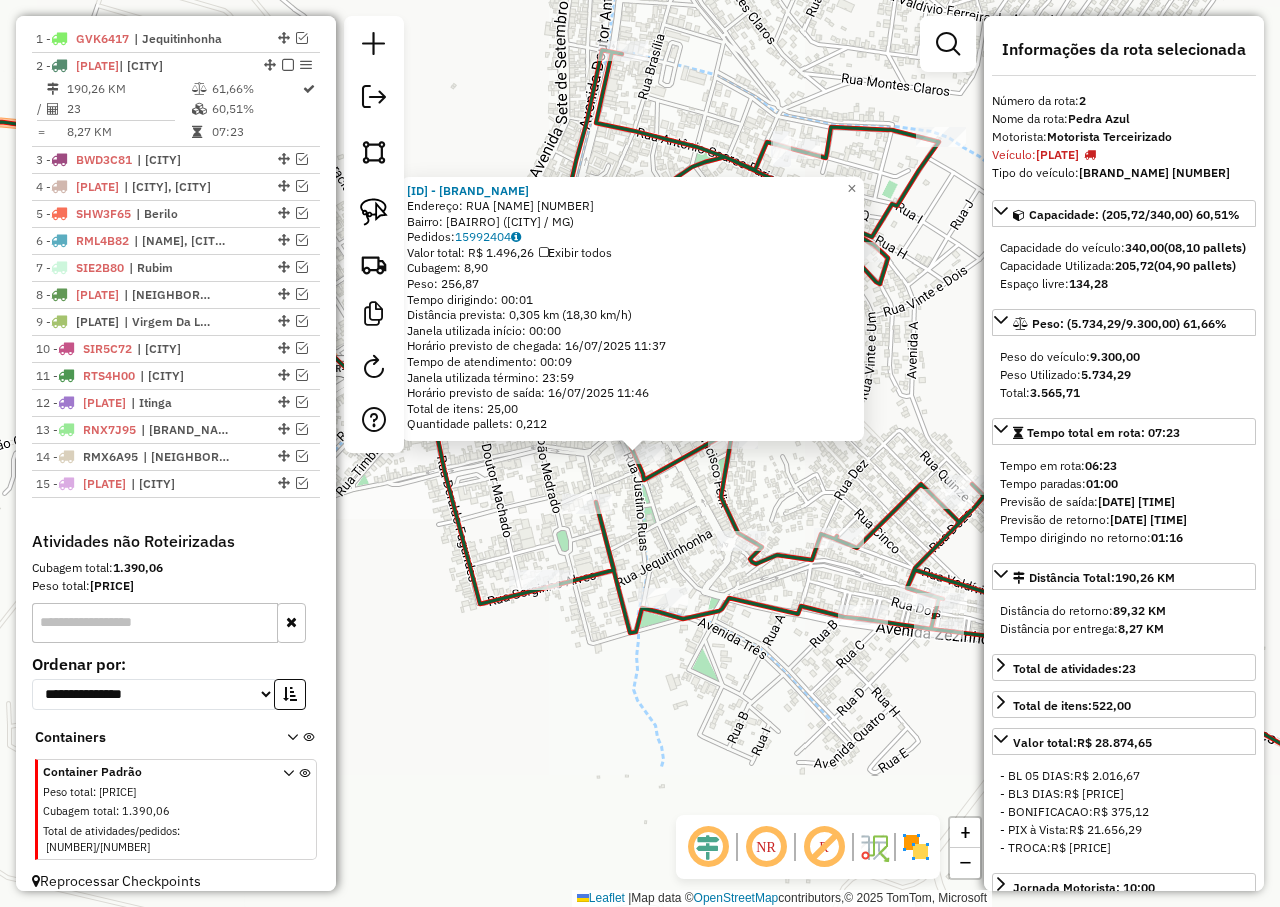 click on "Rota [NUMBER] - Placa [PLATE]  [ID] - [FIRST] [LAST] [ID] - [BRAND_NAME]  Endereço:  [STREET_NAME] [NUMBER]   Bairro: [NEIGHBORHOOD] ([CITY] / [STATE])   Pedidos:  [ORDER_ID]   Valor total: R$ [PRICE]   Exibir todos   Cubagem: [CUBAGE]  Peso: [WEIGHT]  Tempo dirigindo: [TIME]   Distância prevista: [DISTANCE] km ([SPEED] km/h)   Janela utilizada início: [TIME]   Horário previsto de chegada: [DATE] [TIME]   Tempo de atendimento: [TIME]   Janela utilizada término: [TIME]   Horário previsto de saída: [DATE] [TIME]   Total de itens: [ITEMS]   Quantidade pallets: [PALLETS]  × Janela de atendimento Grade de atendimento Capacidade Transportadoras Veículos Cliente Pedidos  Rotas Selecione os dias de semana para filtrar as janelas de atendimento  Seg   Ter   Qua   Qui   Sex   Sáb   Dom  Informe o período da janela de atendimento: De: Até:  Filtrar exatamente a janela do cliente  Considerar janela de atendimento padrão  Selecione os dias de semana para filtrar as grades de atendimento  Seg   Ter   Qua   Qui   Sex   Sáb   Dom" 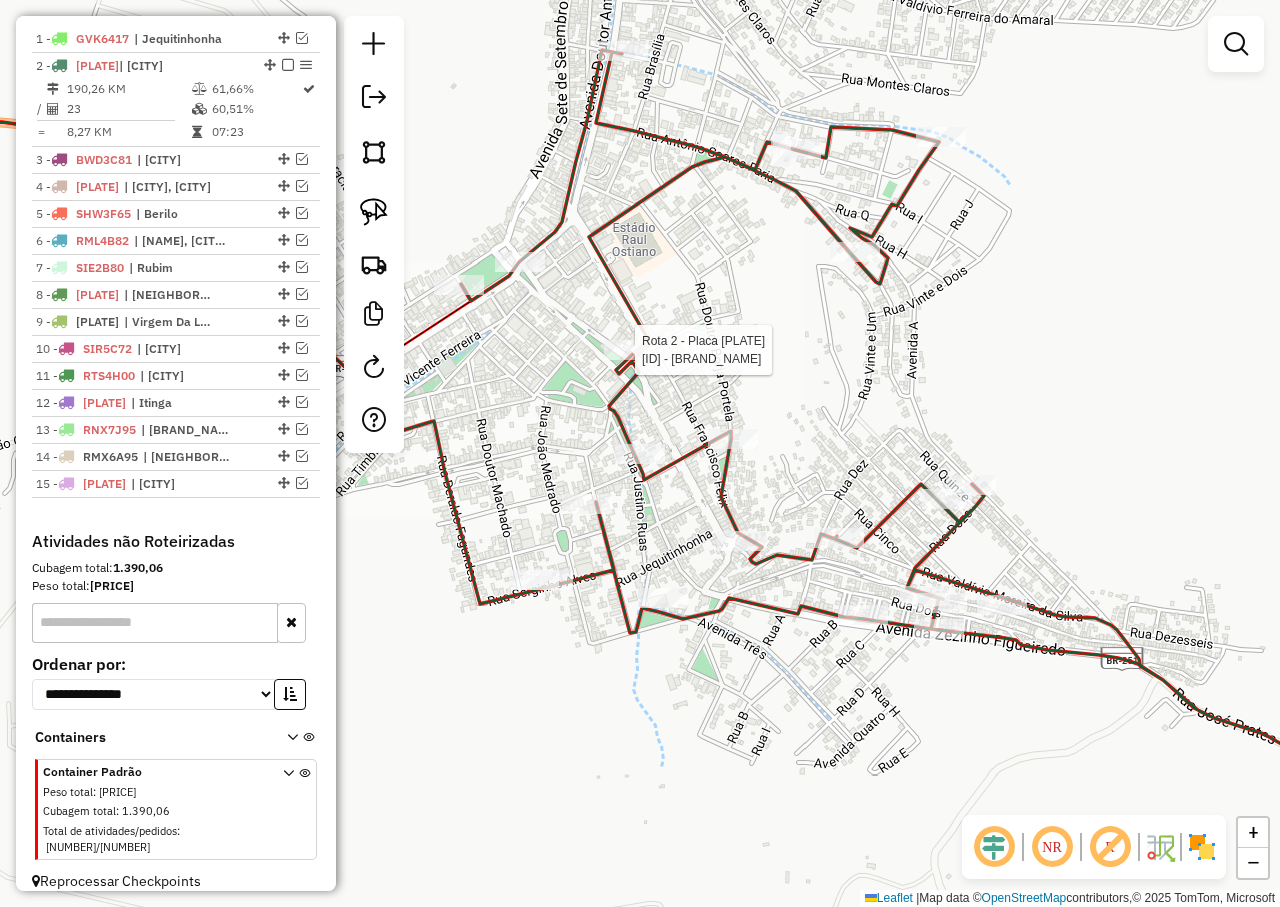select on "**********" 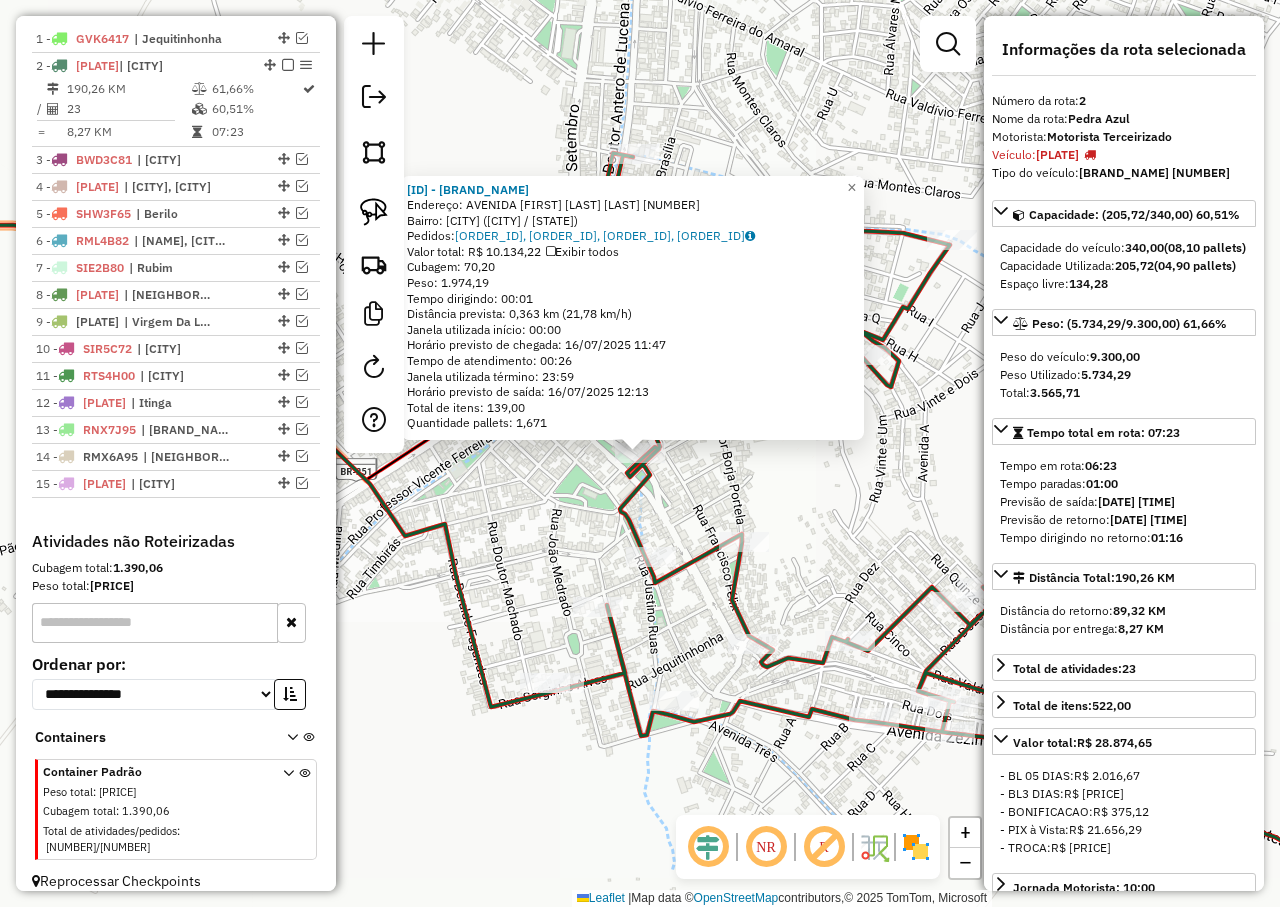 click on "Endereço:  [STREET_NAME] [NUMBER]   Bairro: [CITY] ([CITY] / [STATE])   Pedidos:  [ORDER_ID], [ORDER_ID], [ORDER_ID], [ORDER_ID]   Valor total: R$ [PRICE]   Exibir todos   Cubagem: [CUBAGE]  Peso: [WEIGHT]  Tempo dirigindo: [TIME]   Distância prevista: [DISTANCE] km ([SPEED] km/h)   Janela utilizada início: [TIME]   Horário previsto de chegada: [DATE] [TIME]   Tempo de atendimento: [TIME]   Janela utilizada término: [TIME]   Horário previsto de saída: [DATE] [TIME]   Total de itens: [ITEMS]   Quantidade pallets: [PALLETS]  × Janela de atendimento Grade de atendimento Capacidade Transportadoras Veículos Cliente Pedidos  Rotas Selecione os dias de semana para filtrar as janelas de atendimento  Seg   Ter   Qua   Qui   Sex   Sáb   Dom  Informe o período da janela de atendimento: De: Até:  Filtrar exatamente a janela do cliente  Considerar janela de atendimento padrão  Selecione os dias de semana para filtrar as grades de atendimento  Seg   Ter   Qua   Qui   Sex   Sáb   Dom   Peso mínimo:  +" 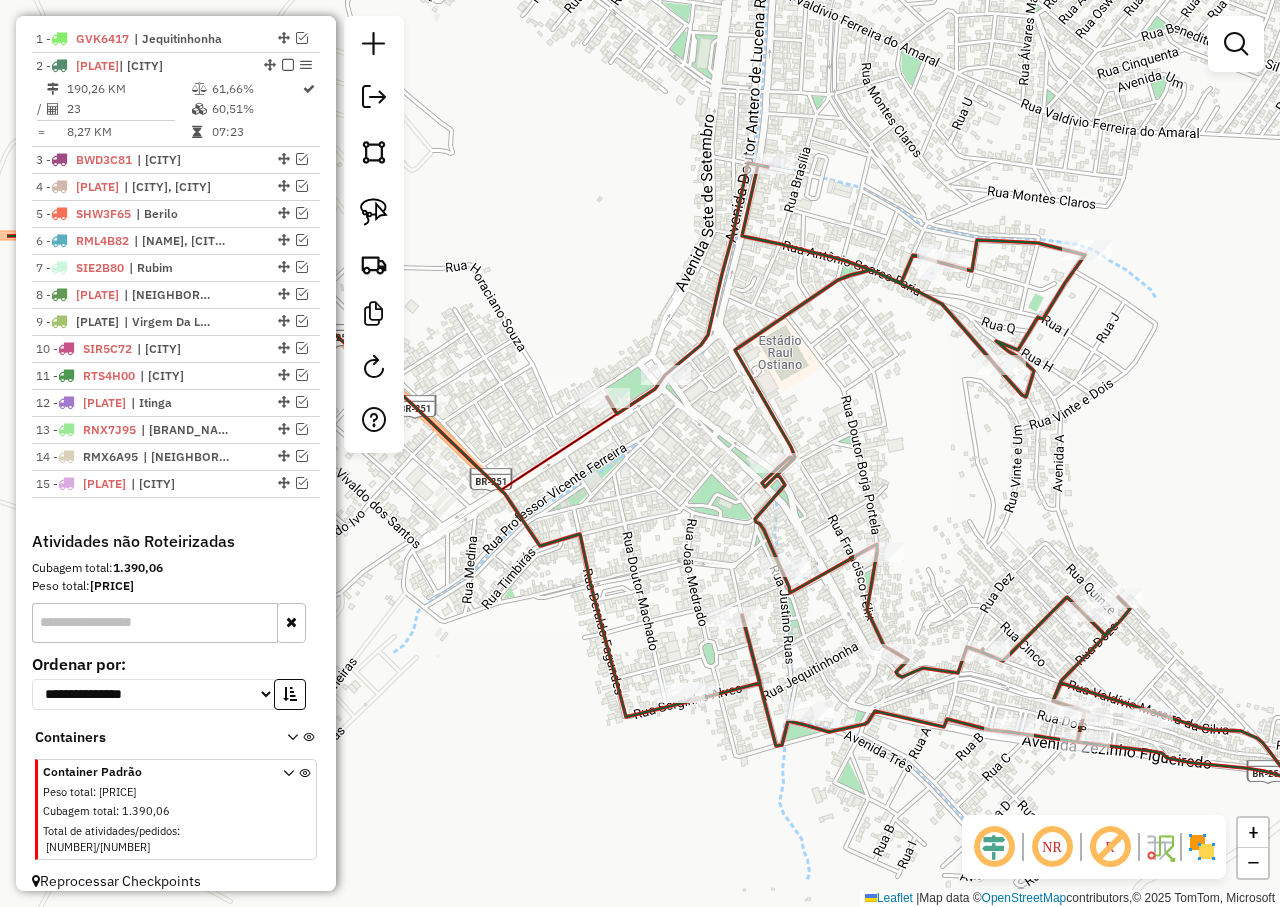 drag, startPoint x: 485, startPoint y: 504, endPoint x: 670, endPoint y: 535, distance: 187.57932 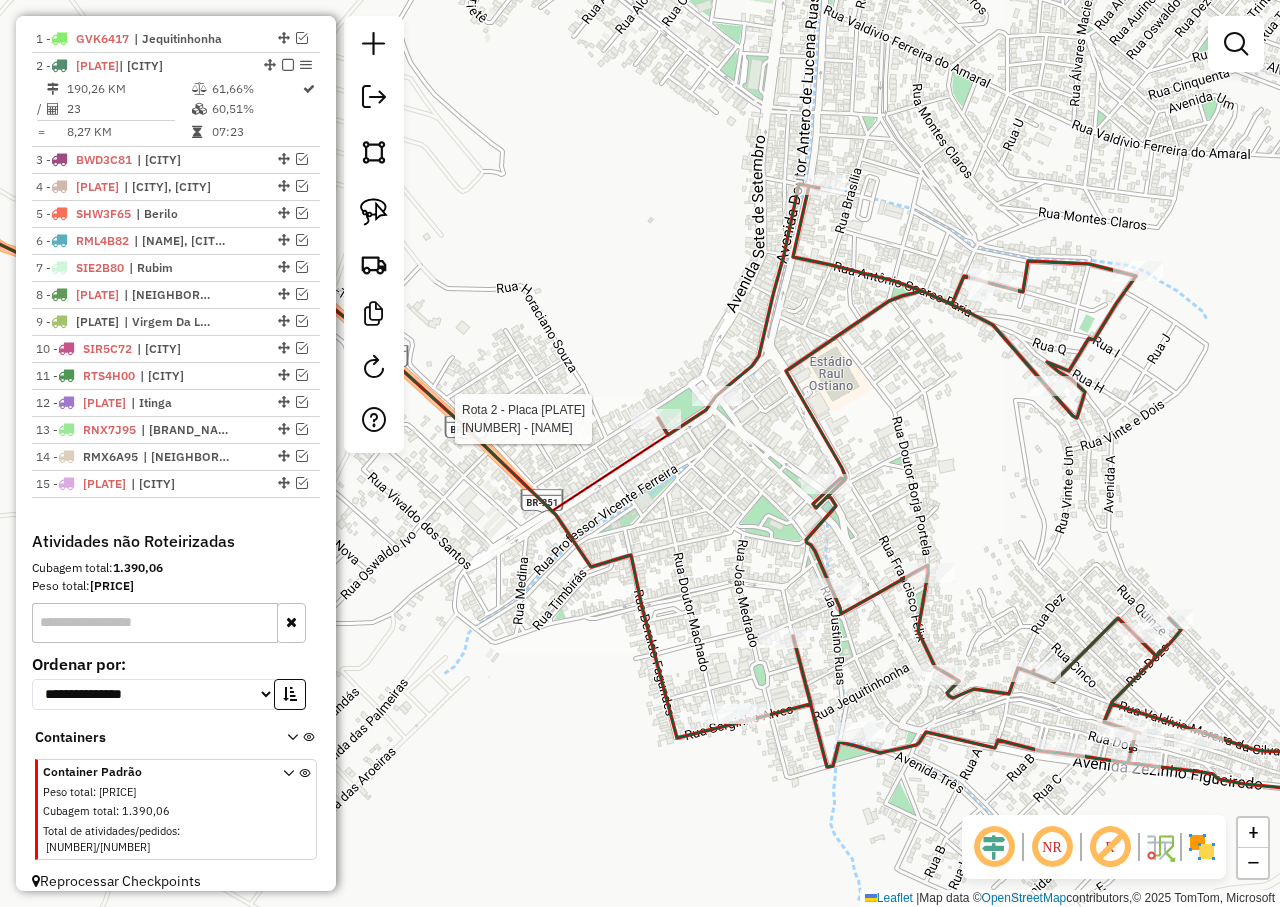 select on "**********" 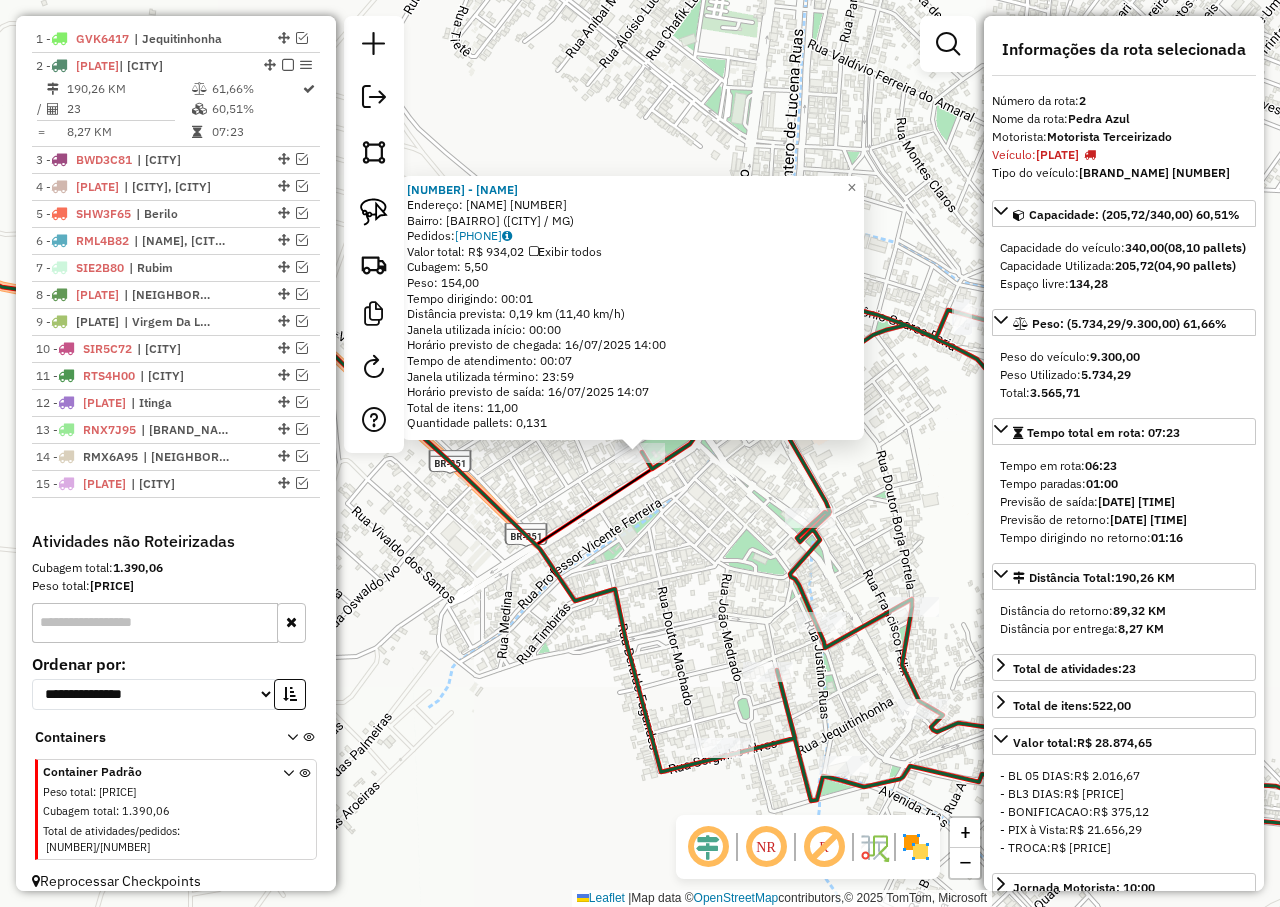 click on "Rota [NUMBER] - Placa [PLATE]  [NUMBER] - [FIRST] [LAST] [LAST]  Endereço:  PRACA CORONEL PACIFICO FARIA [NUMBER]   Bairro: [CITY] ([STATE])   Pedidos:  [NUMBER]   Valor total: R$ [PRICE]   Exibir todos   Cubagem: [NUMBER]  Peso: [NUMBER]  Tempo dirigindo: [TIME]   Distância prevista: [NUMBER] km ([NUMBER] km/h)   Janela utilizada início: [TIME]   Horário previsto de chegada: [DATE] [TIME]   Tempo de atendimento: [TIME]   Janela utilizada término: [TIME]   Horário previsto de saída: [DATE] [TIME]   Total de itens: [NUMBER]   Quantidade pallets: [NUMBER]  × Janela de atendimento Grade de atendimento Capacidade Transportadoras Veículos Cliente Pedidos  Rotas Selecione os dias da semana para filtrar as janelas de atendimento  Seg   Ter   Qua   Qui   Sex   Sáb   Dom  Informe o período da janela de atendimento: De: Até:  Filtrar exatamente a janela do cliente  Considerar janela de atendimento padrão  Selecione os dias da semana para filtrar as grades de atendimento  Seg   Ter   Qua   Qui   Sex  De:" 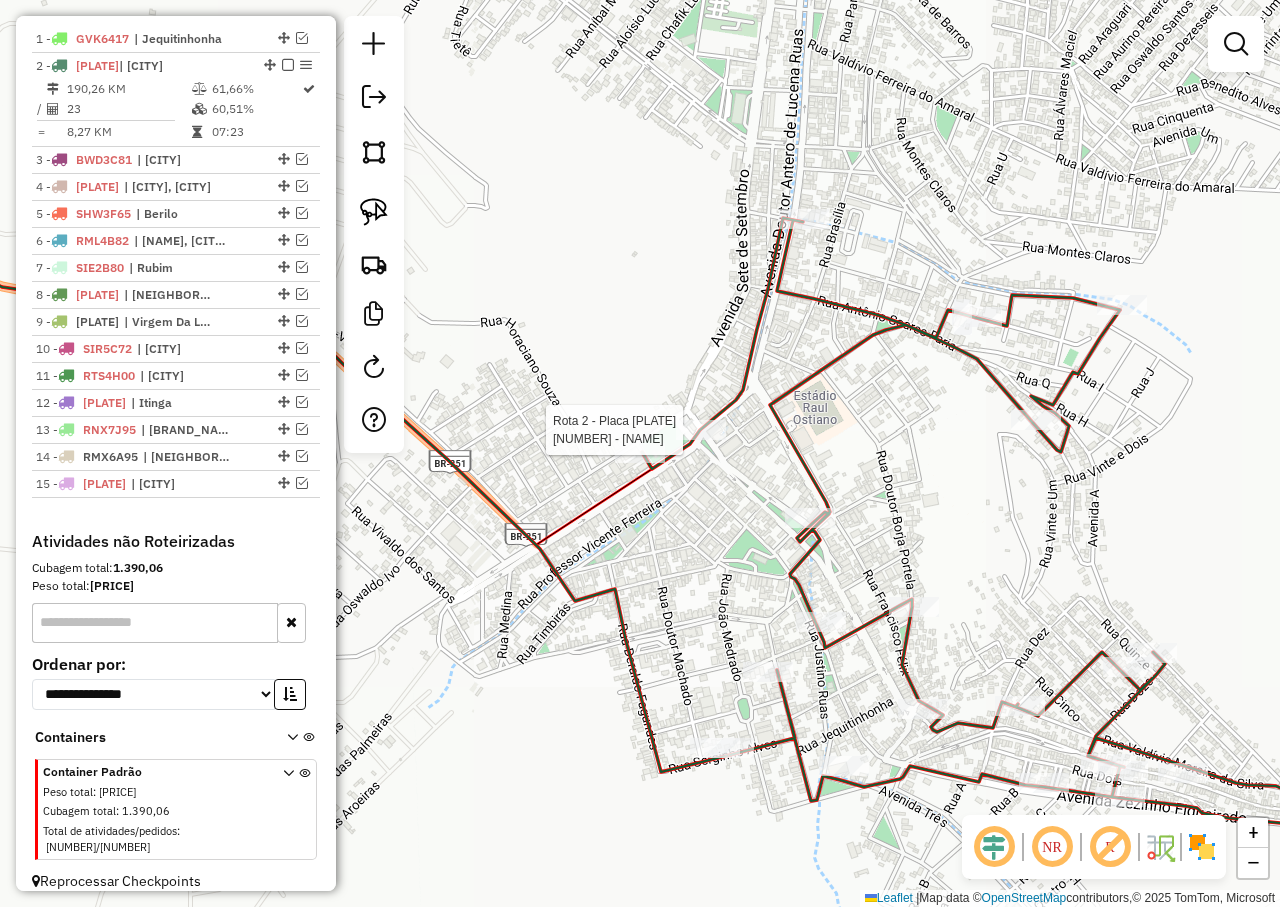 select on "**********" 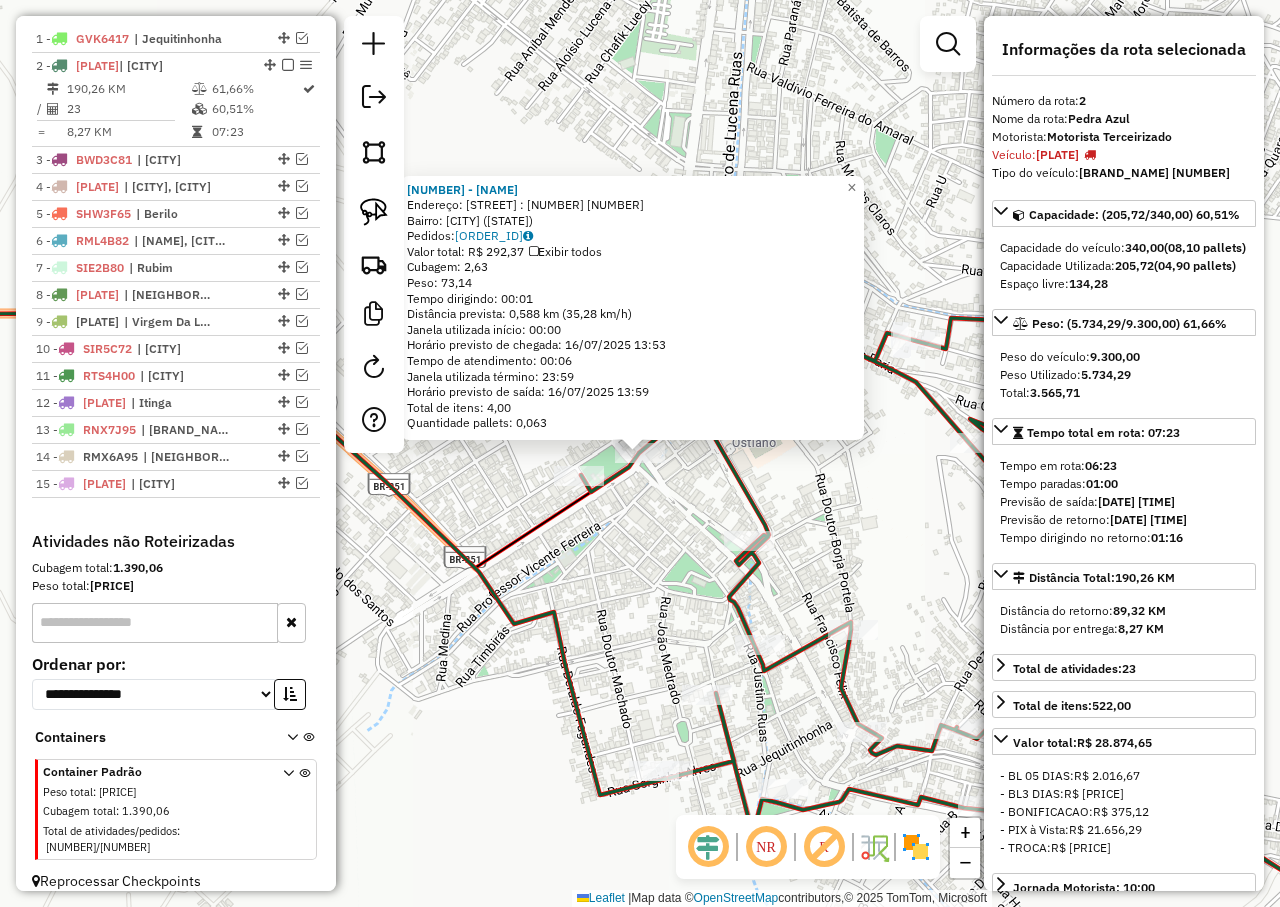 click on "[NUMBER] - [NAME]  Endereço:  [STREET] : [NUMBER] [NUMBER]   Bairro: [BAIRRO] ([CITY] / MG)   Pedidos:  [ORDER_ID]   Valor total: R$ 292,37   Exibir todos   Cubagem: 2,63  Peso: 73,14  Tempo dirigindo: 00:01   Distância prevista: 0,588 km (35,28 km/h)   Janela utilizada início: 00:00   Horário previsto de chegada: 16/07/2025 13:53   Tempo de atendimento: 00:06   Janela utilizada término: 23:59   Horário previsto de saída: 16/07/2025 13:59   Total de itens: 4,00   Quantidade pallets: 0,063  × Janela de atendimento Grade de atendimento Capacidade Transportadoras Veículos Cliente Pedidos  Rotas Selecione os dias de semana para filtrar as janelas de atendimento  Seg   Ter   Qua   Qui   Sex   Sáb   Dom  Informe o período da janela de atendimento: De: Até:  Filtrar exatamente a janela do cliente  Considerar janela de atendimento padrão  Selecione os dias de semana para filtrar as grades de atendimento  Seg   Ter   Qua   Qui   Sex   Sáb   Dom   Considerar clientes sem dia de atendimento cadastrado De:" 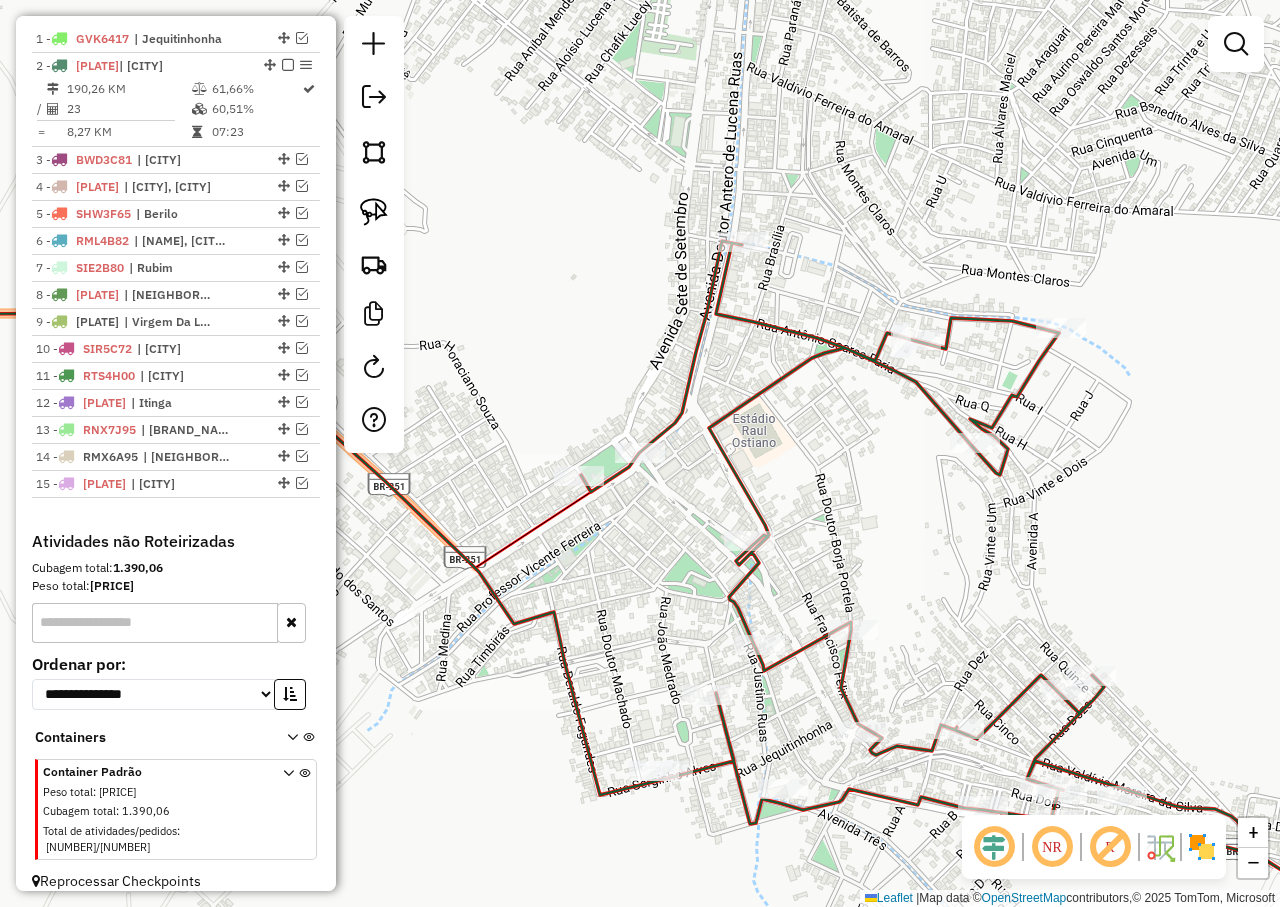 drag, startPoint x: 735, startPoint y: 457, endPoint x: 668, endPoint y: 502, distance: 80.70936 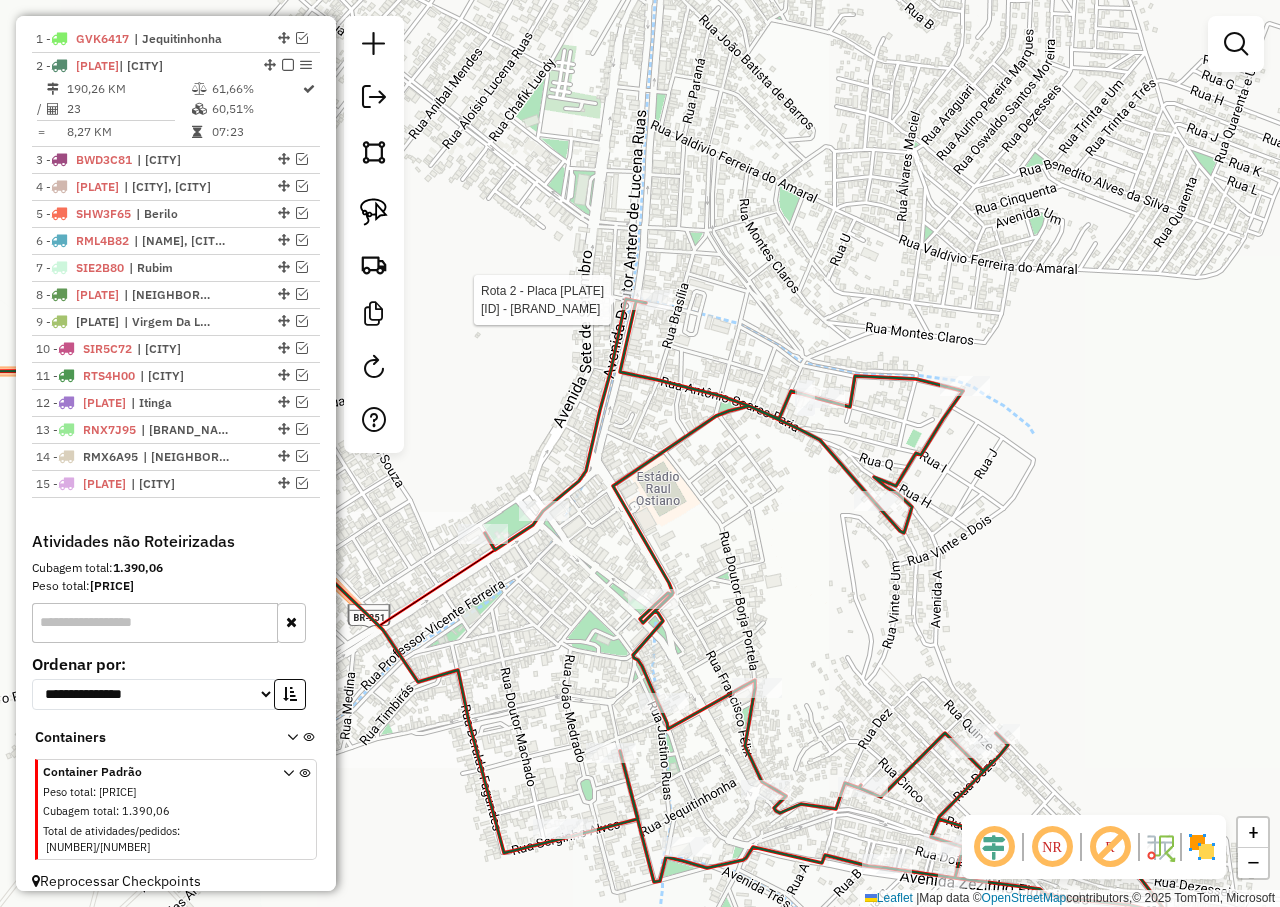 select on "**********" 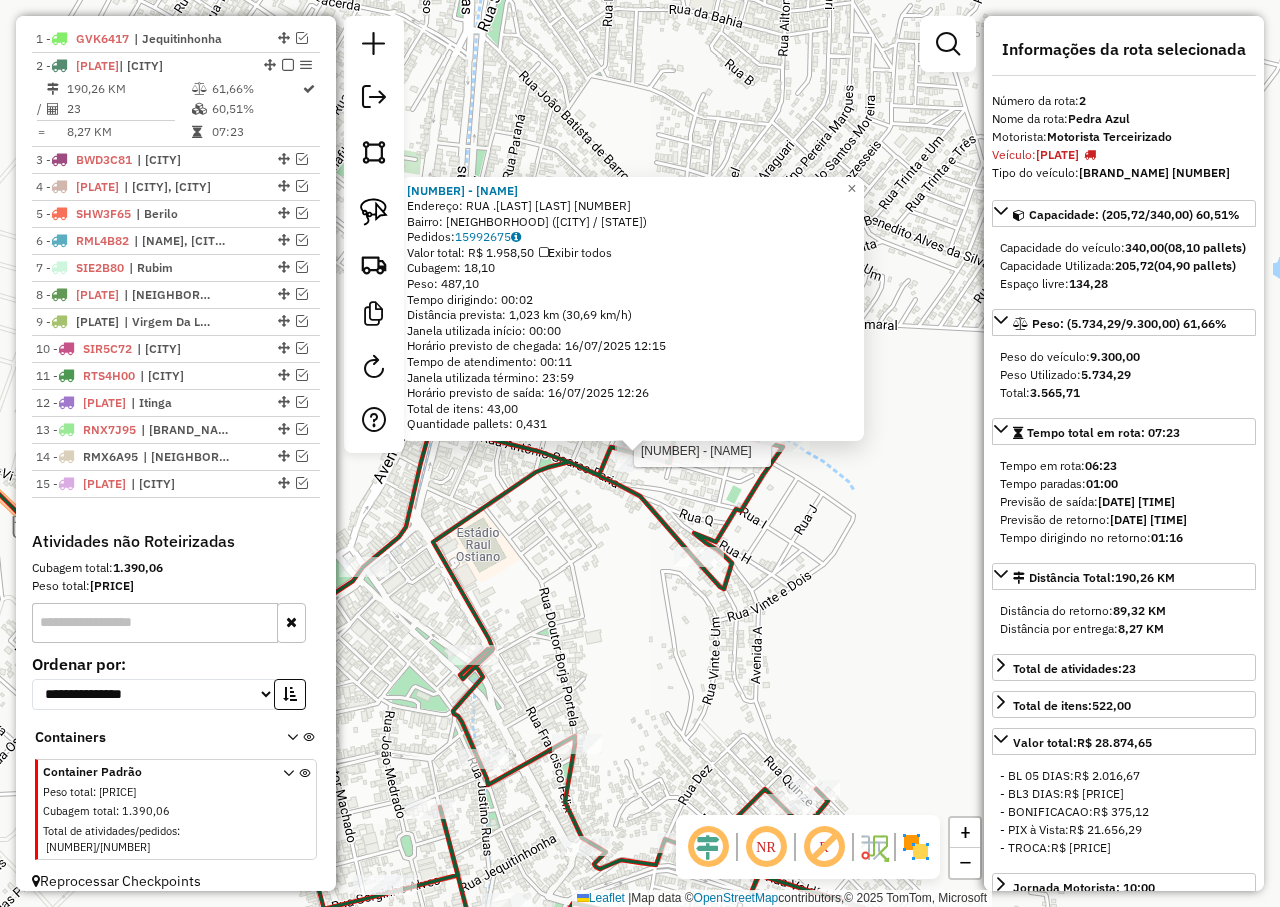 click 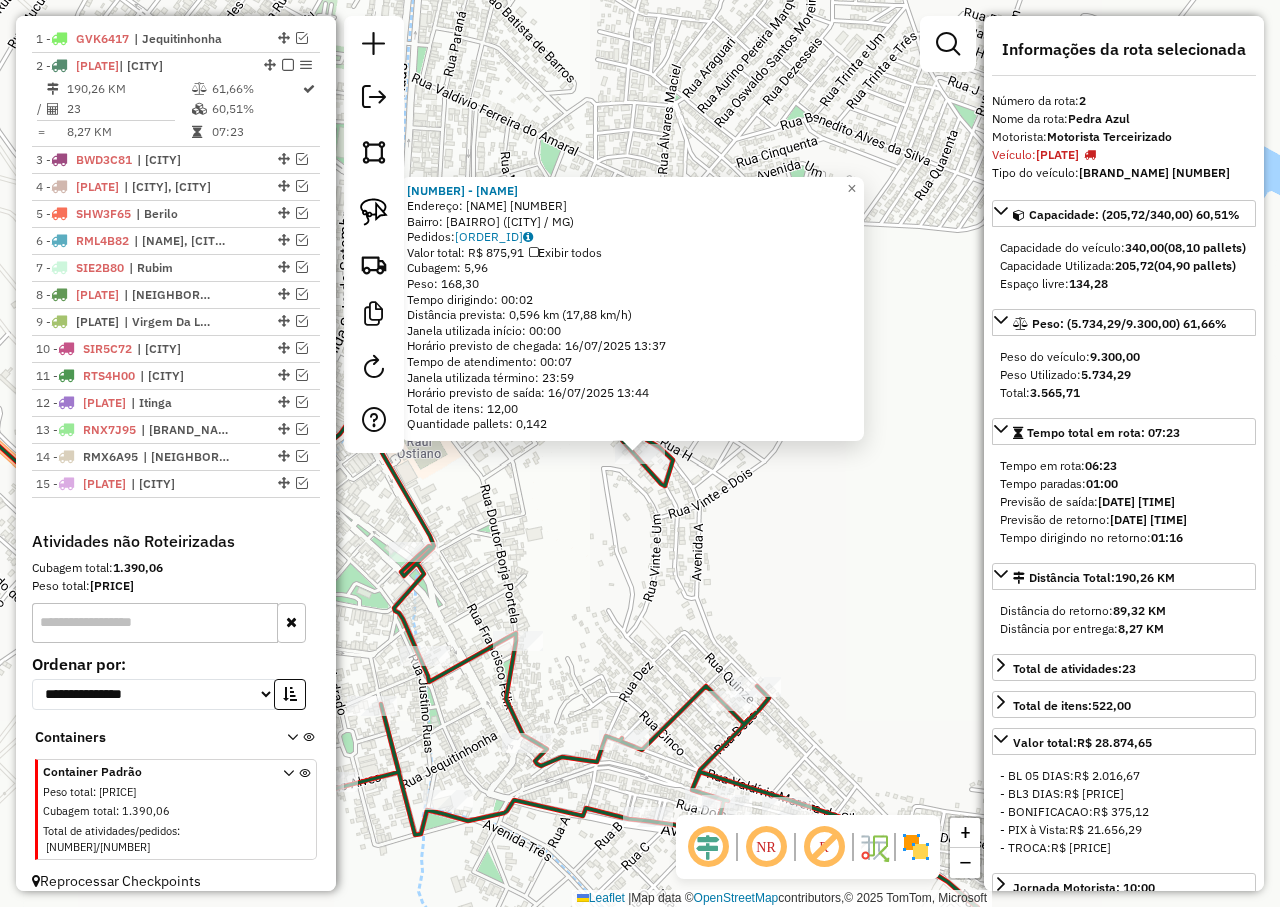 drag, startPoint x: 619, startPoint y: 603, endPoint x: 619, endPoint y: 578, distance: 25 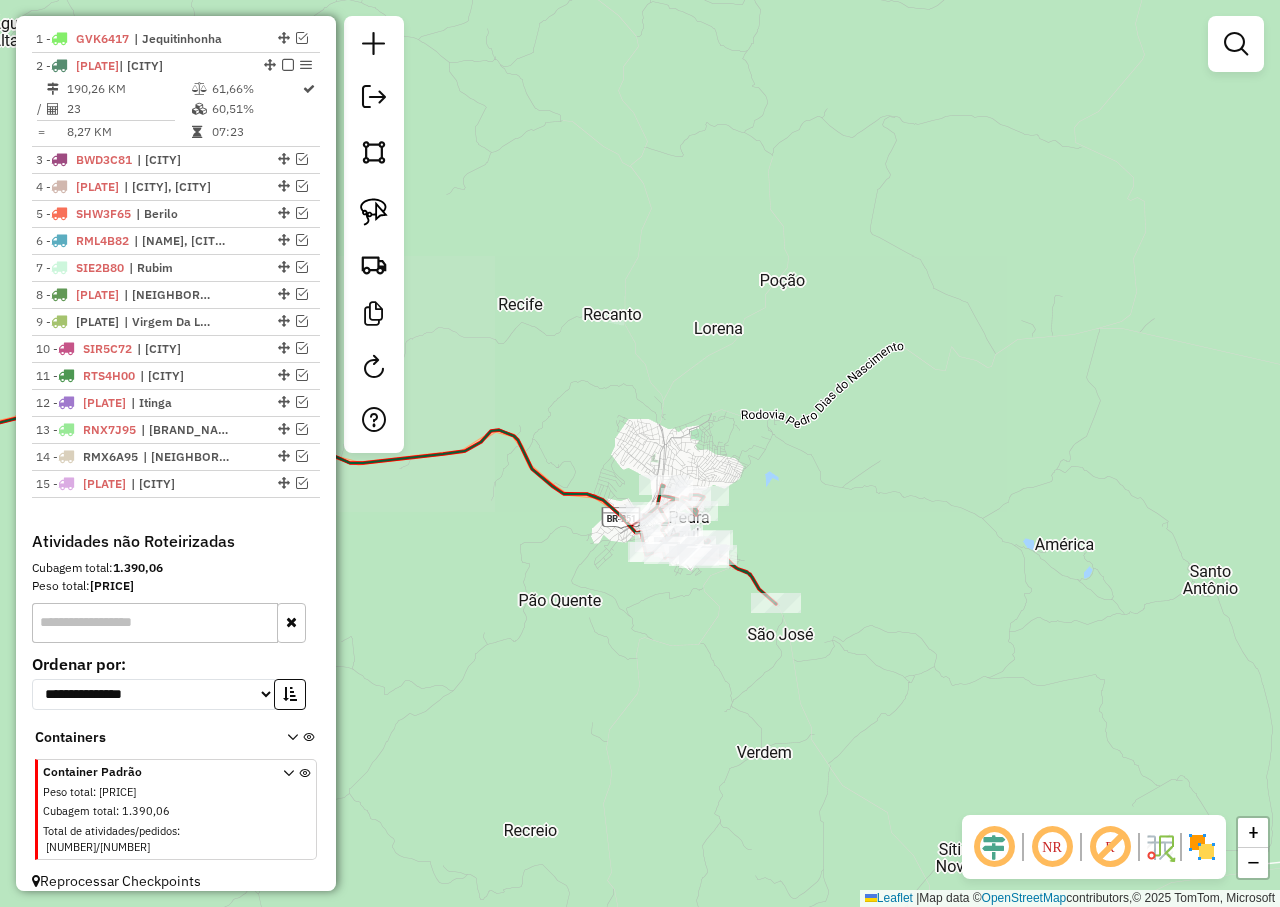 drag, startPoint x: 632, startPoint y: 644, endPoint x: 792, endPoint y: 676, distance: 163.16862 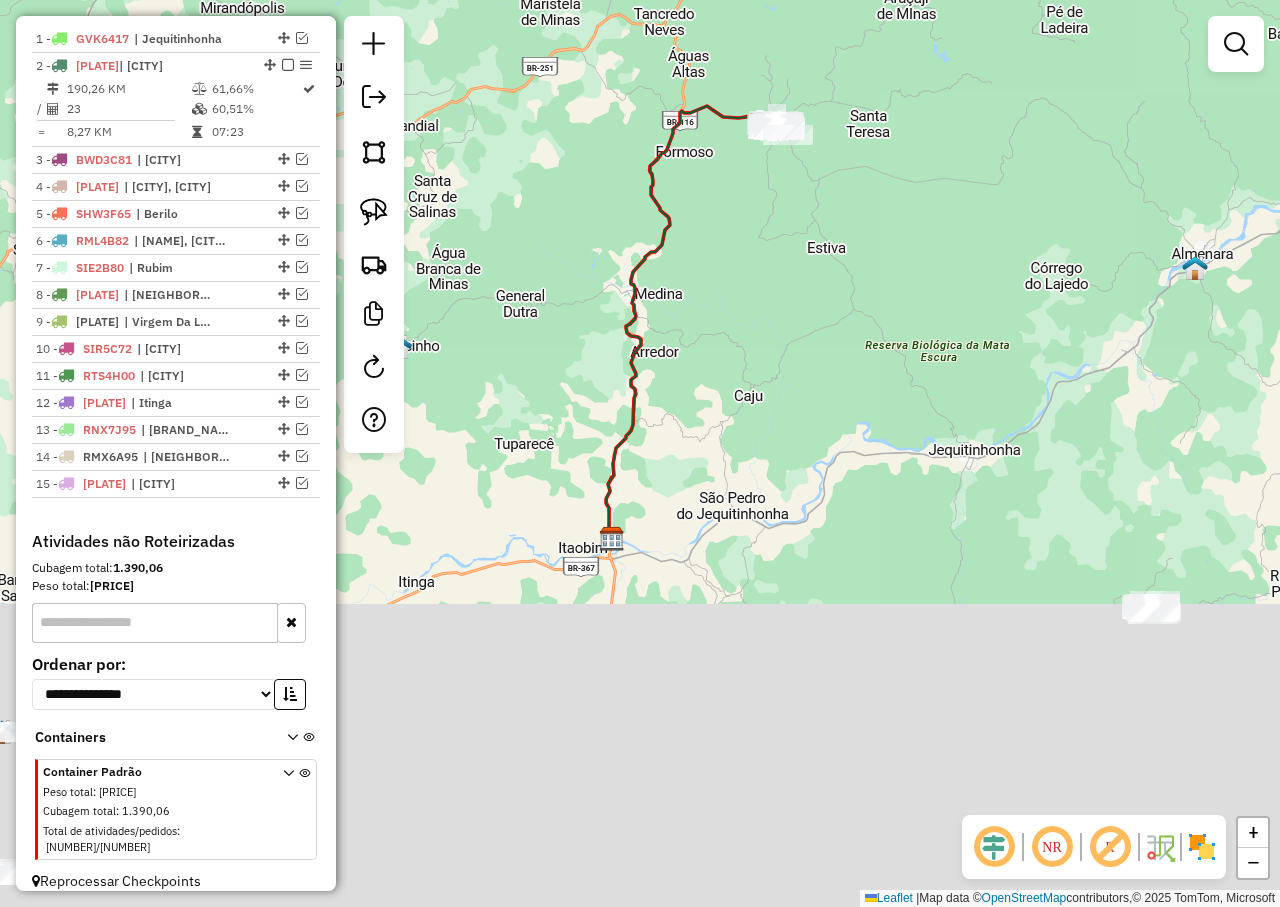 drag, startPoint x: 768, startPoint y: 721, endPoint x: 757, endPoint y: 341, distance: 380.15918 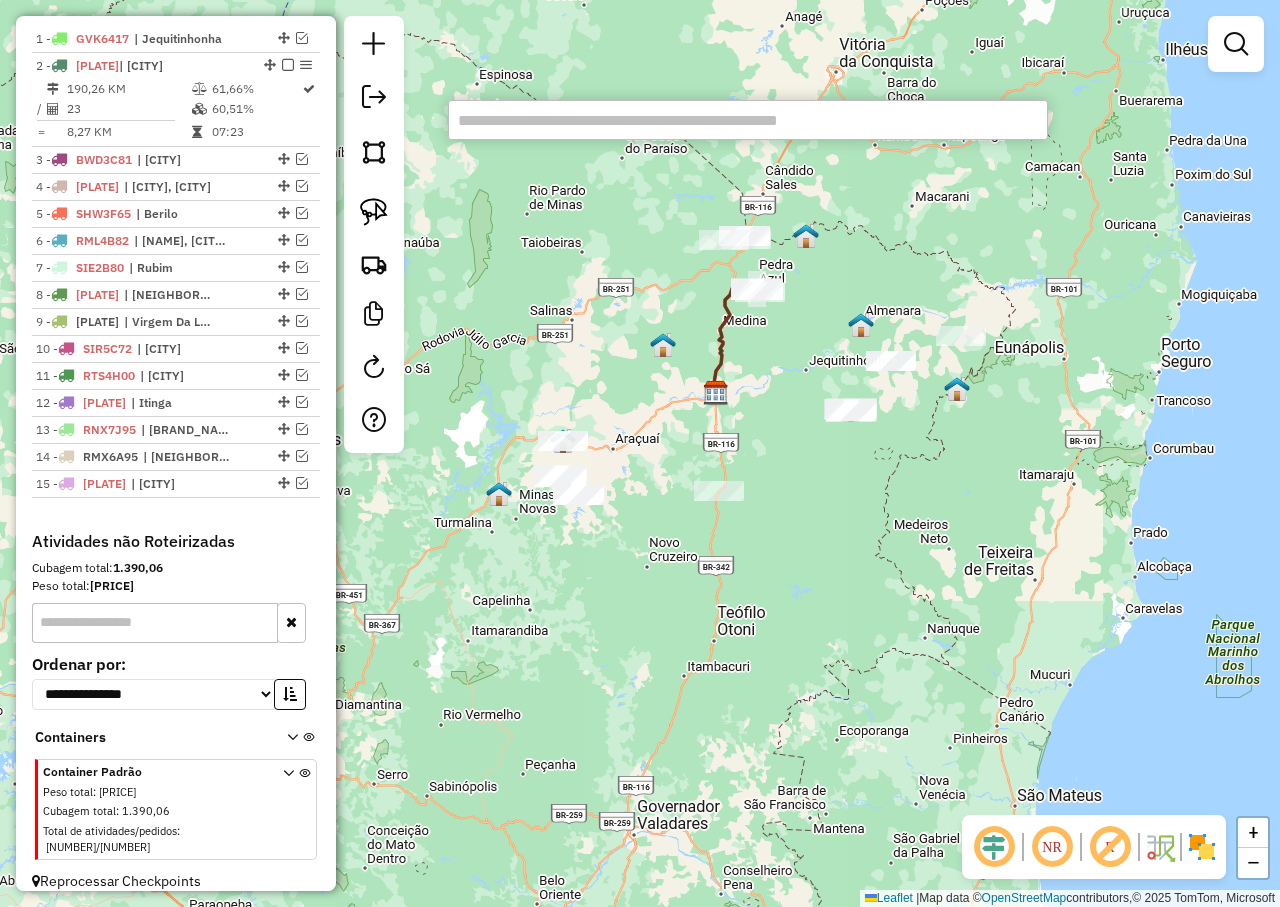 click at bounding box center (748, 120) 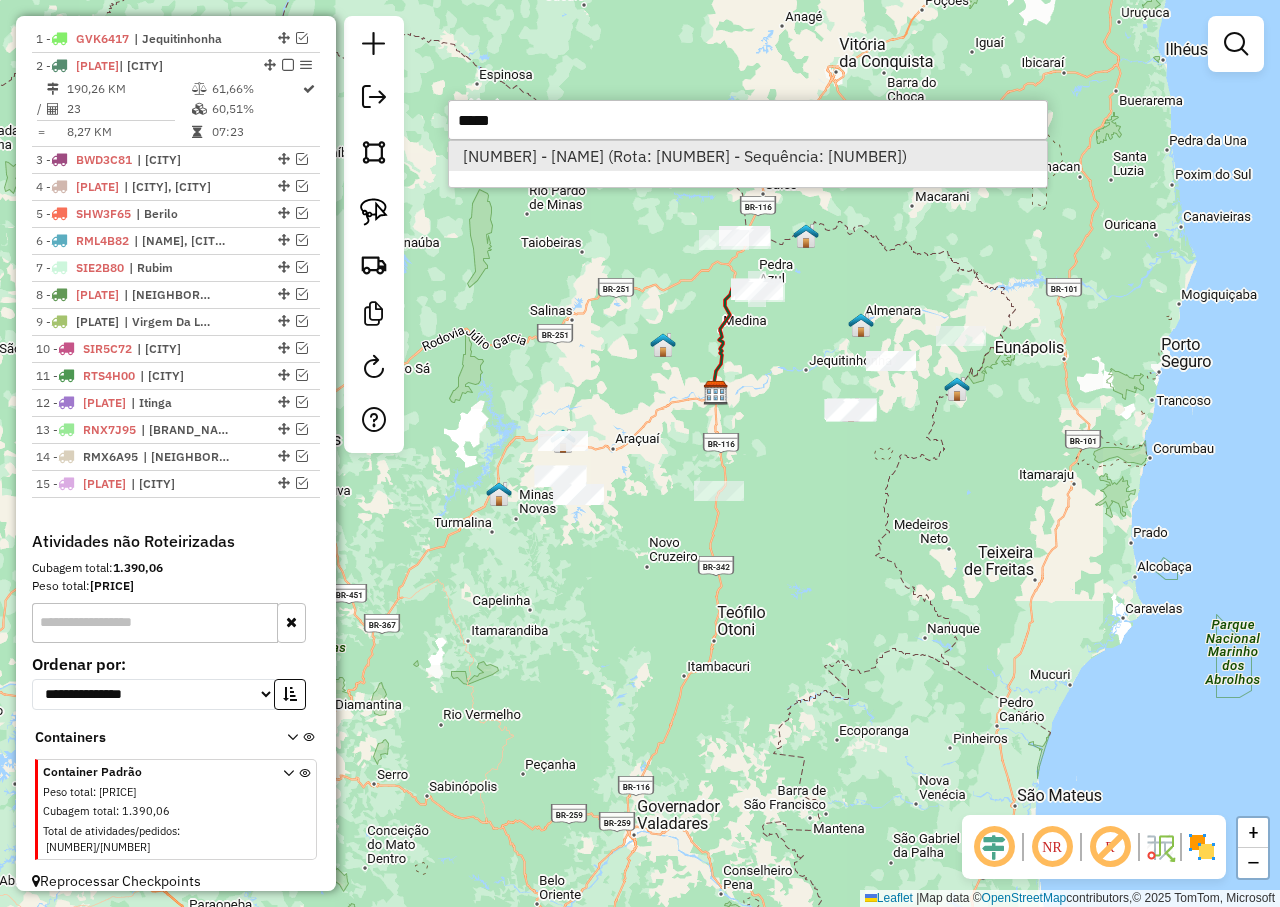 type on "*****" 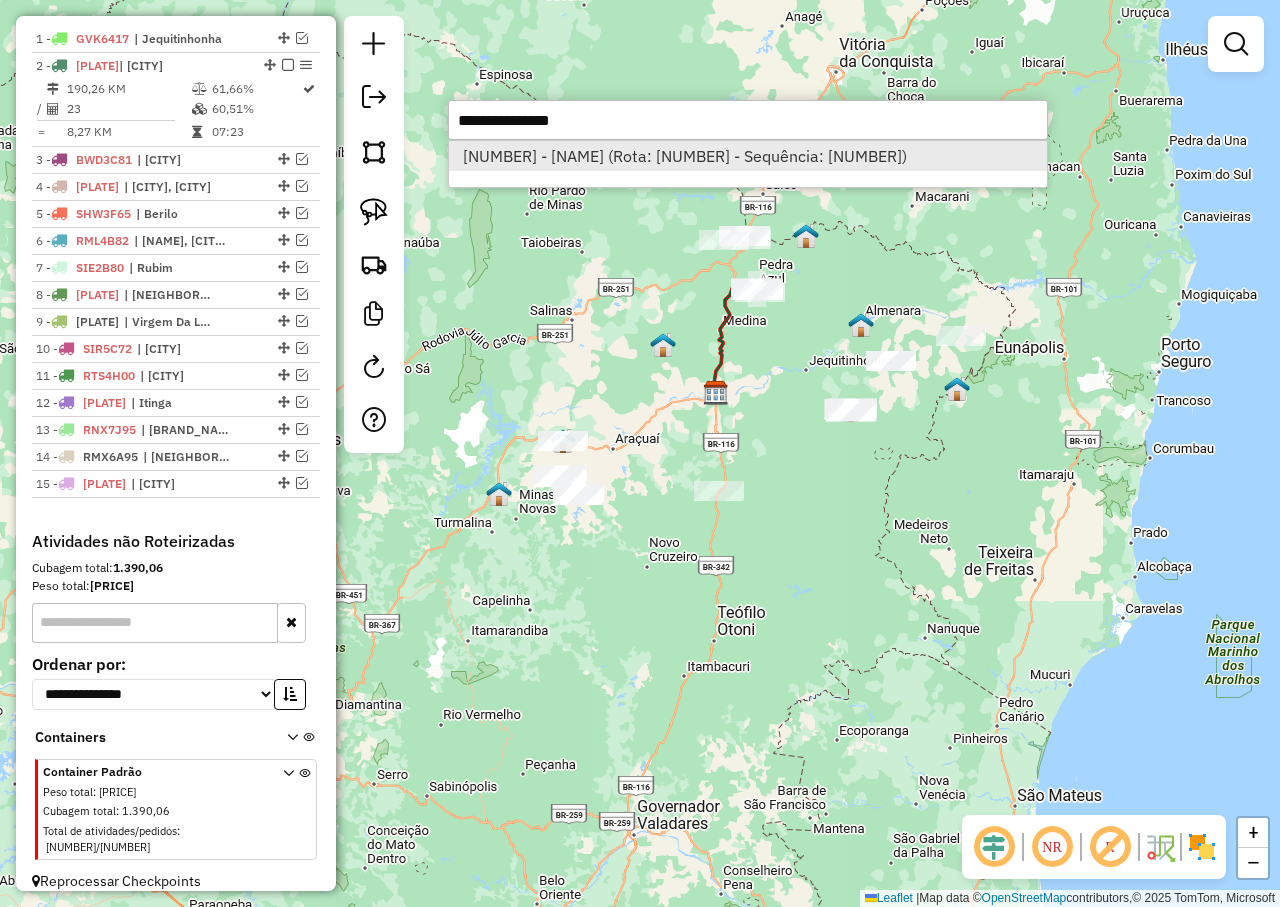 select on "**********" 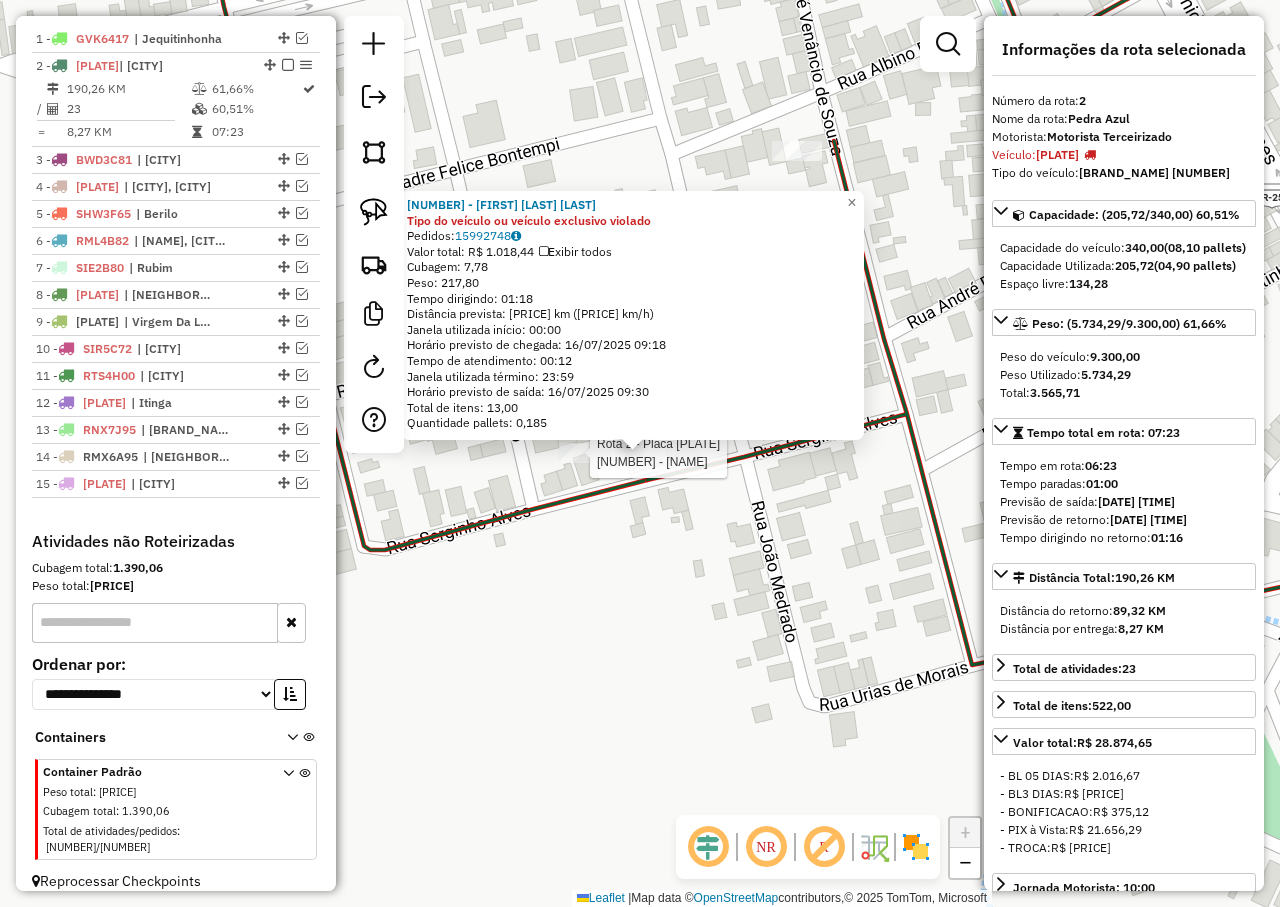 click 